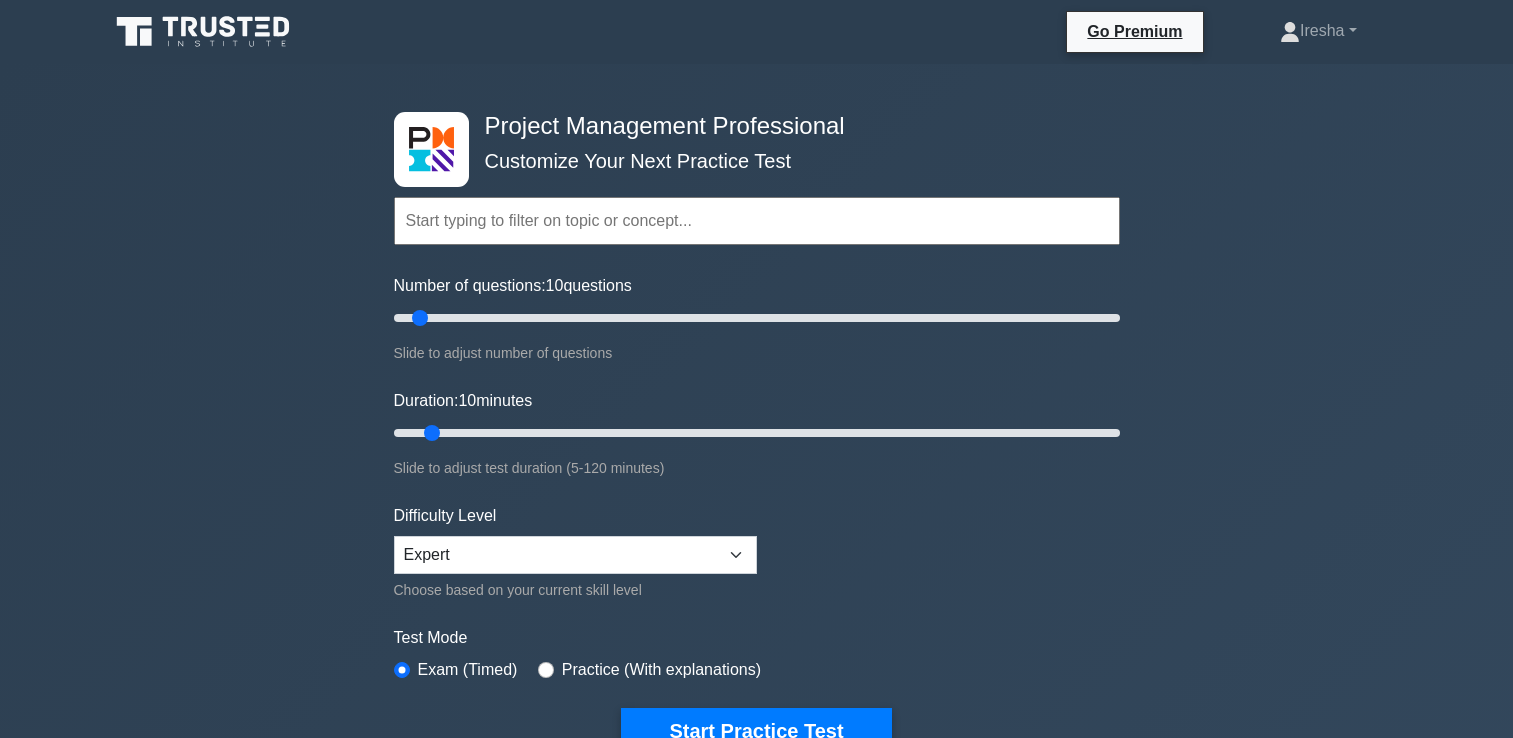 scroll, scrollTop: 501, scrollLeft: 0, axis: vertical 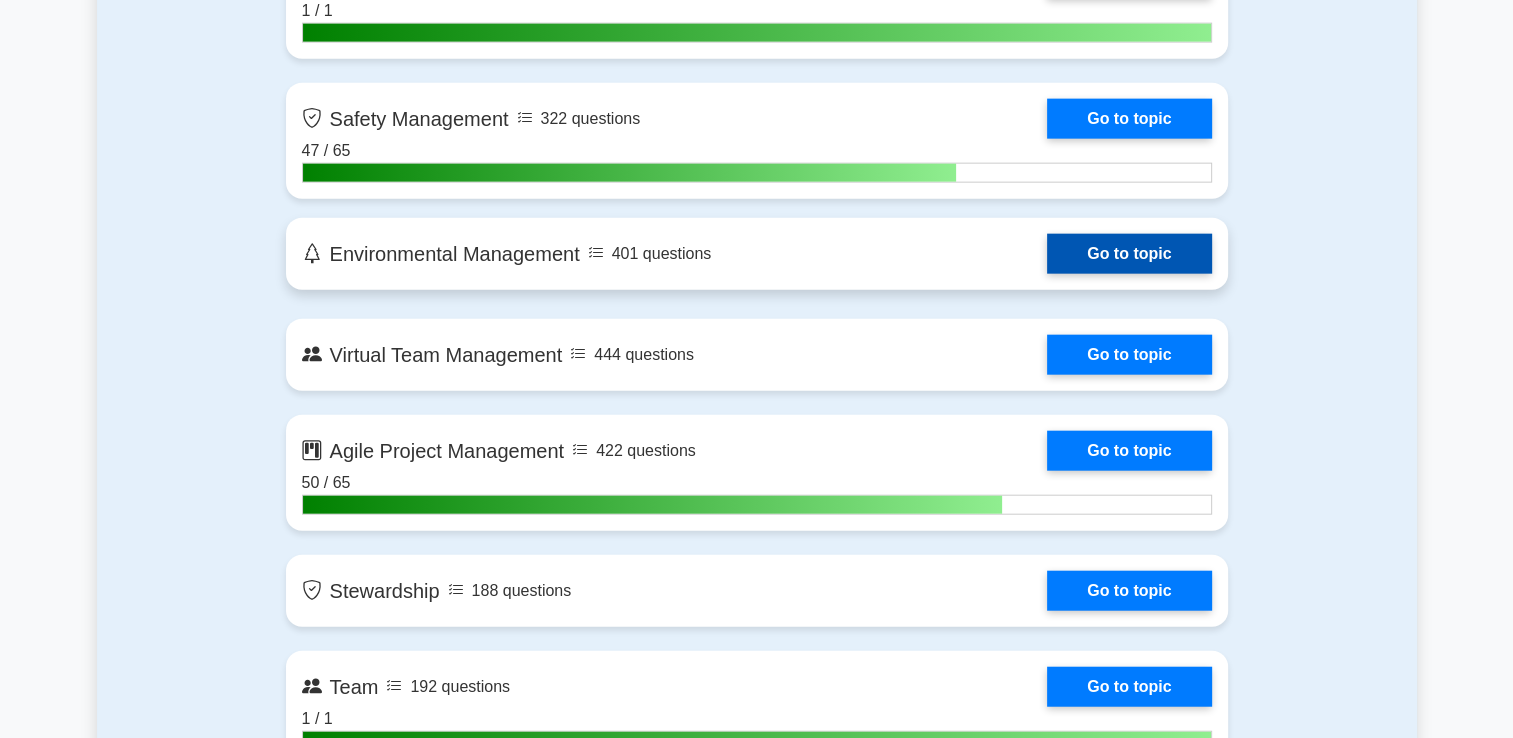 click on "Go to topic" at bounding box center [1129, 254] 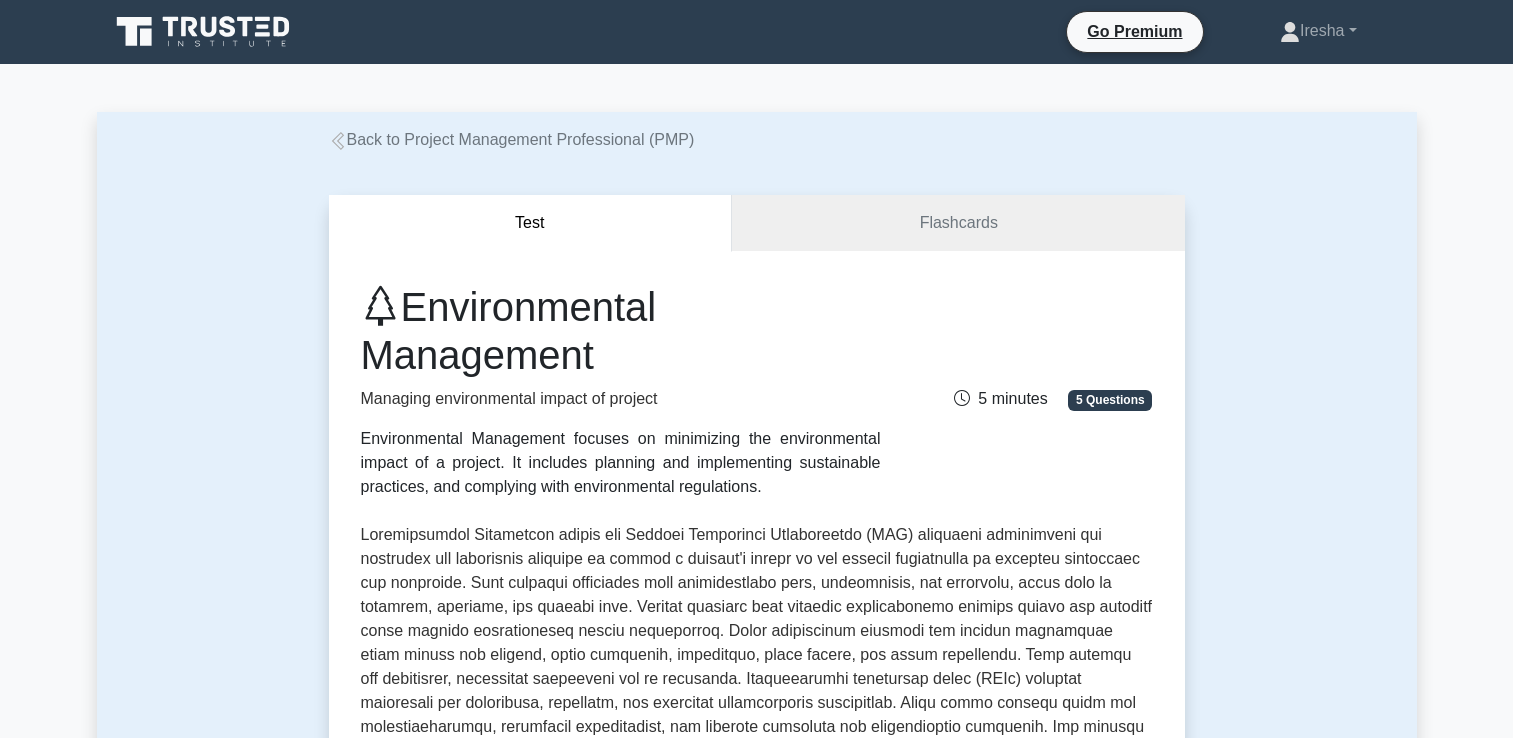 scroll, scrollTop: 0, scrollLeft: 0, axis: both 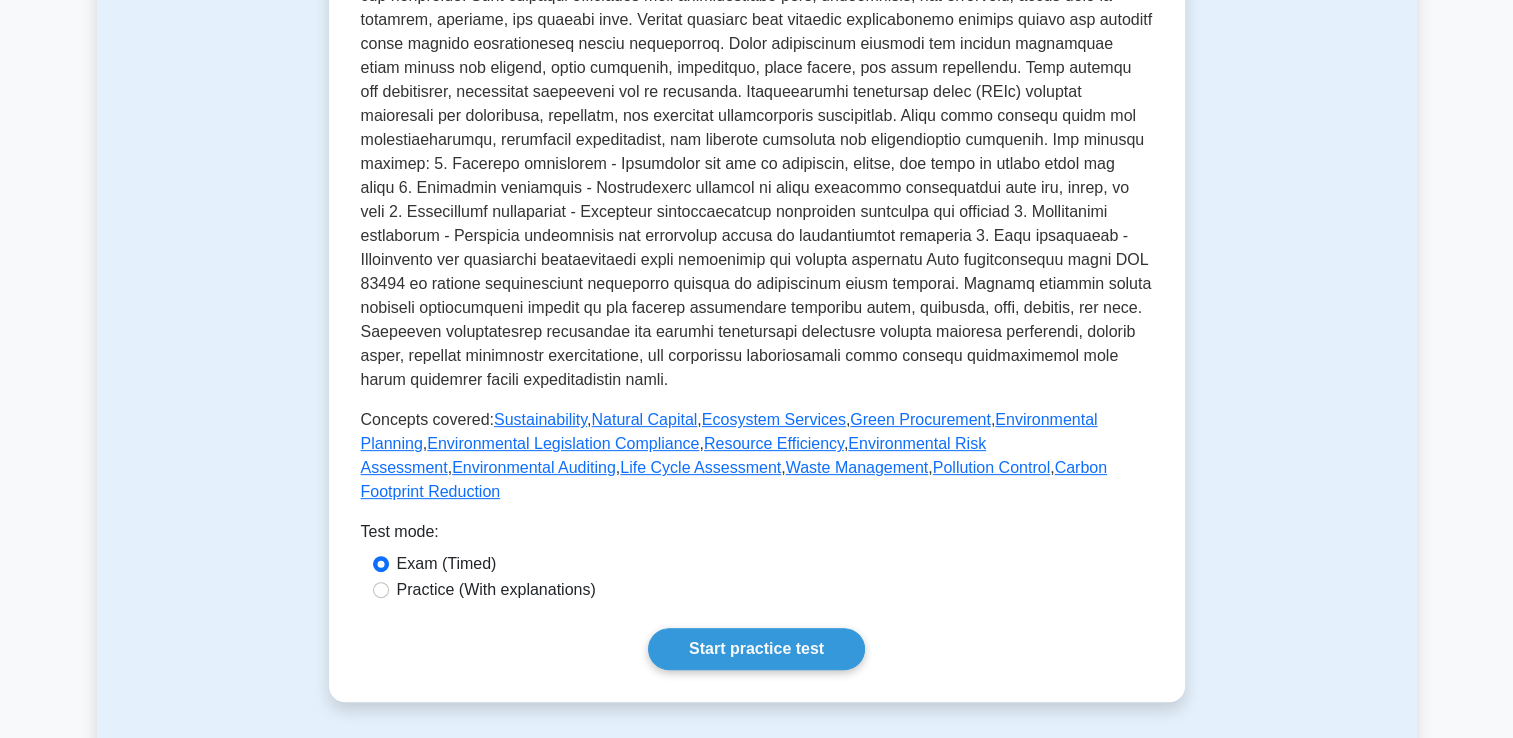 click on "Environmental Management
Managing environmental impact of project
Environmental Management focuses on minimizing the environmental impact of a project. It includes planning and implementing sustainable practices, and complying with environmental regulations.
5 minutes
5 Questions
Concepts covered:  Sustainability ,  Natural Capital ,  Ecosystem Services ,  Green Procurement" at bounding box center [757, 183] 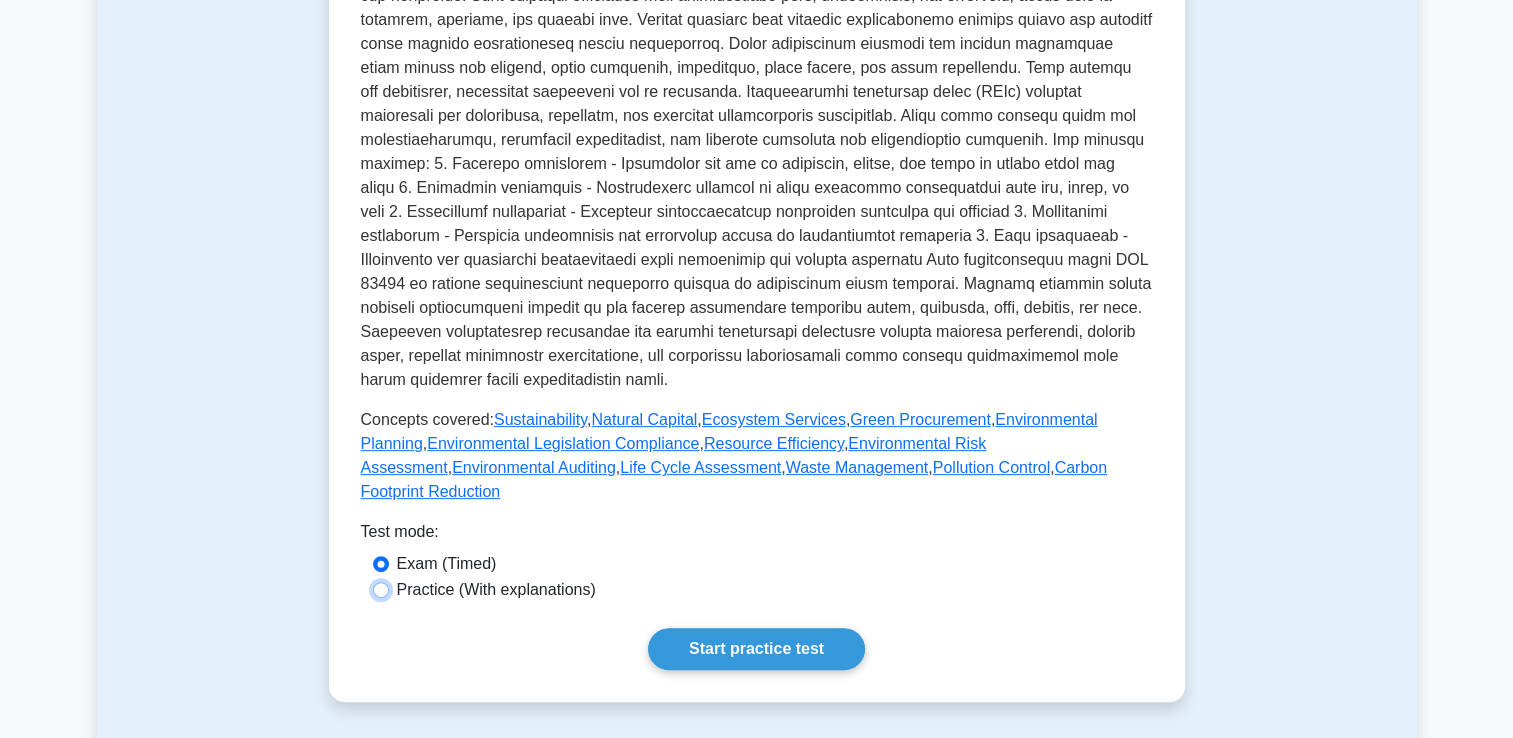click on "Practice (With explanations)" at bounding box center [381, 590] 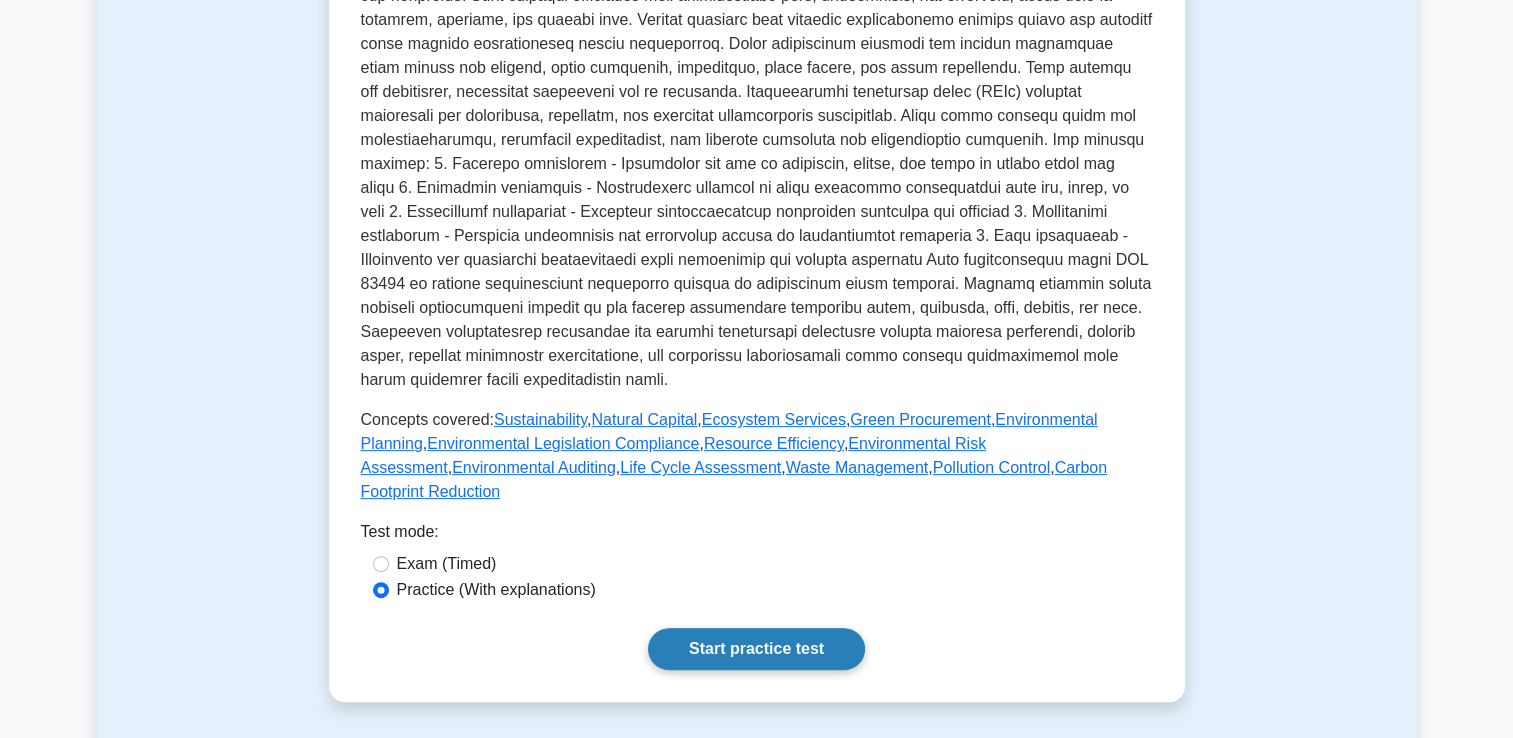 click on "Start practice test" at bounding box center (756, 649) 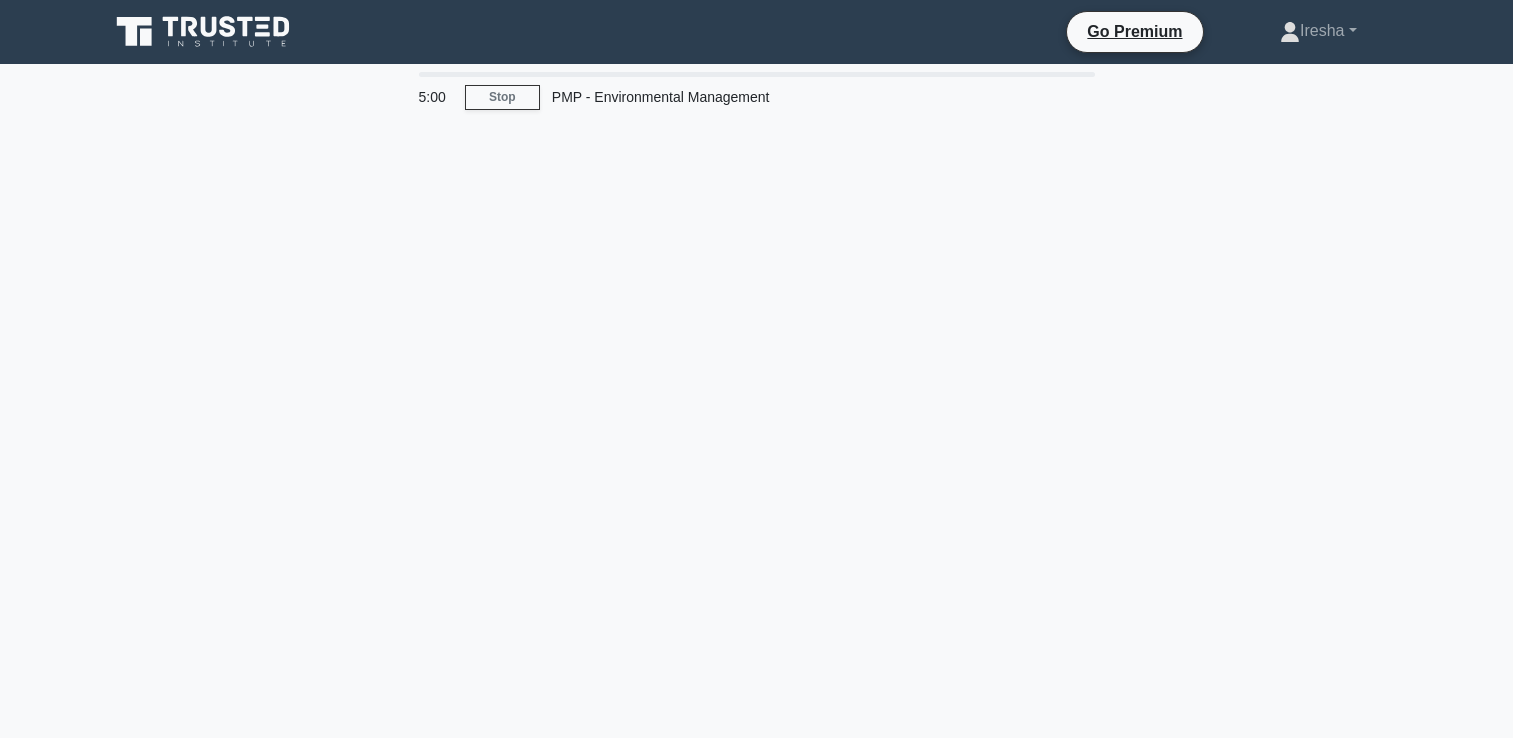scroll, scrollTop: 0, scrollLeft: 0, axis: both 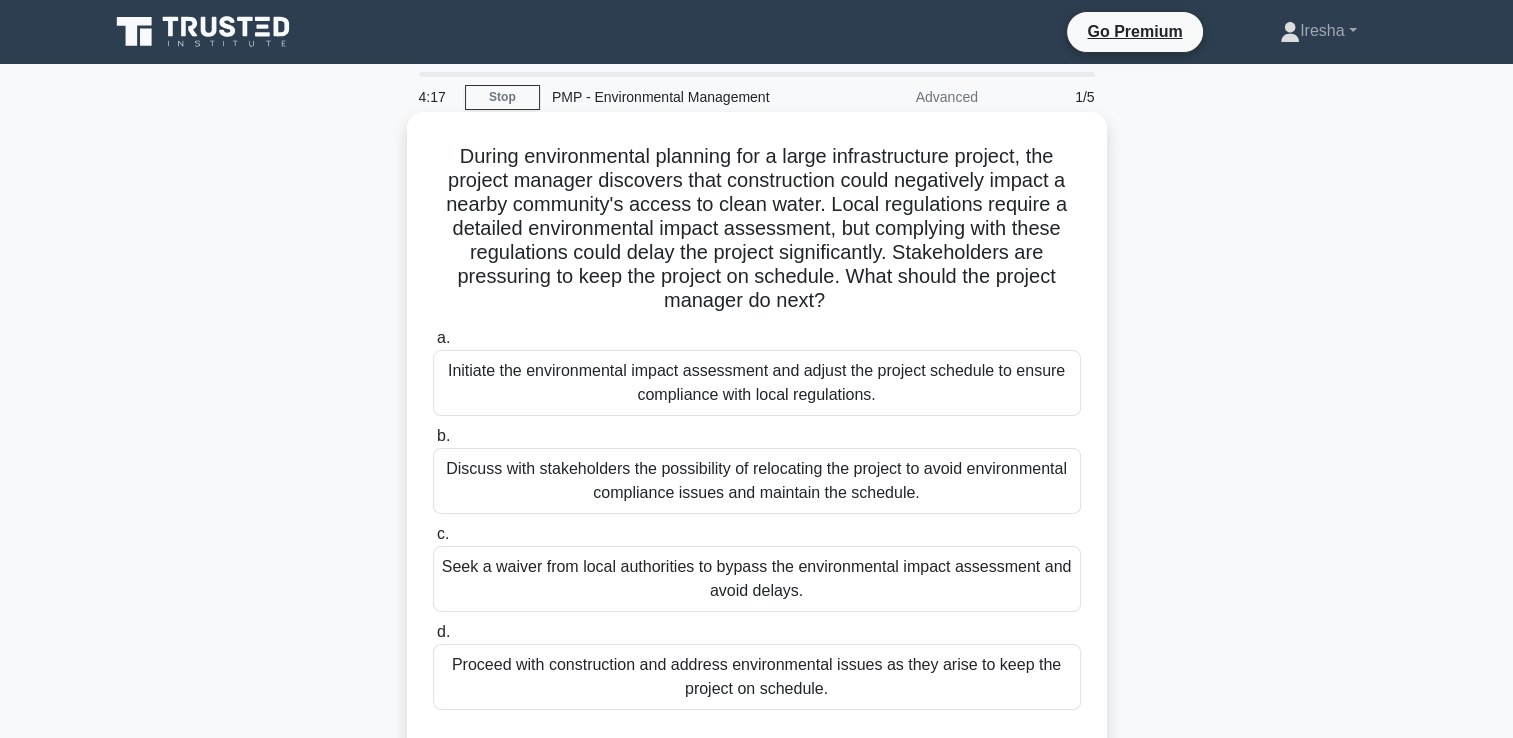 click on "Initiate the environmental impact assessment and adjust the project schedule to ensure compliance with local regulations." at bounding box center (757, 383) 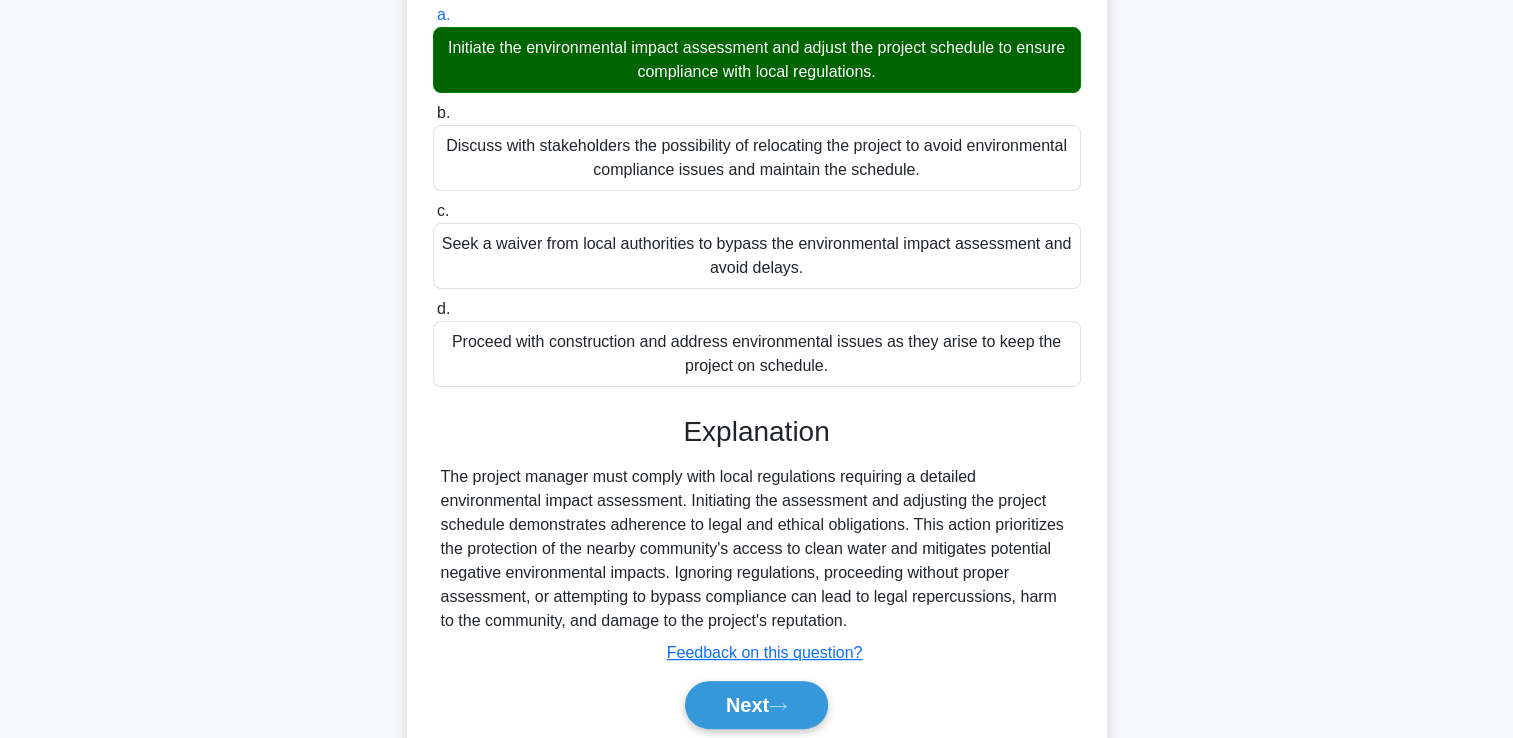 scroll, scrollTop: 397, scrollLeft: 0, axis: vertical 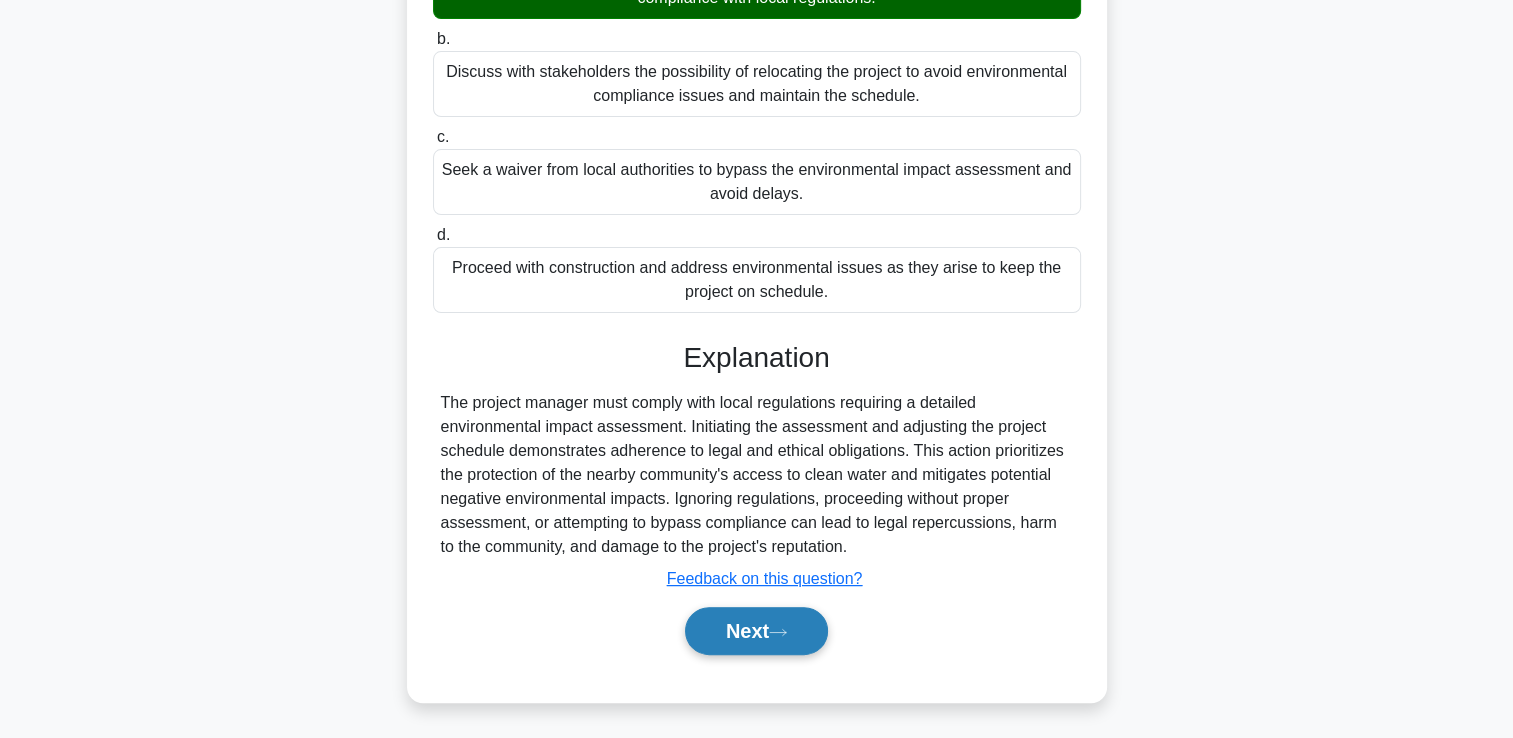 click on "Next" at bounding box center (756, 631) 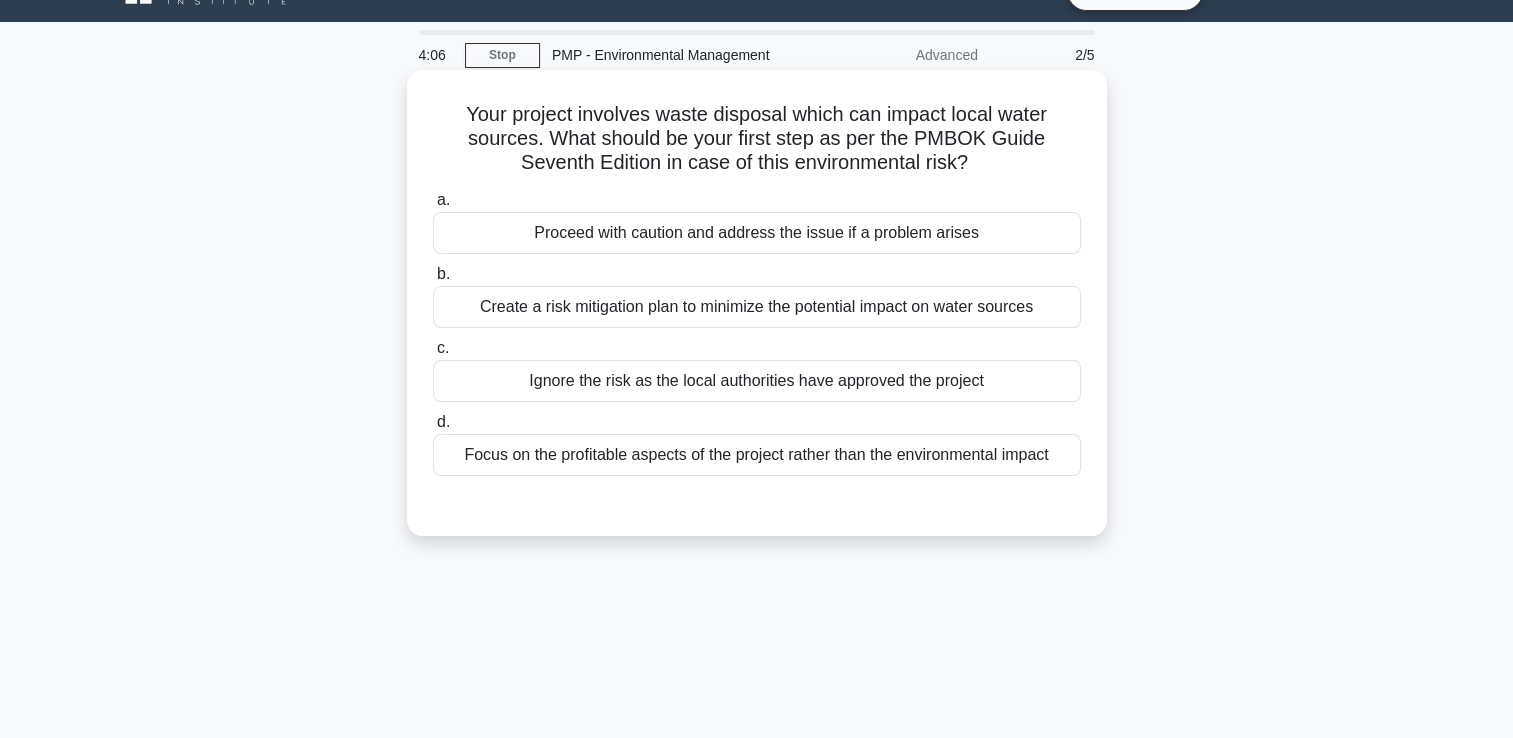 scroll, scrollTop: 0, scrollLeft: 0, axis: both 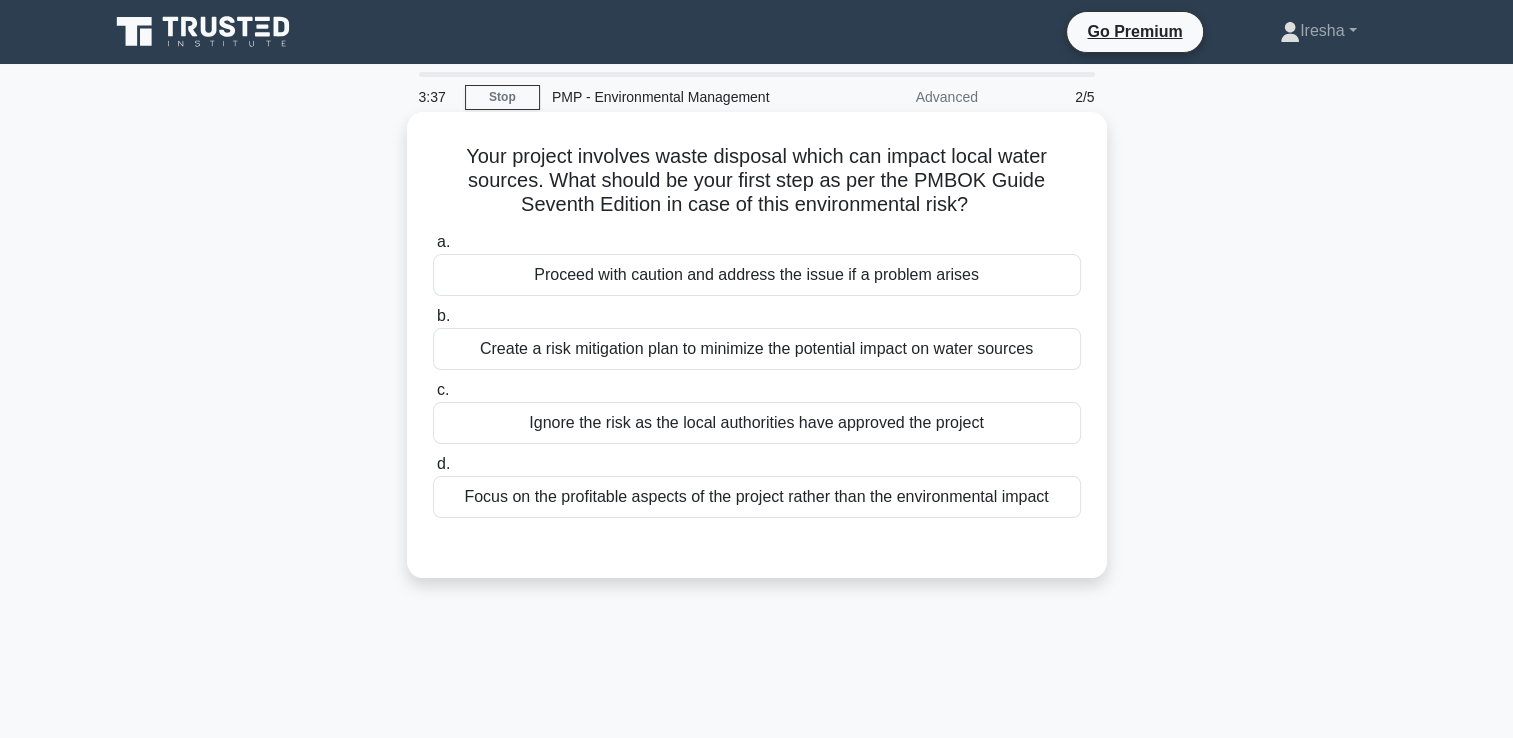 click on "Create a risk mitigation plan to minimize the potential impact on water sources" at bounding box center (757, 349) 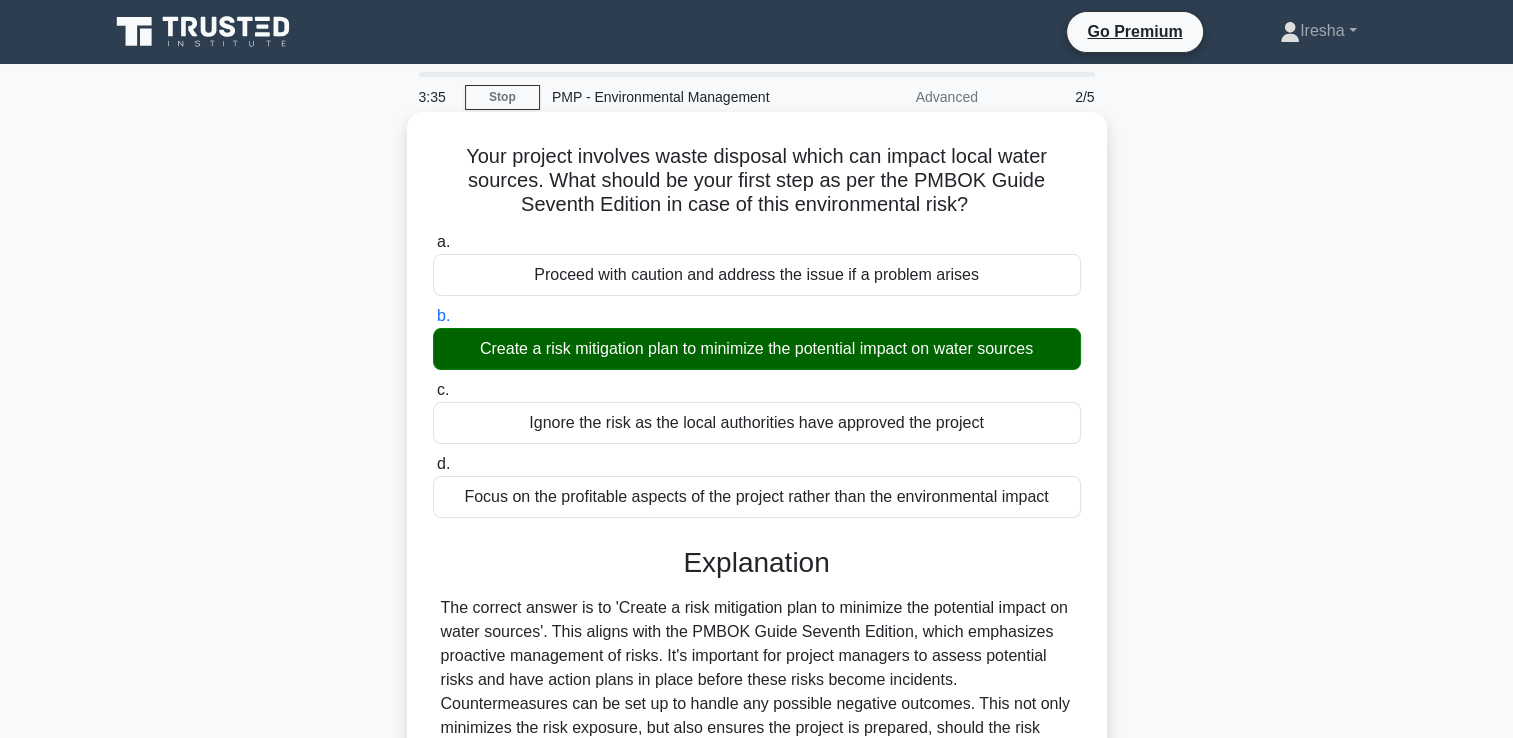 scroll, scrollTop: 300, scrollLeft: 0, axis: vertical 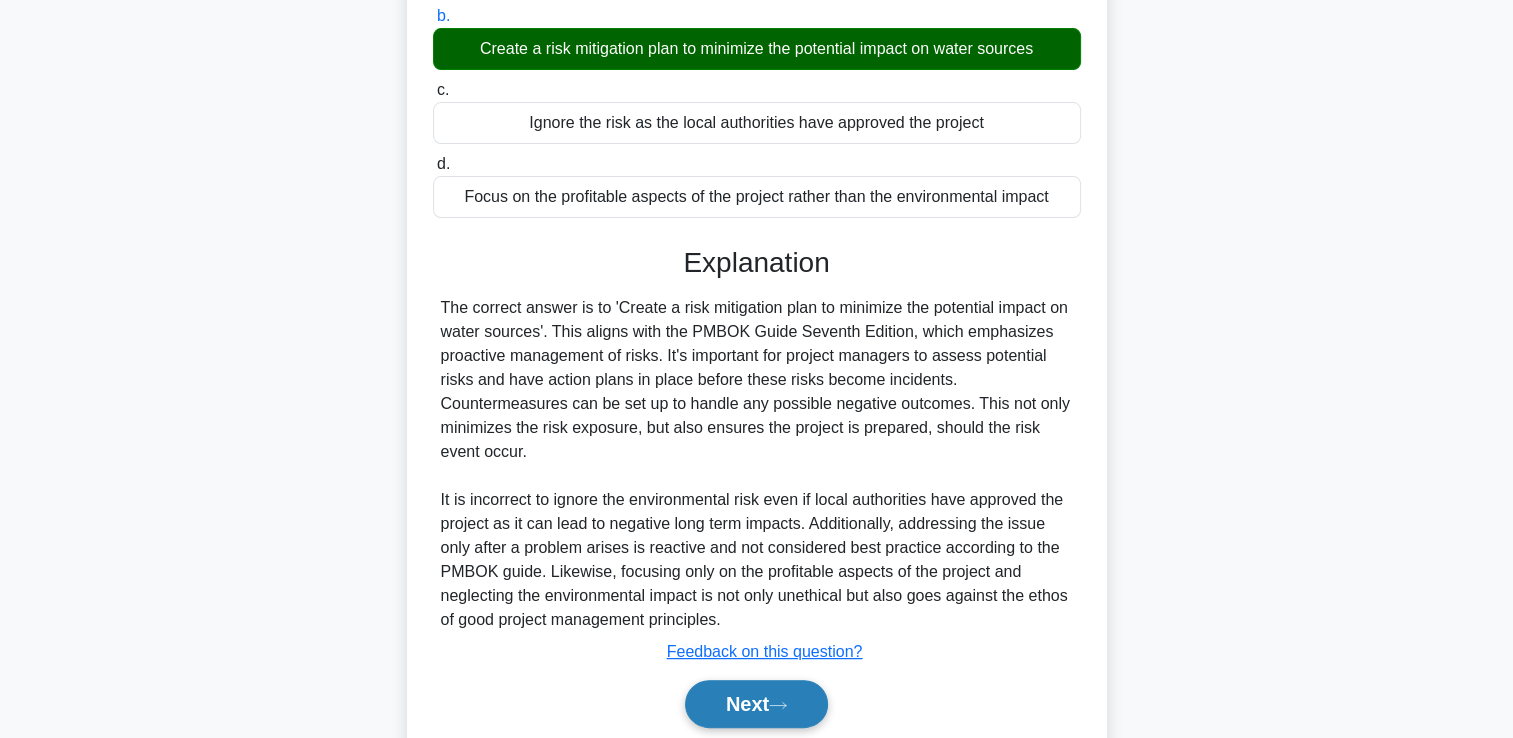 click on "Next" at bounding box center [756, 704] 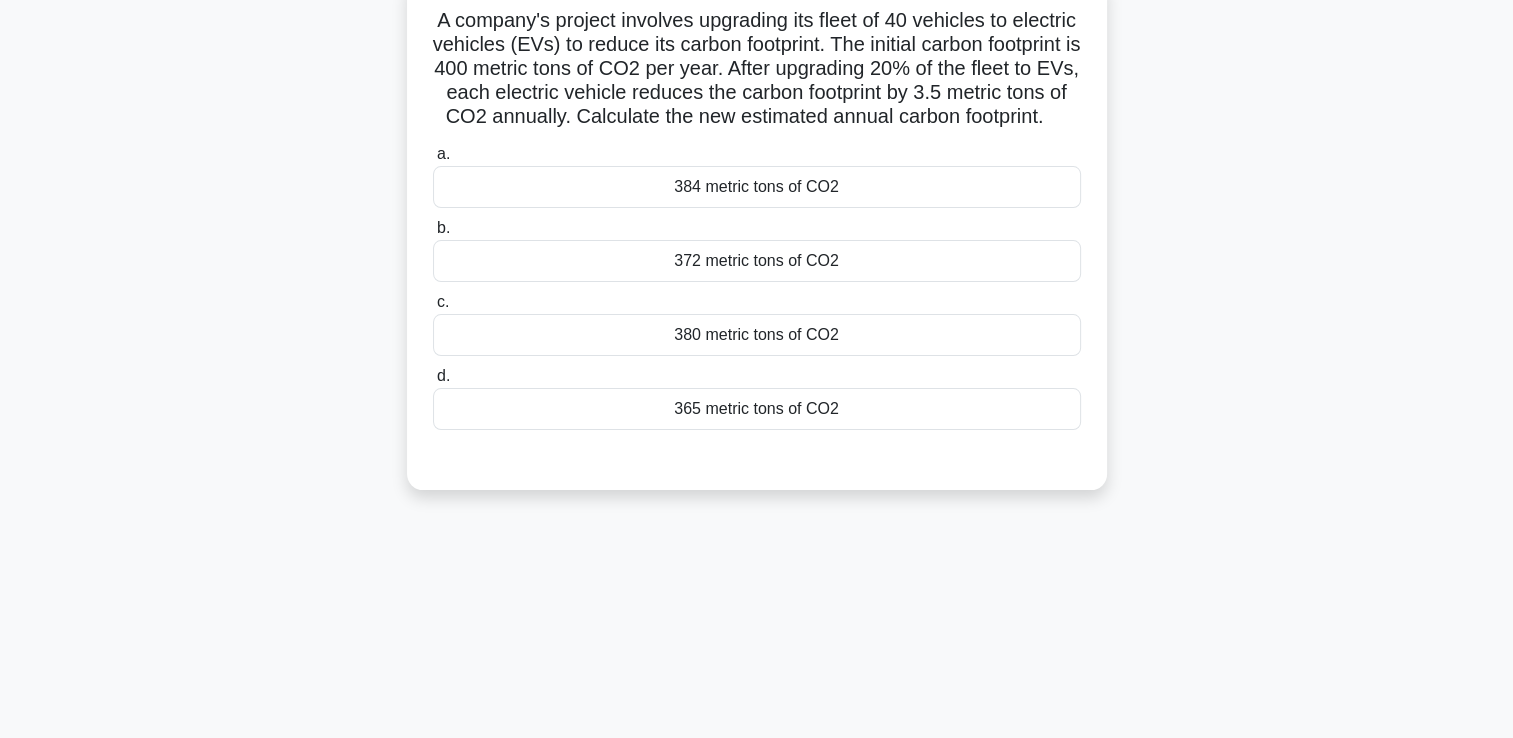 scroll, scrollTop: 0, scrollLeft: 0, axis: both 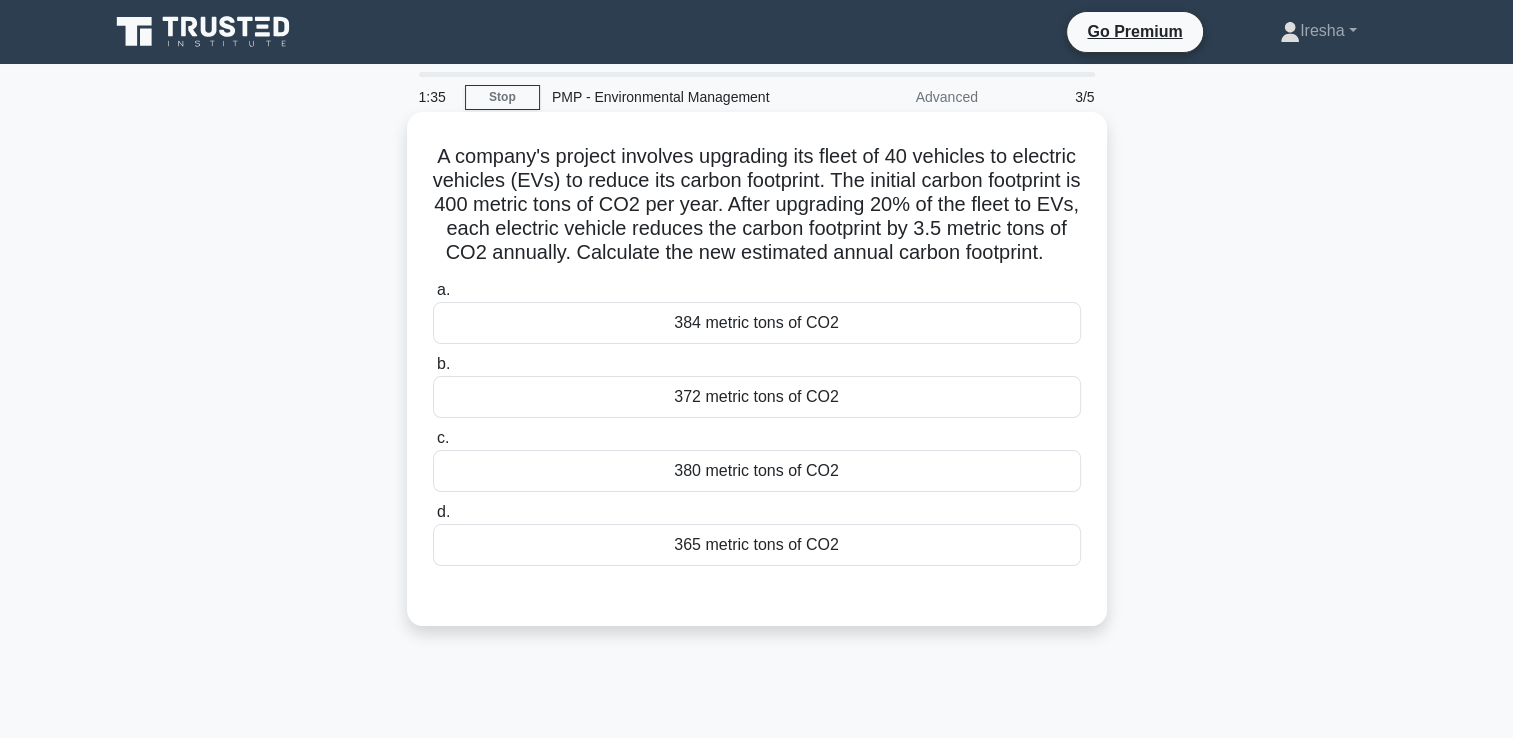 click on "365 metric tons of CO2" at bounding box center (757, 545) 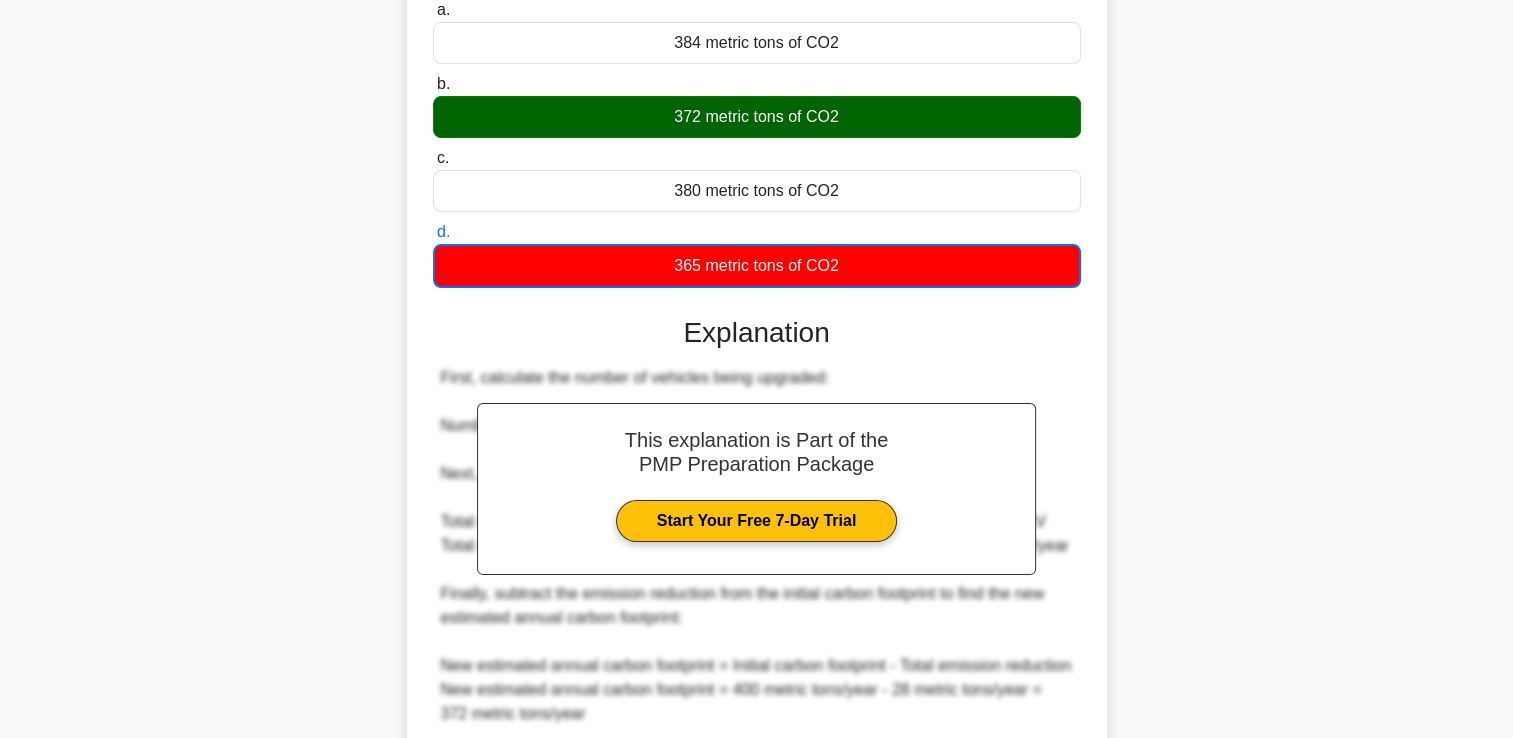 scroll, scrollTop: 543, scrollLeft: 0, axis: vertical 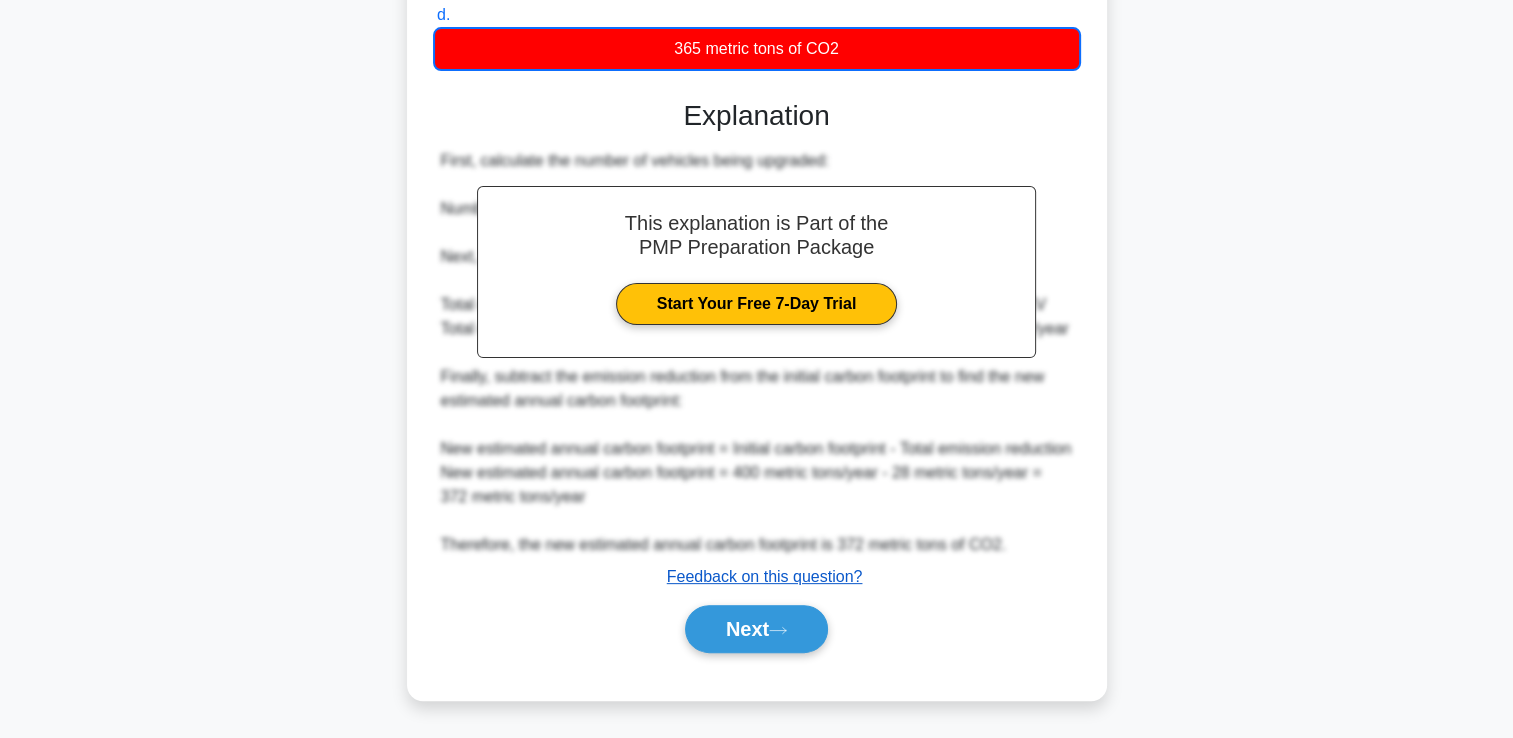 click on "Feedback on this question?" at bounding box center (765, 576) 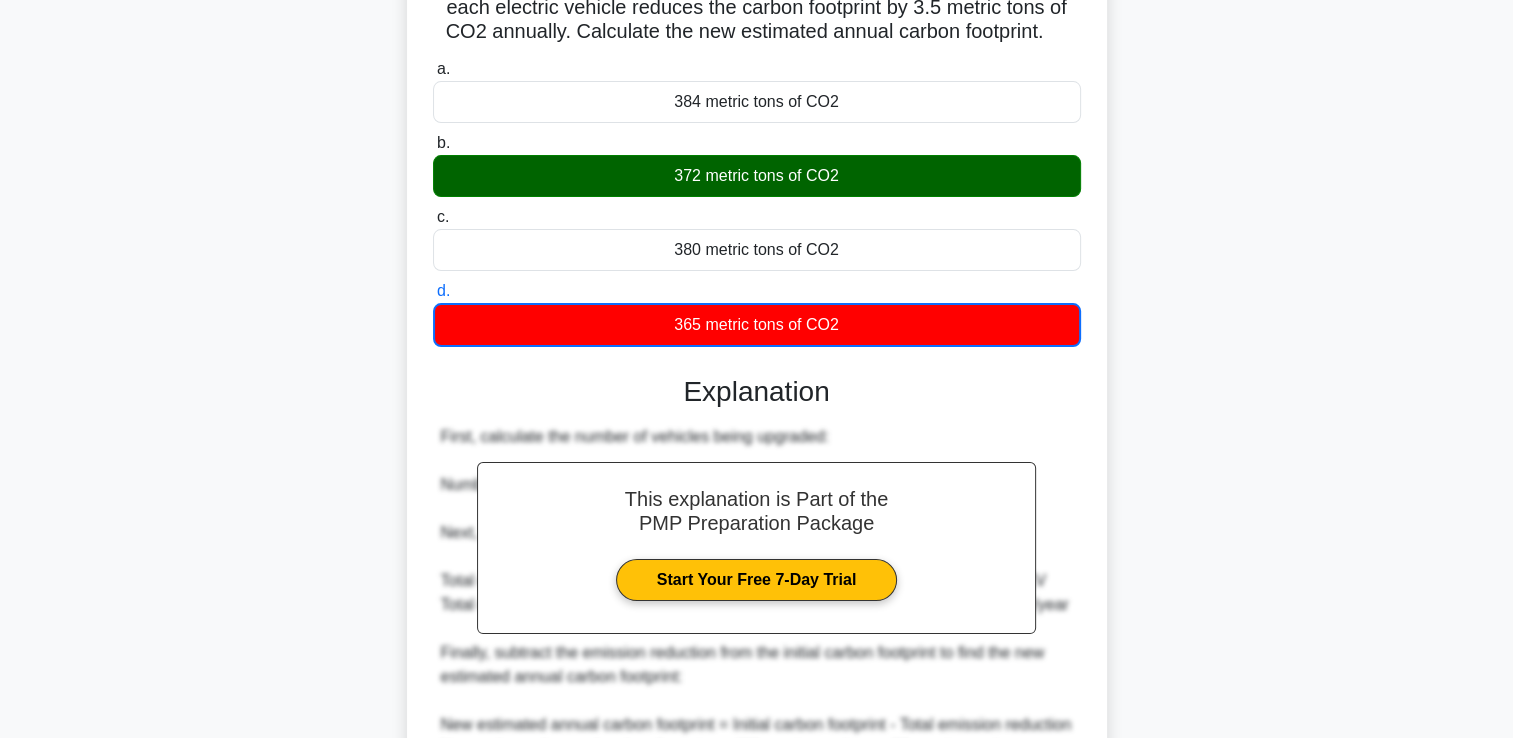 scroll, scrollTop: 18, scrollLeft: 0, axis: vertical 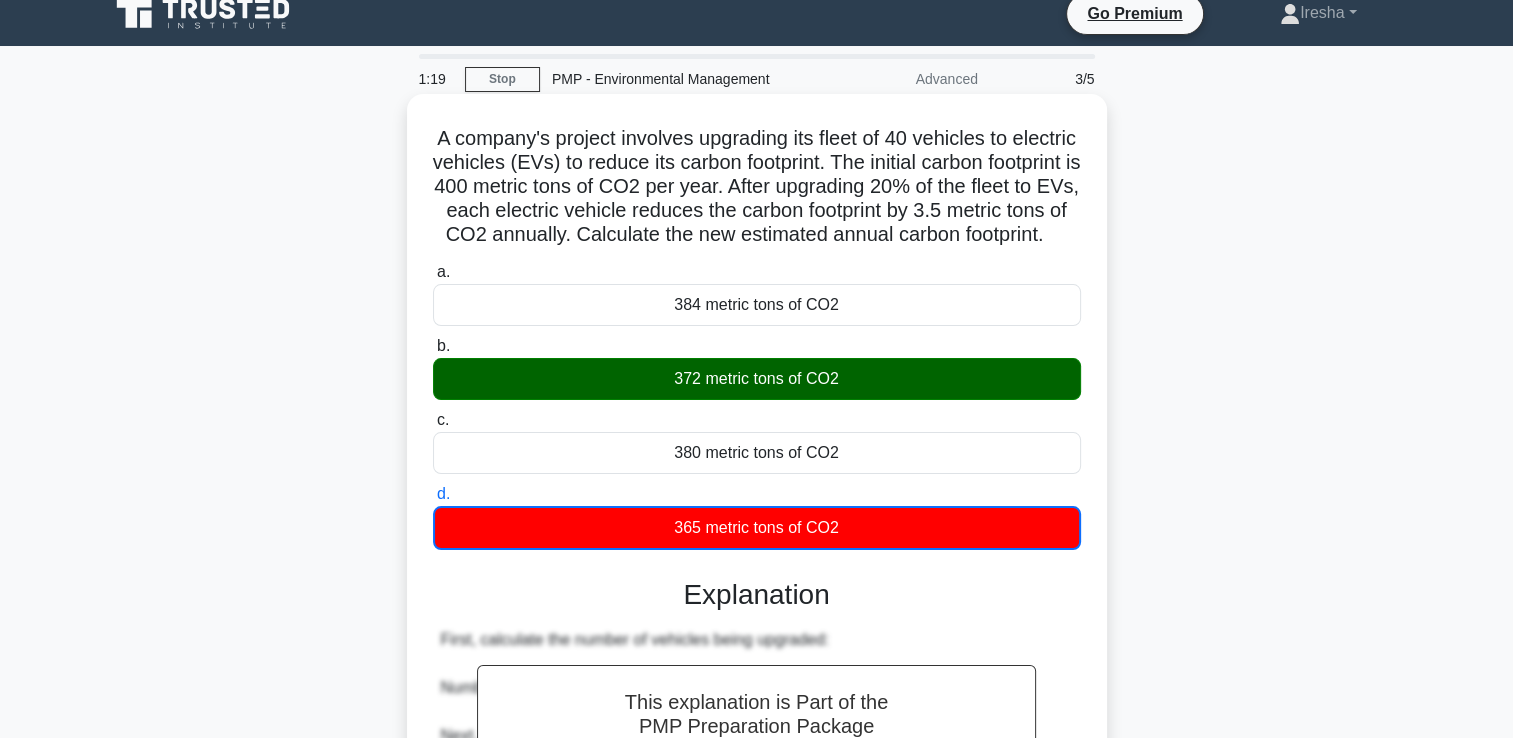 click on "A company's project involves upgrading its fleet of 40 vehicles to electric vehicles (EVs) to reduce its carbon footprint. The initial carbon footprint is 400 metric tons of CO2 per year. After upgrading 20% of the fleet to EVs, each electric vehicle reduces the carbon footprint by 3.5 metric tons of CO2 annually. Calculate the new estimated annual carbon footprint.
.spinner_0XTQ{transform-origin:center;animation:spinner_y6GP .75s linear infinite}@keyframes spinner_y6GP{100%{transform:rotate(360deg)}}" at bounding box center [757, 187] 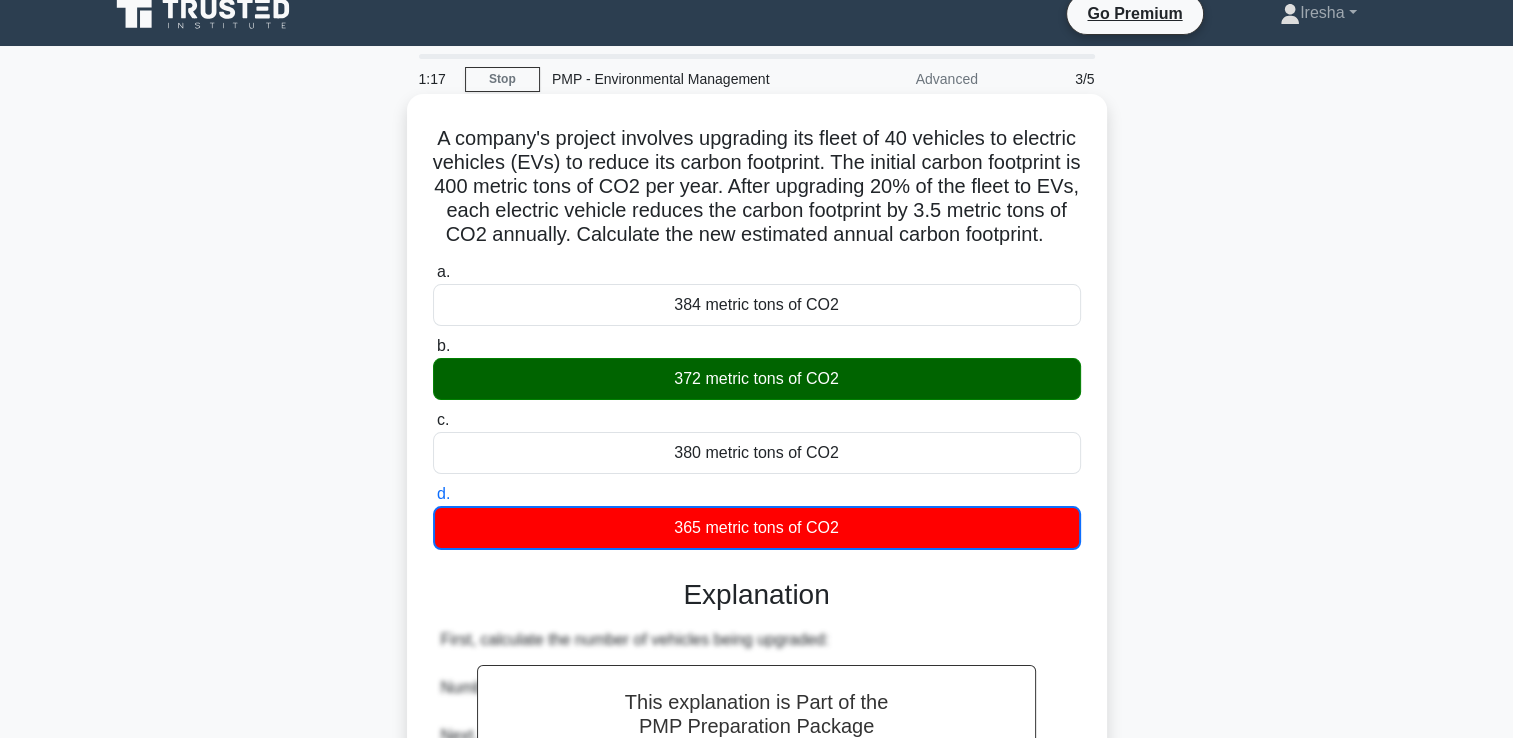 drag, startPoint x: 460, startPoint y: 138, endPoint x: 878, endPoint y: 255, distance: 434.06567 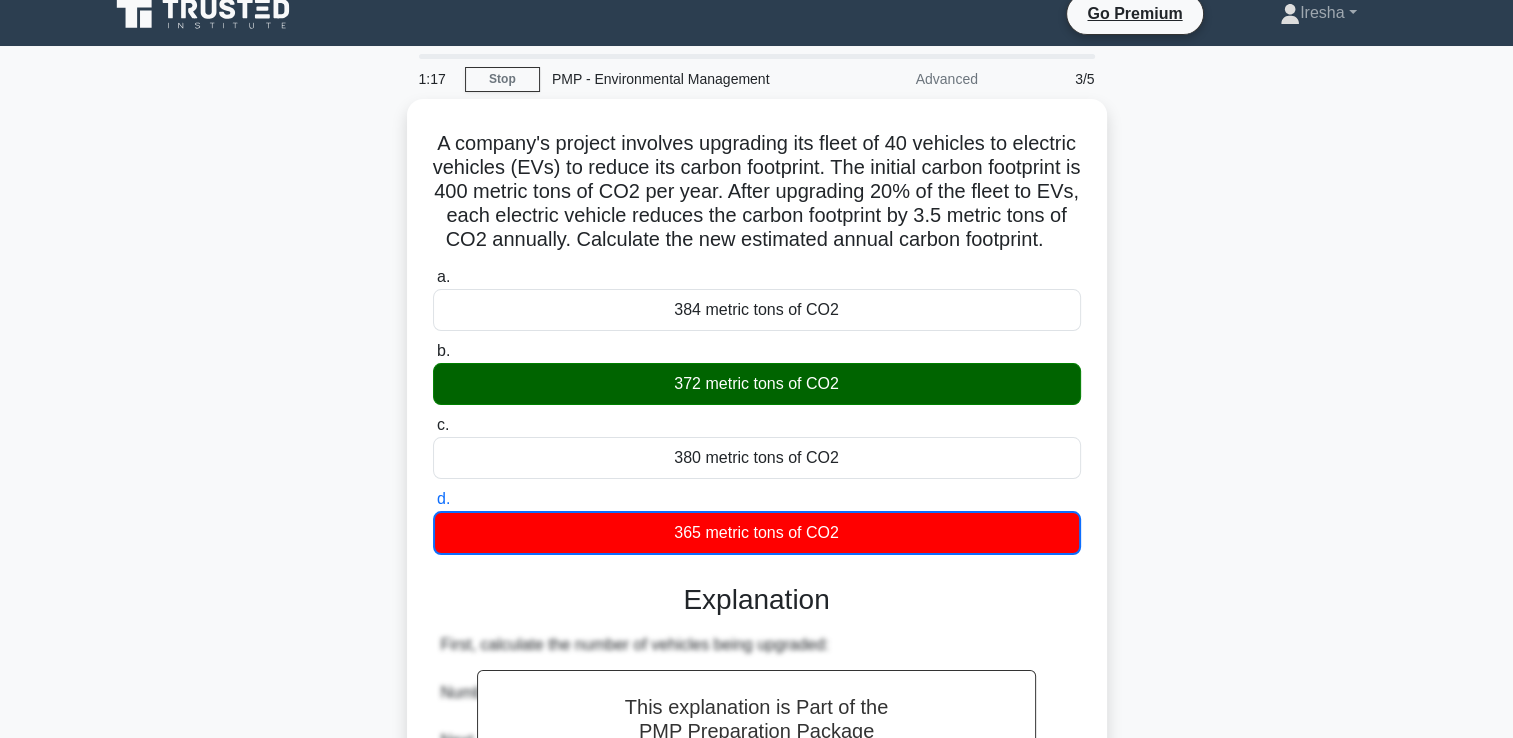 copy on "A company's project involves upgrading its fleet of 40 vehicles to electric vehicles (EVs) to reduce its carbon footprint. The initial carbon footprint is 400 metric tons of CO2 per year. After upgrading 20% of the fleet to EVs, each electric vehicle reduces the carbon footprint by 3.5 metric tons of CO2 annually. Calculate the new estimated annual carbon footprint." 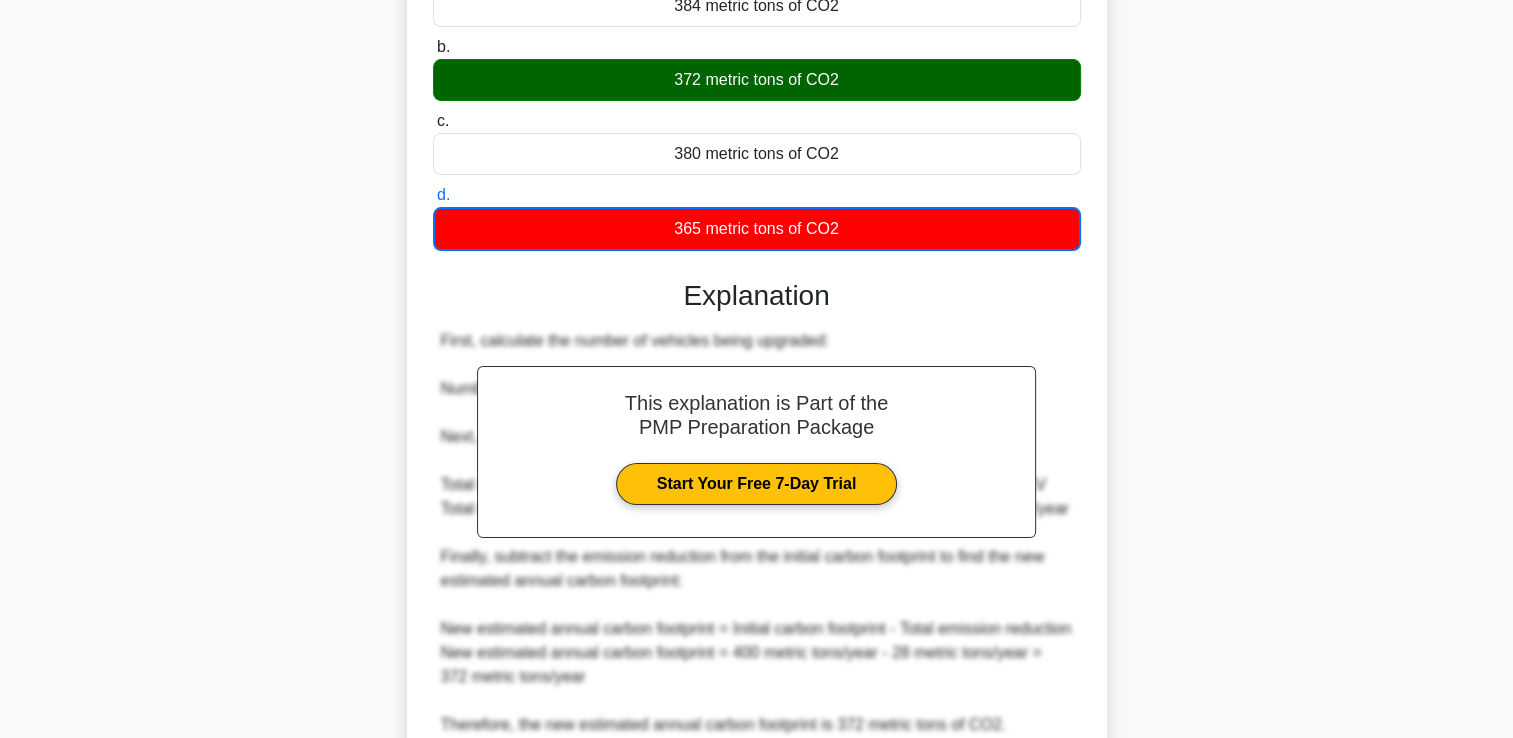 scroll, scrollTop: 618, scrollLeft: 0, axis: vertical 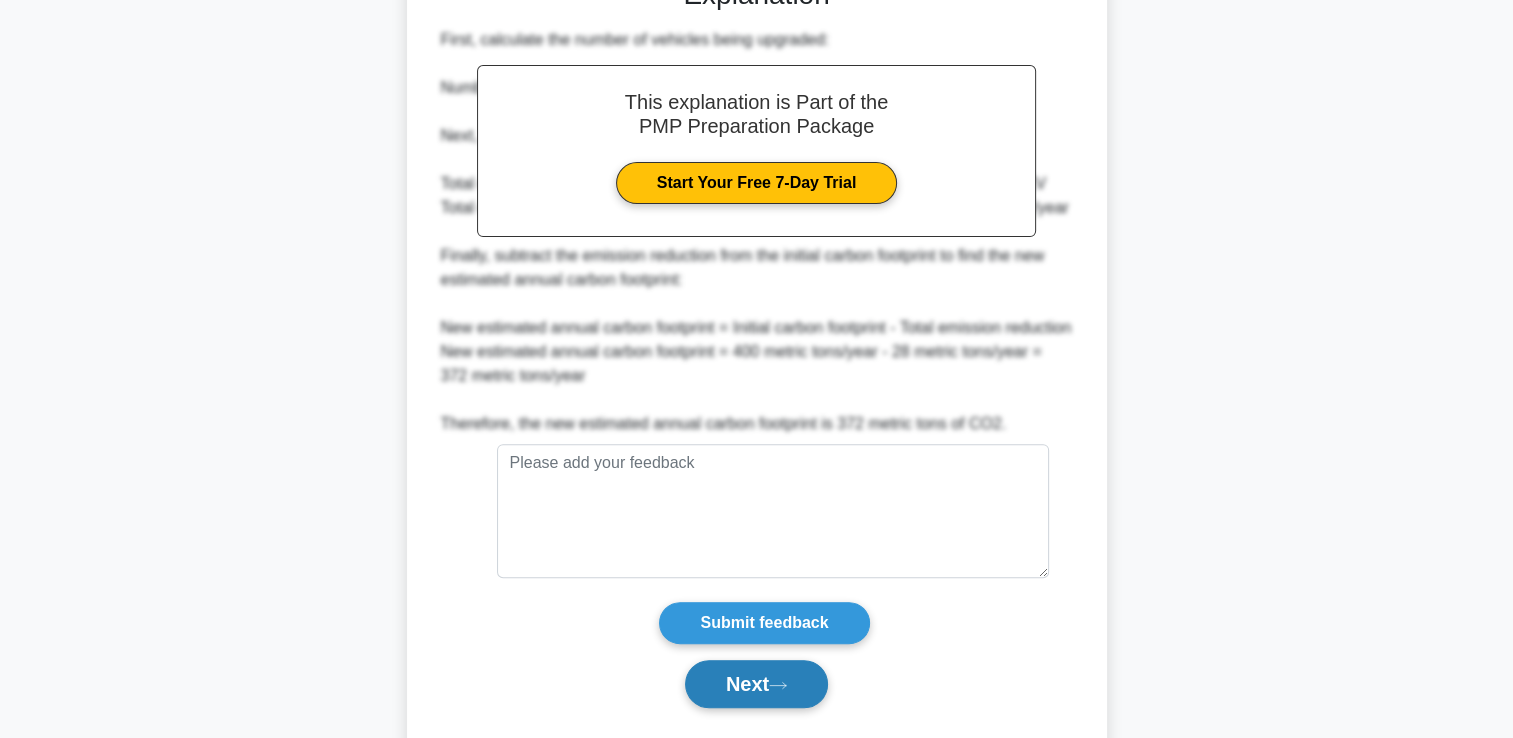 click on "Next" at bounding box center (756, 684) 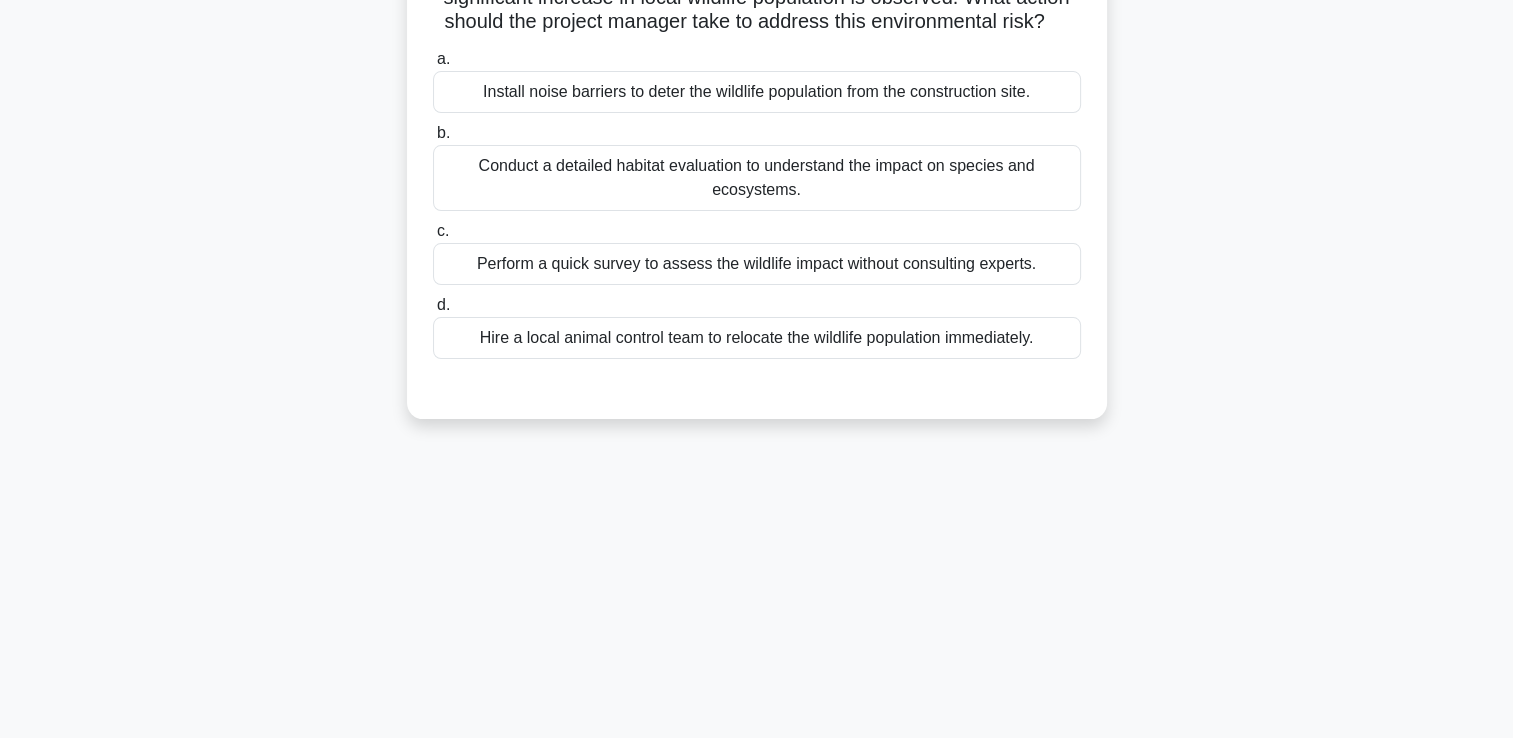 scroll, scrollTop: 0, scrollLeft: 0, axis: both 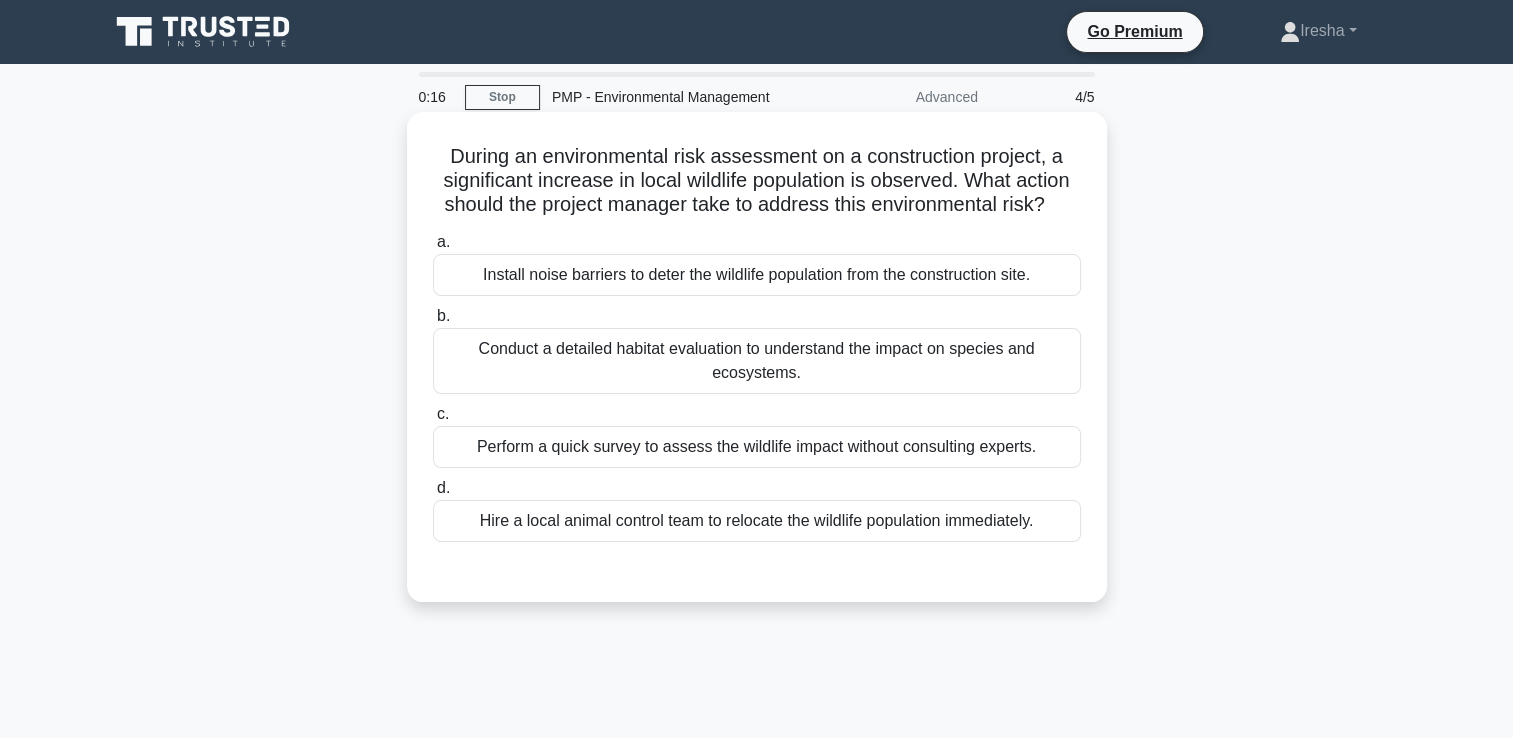 click on "Conduct a detailed habitat evaluation to understand the impact on species and ecosystems." at bounding box center (757, 361) 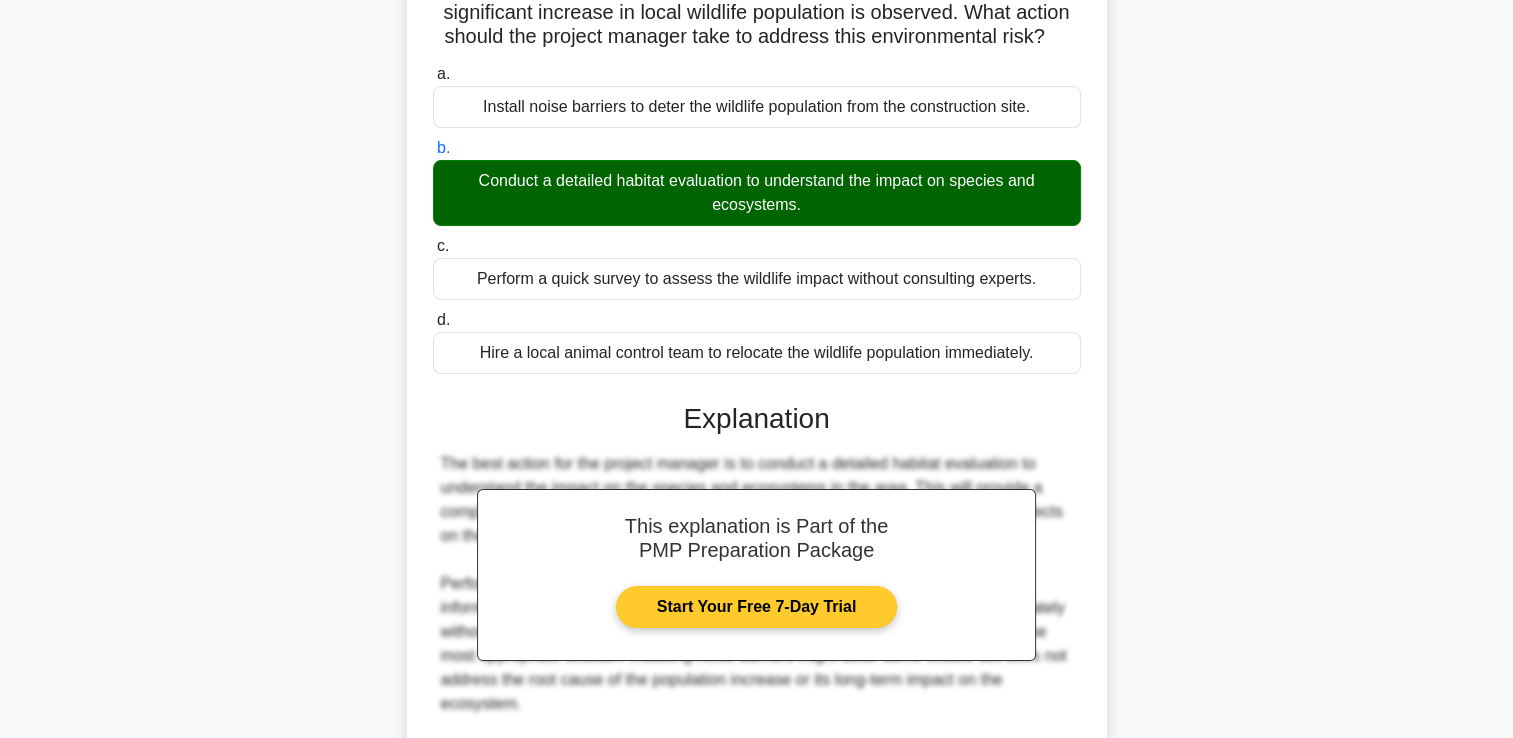 scroll, scrollTop: 421, scrollLeft: 0, axis: vertical 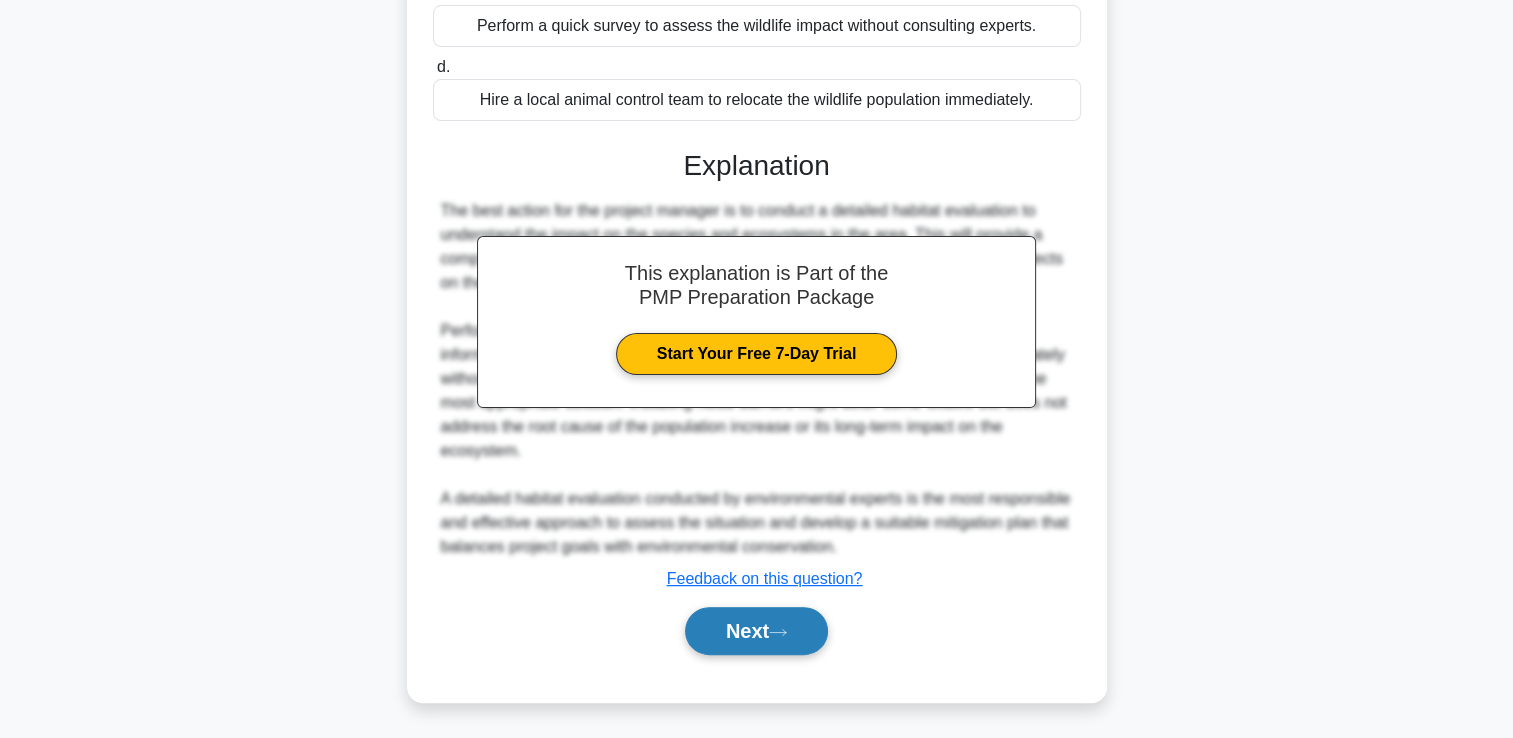 click on "Next" at bounding box center [756, 631] 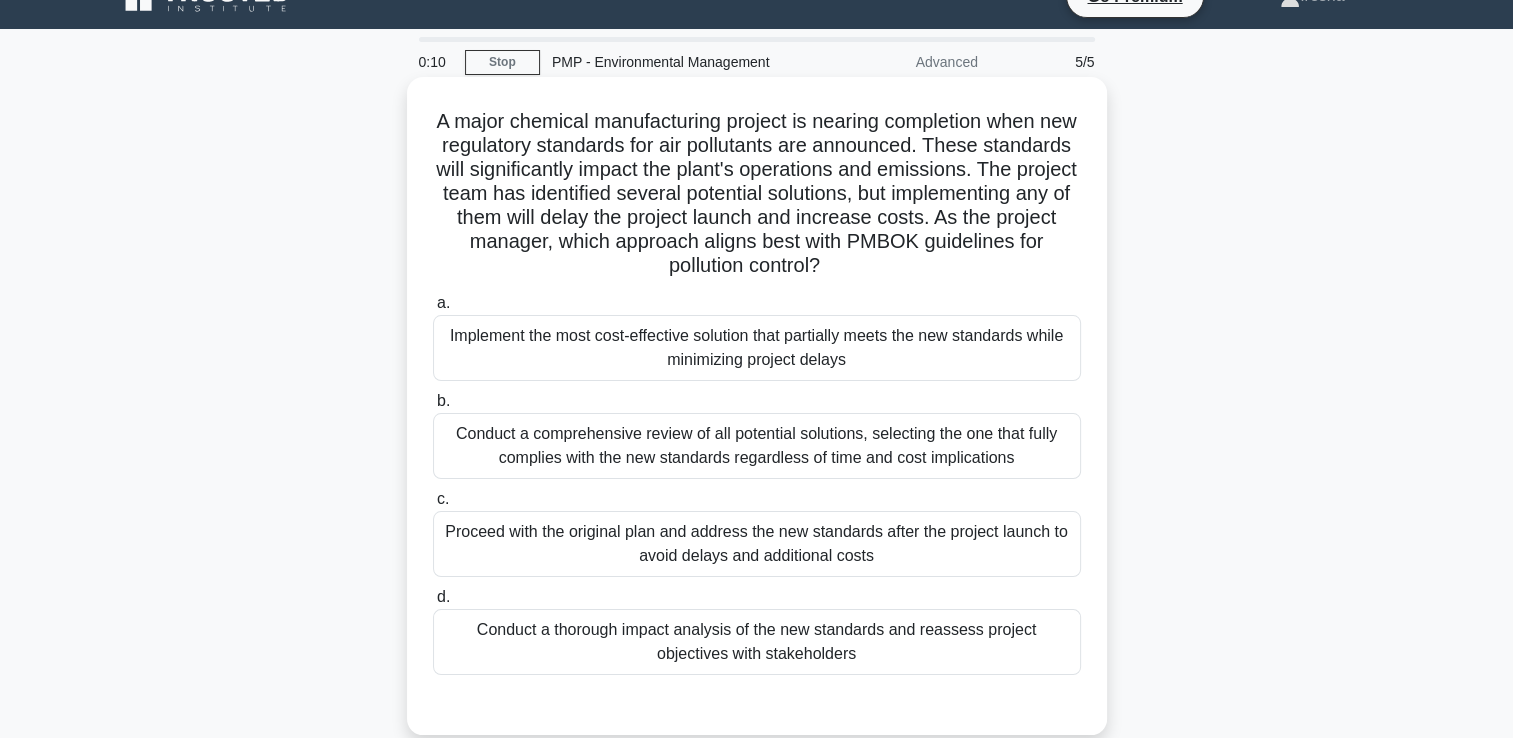scroll, scrollTop: 0, scrollLeft: 0, axis: both 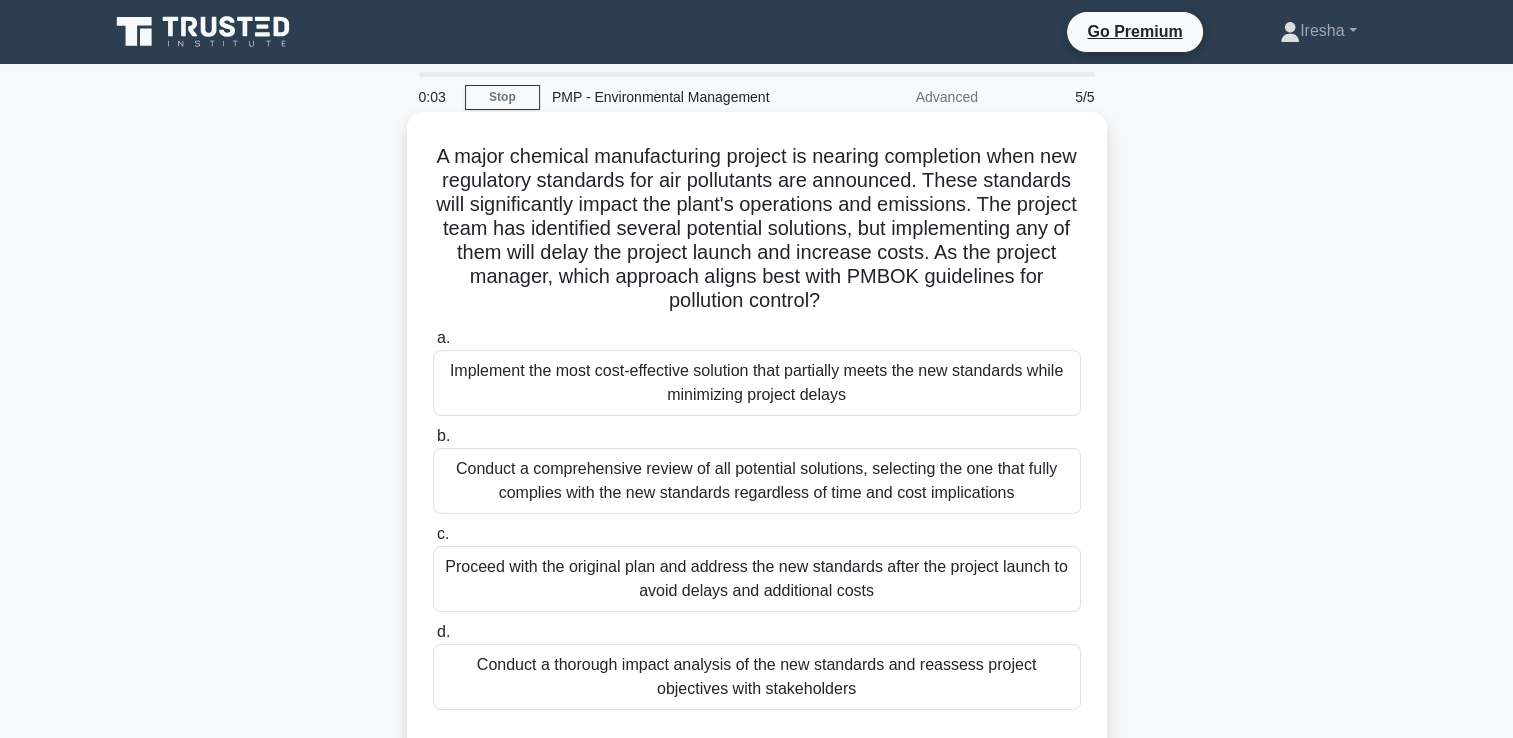 click on "Conduct a comprehensive review of all potential solutions, selecting the one that fully complies with the new standards regardless of time and cost implications" at bounding box center [757, 481] 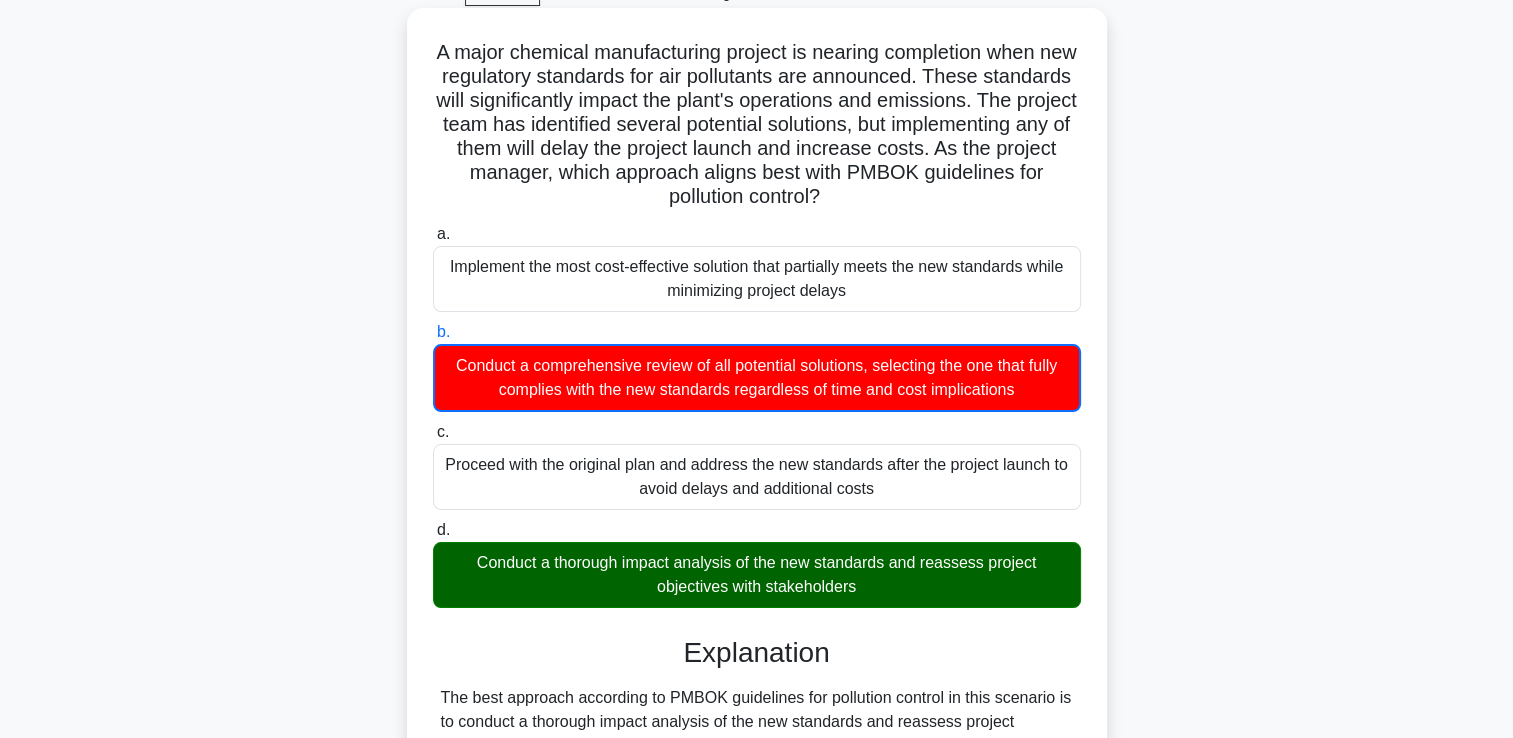 scroll, scrollTop: 0, scrollLeft: 0, axis: both 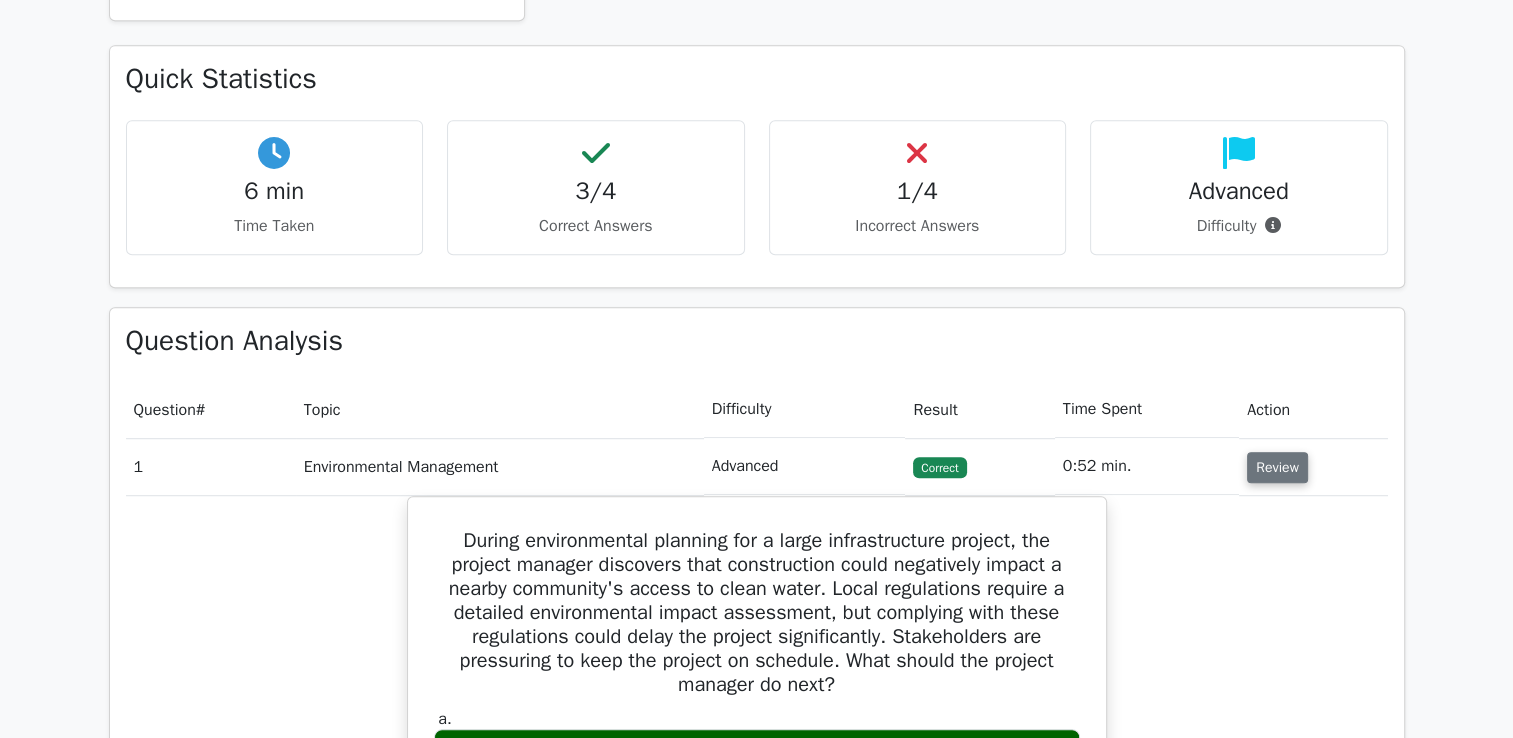 click on "Review" at bounding box center (1277, 467) 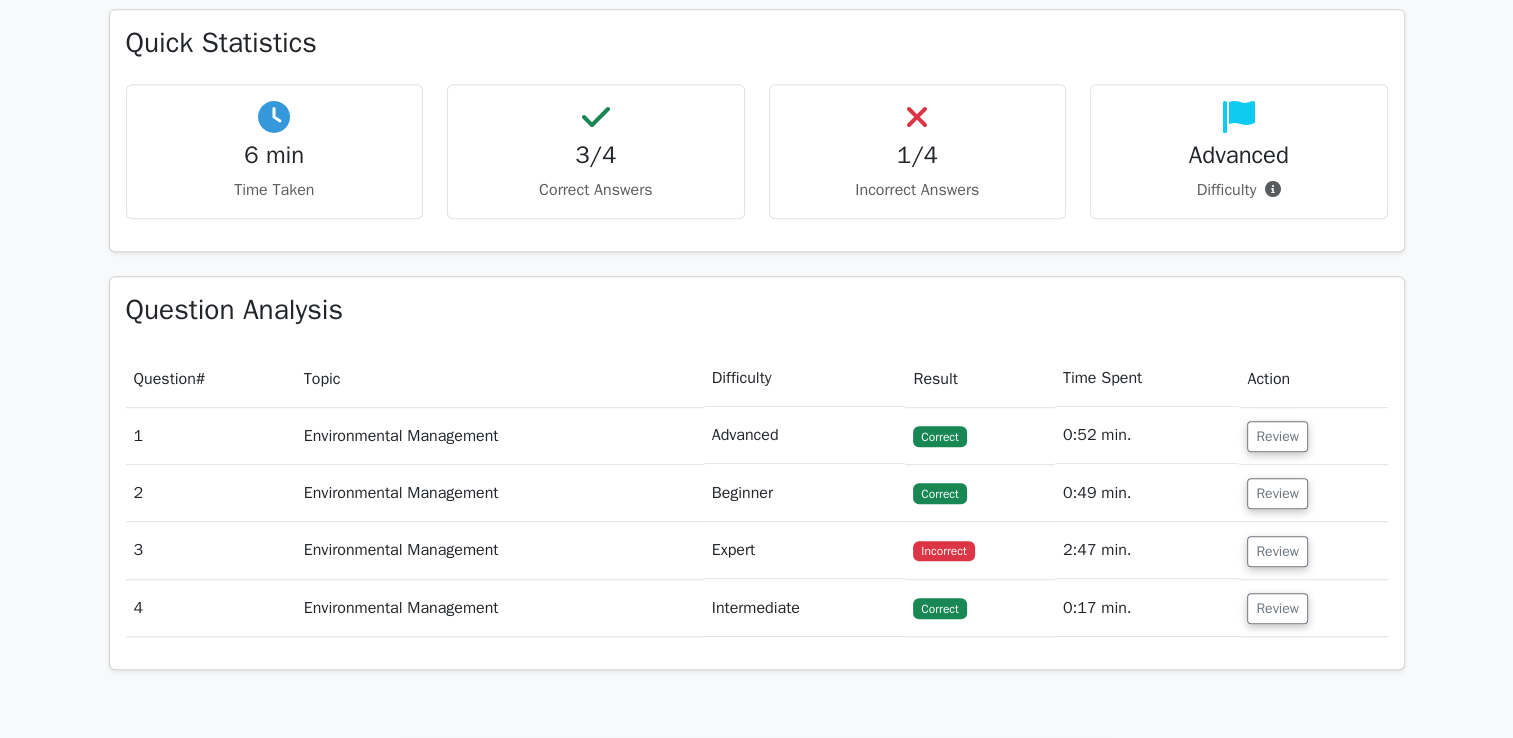 scroll, scrollTop: 1400, scrollLeft: 0, axis: vertical 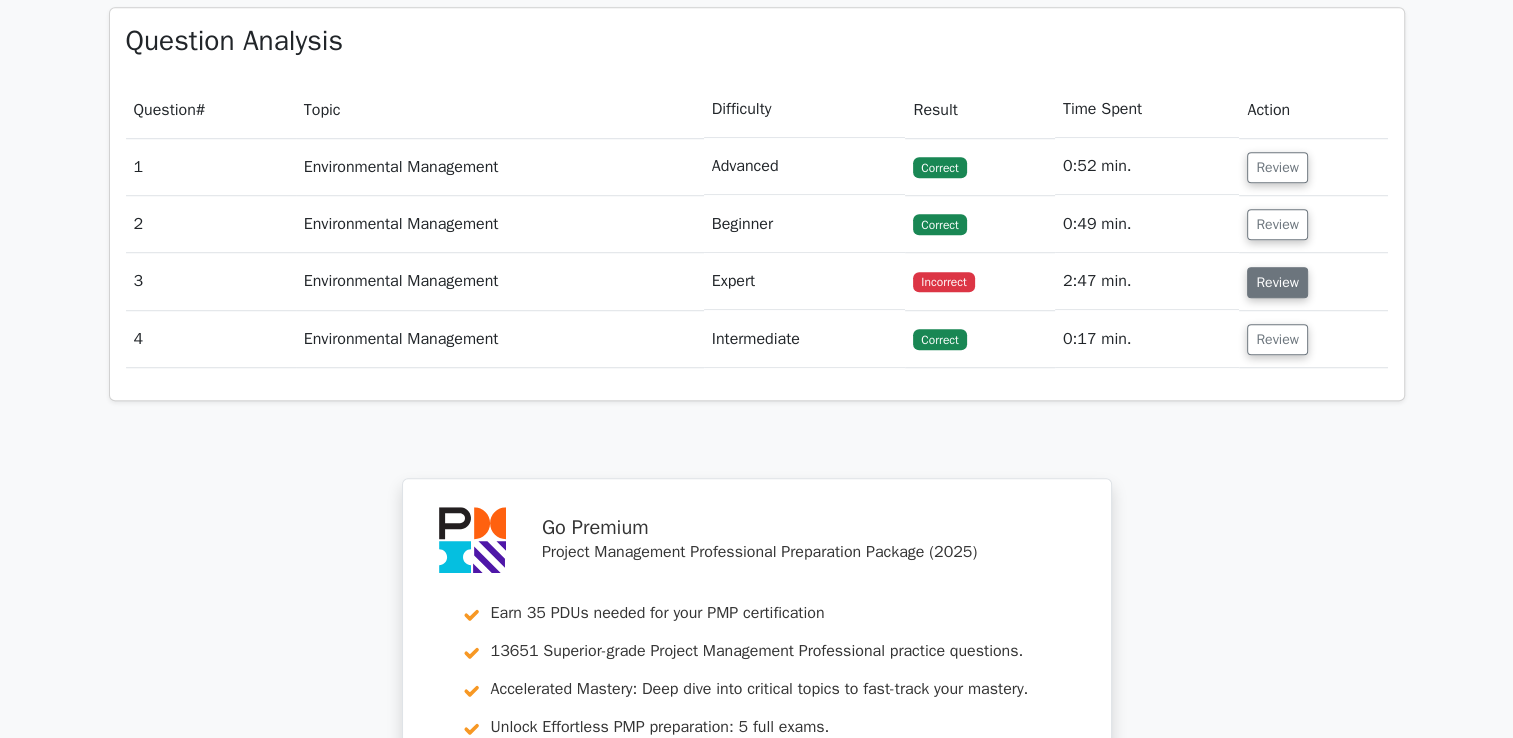 click on "Review" at bounding box center [1277, 282] 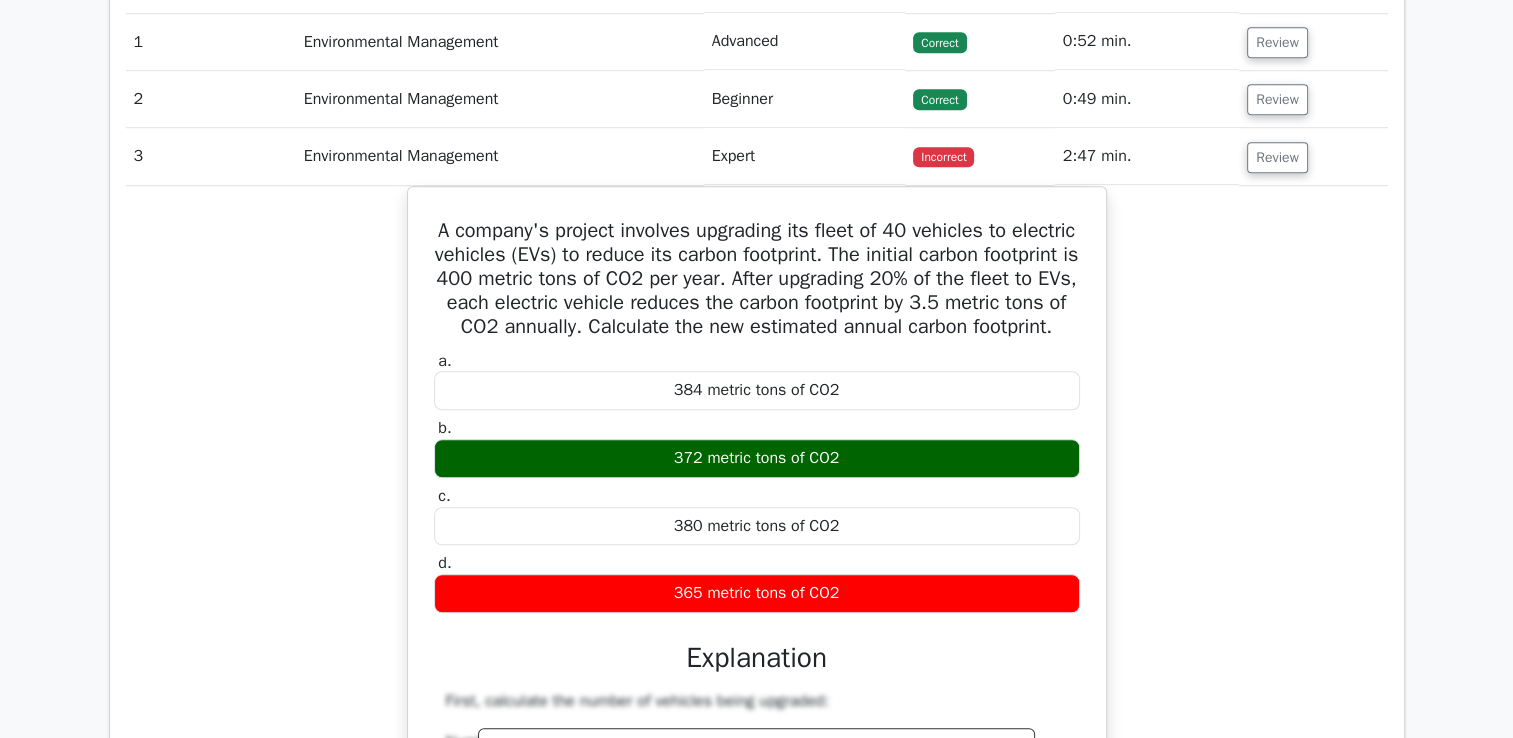scroll, scrollTop: 1300, scrollLeft: 0, axis: vertical 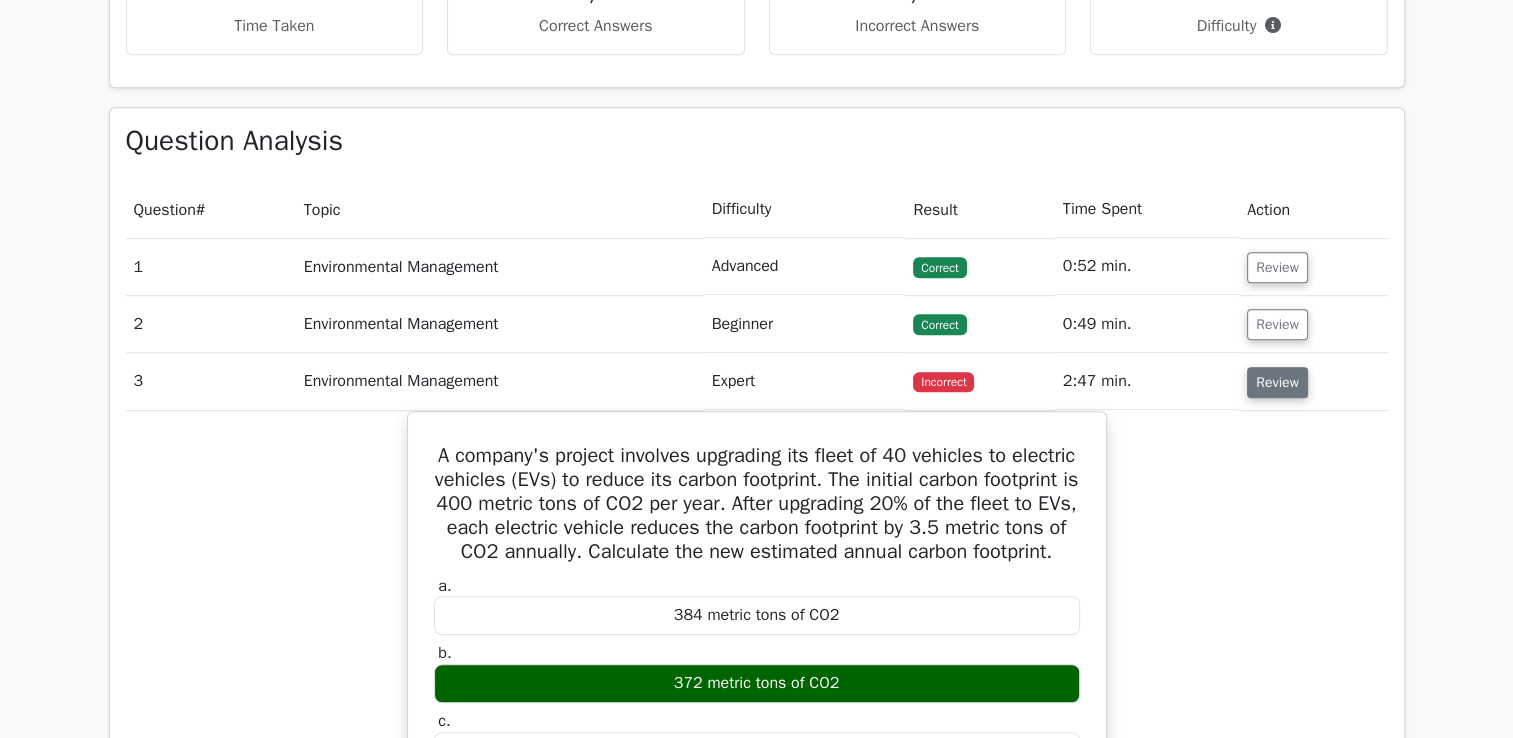 click on "Review" at bounding box center (1277, 382) 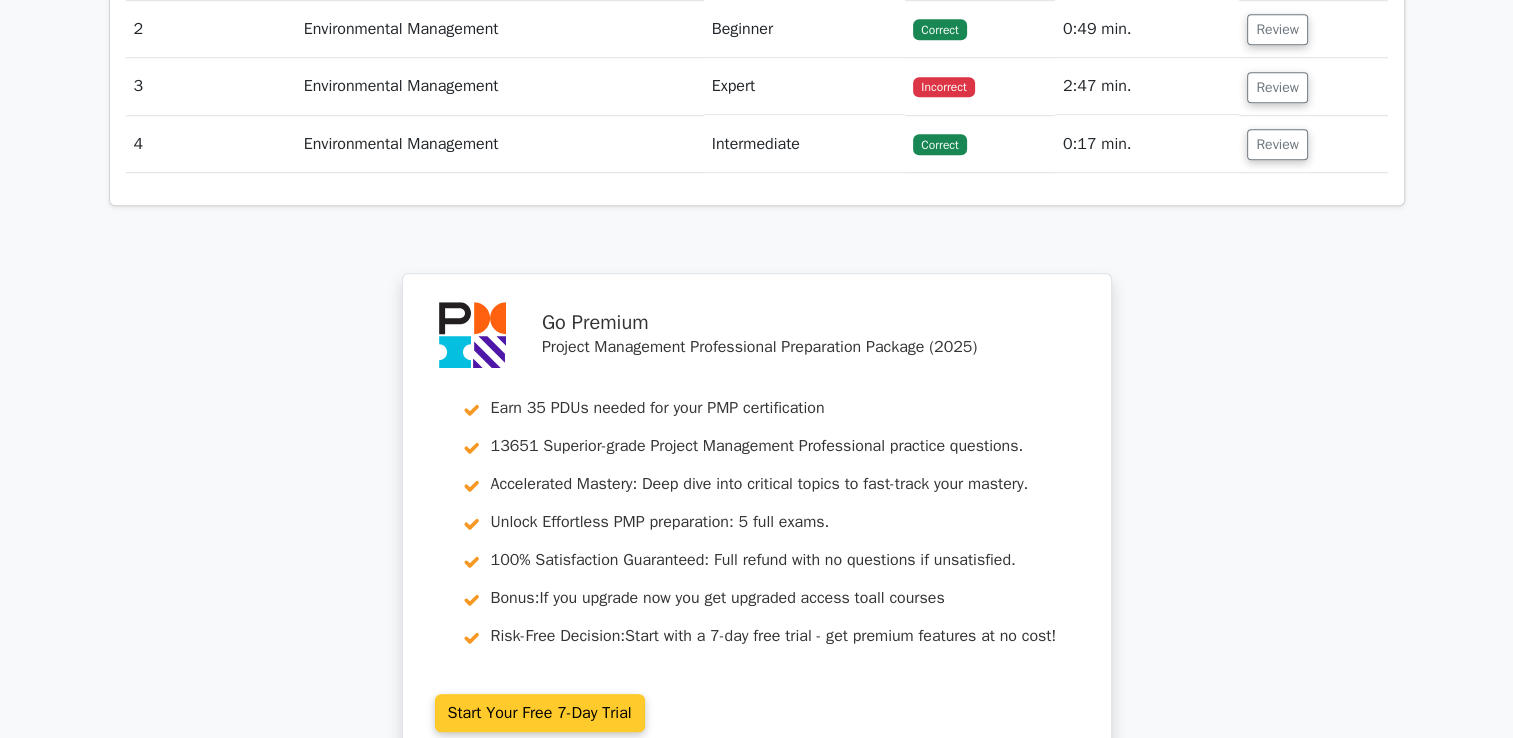 scroll, scrollTop: 2020, scrollLeft: 0, axis: vertical 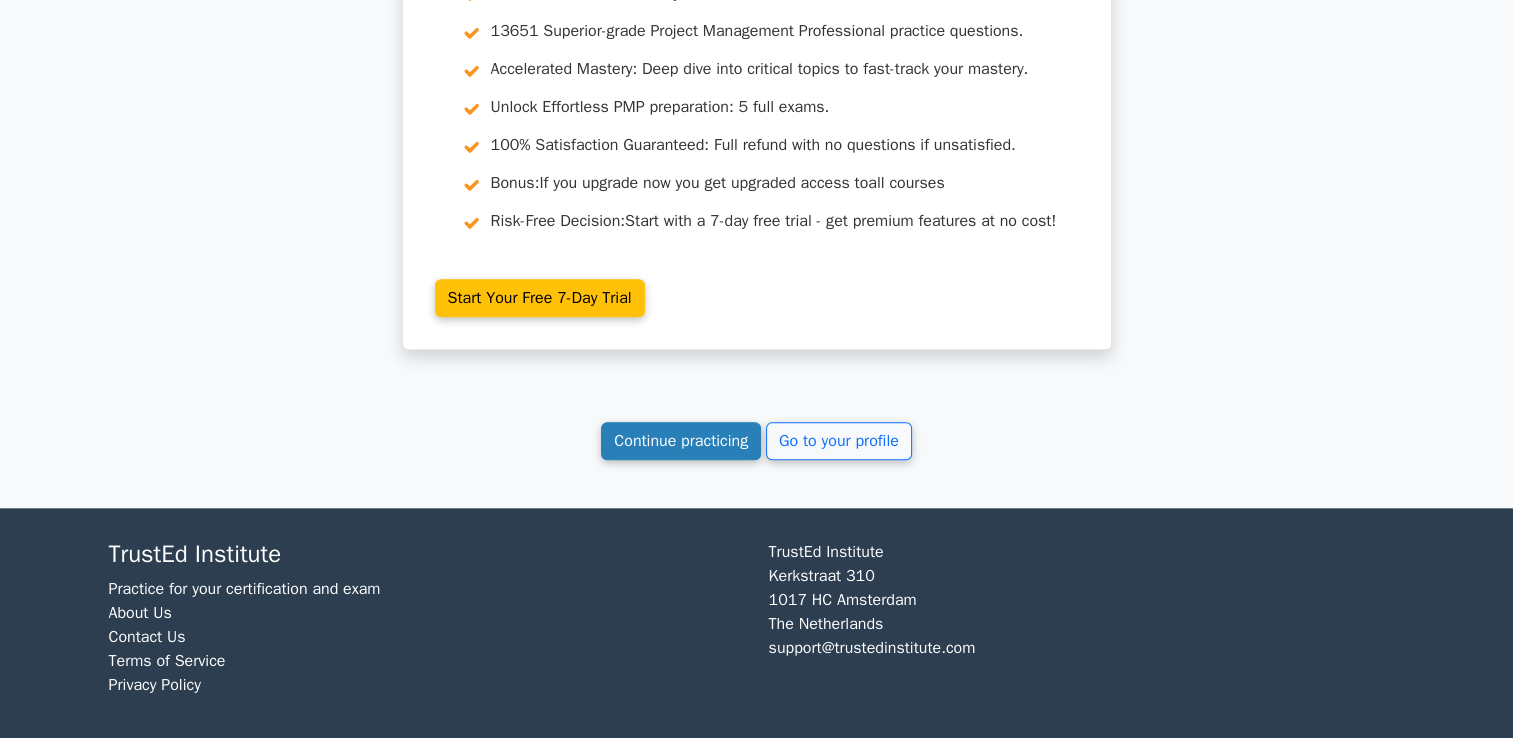 click on "Continue practicing" at bounding box center (681, 441) 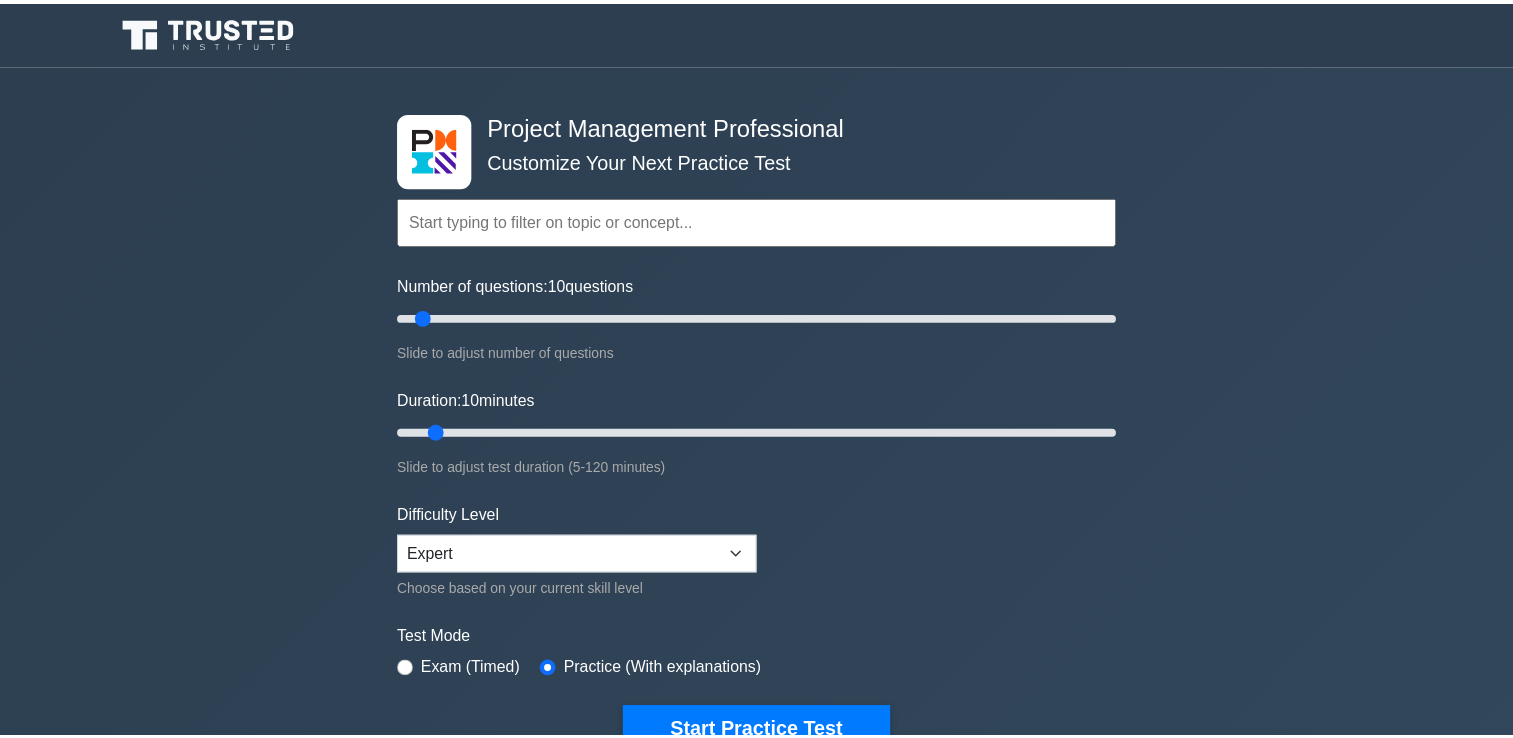 scroll, scrollTop: 0, scrollLeft: 0, axis: both 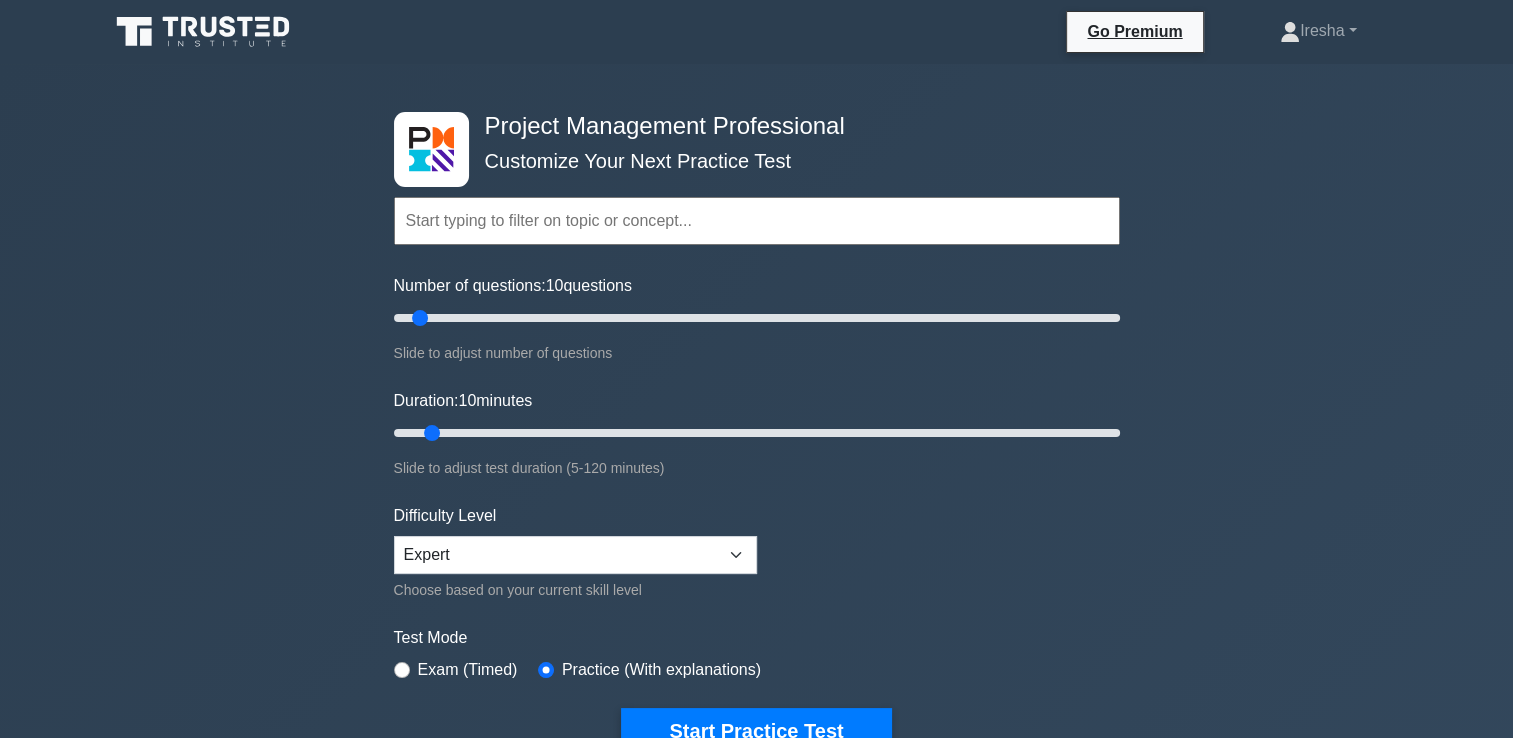 click at bounding box center (757, 221) 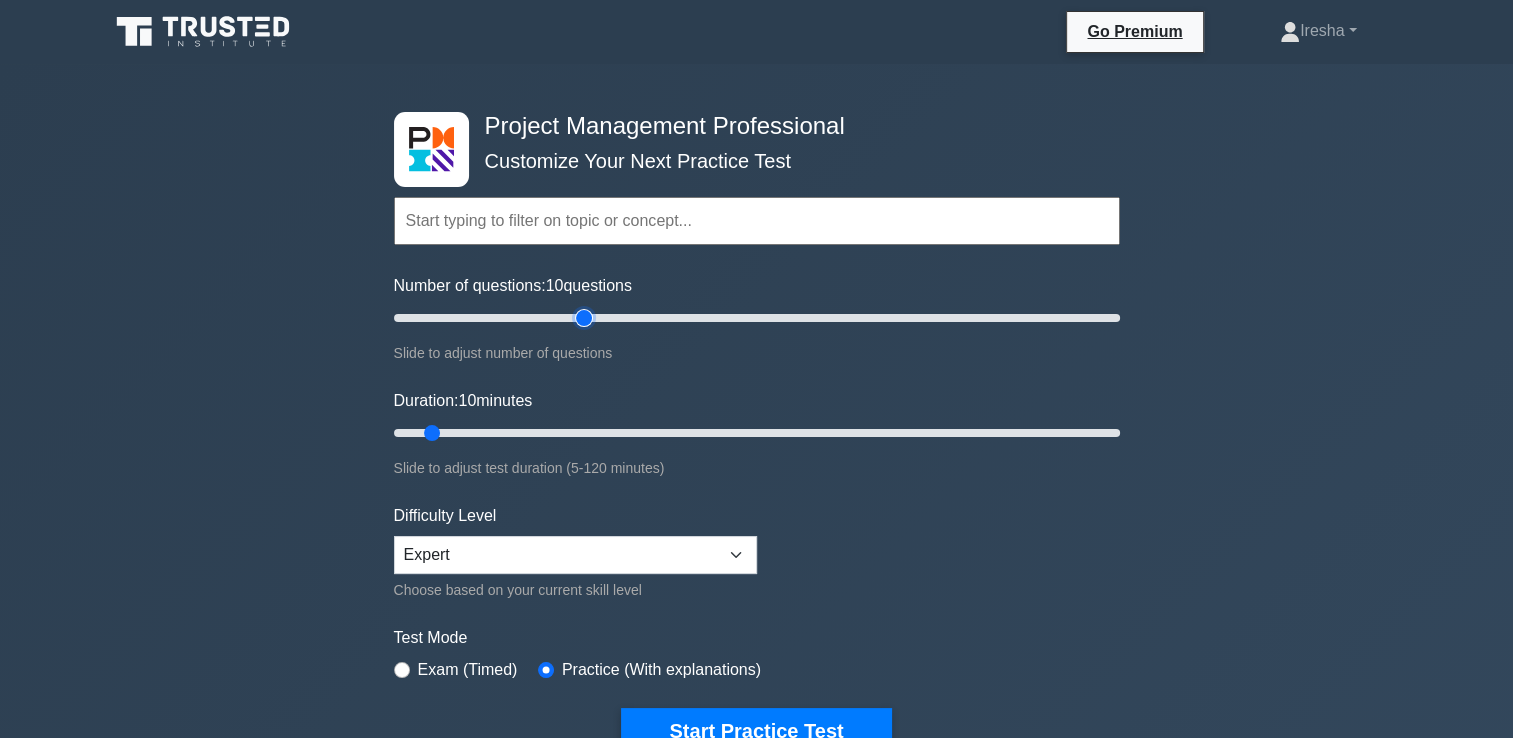 click on "Number of questions:  10  questions" at bounding box center (757, 318) 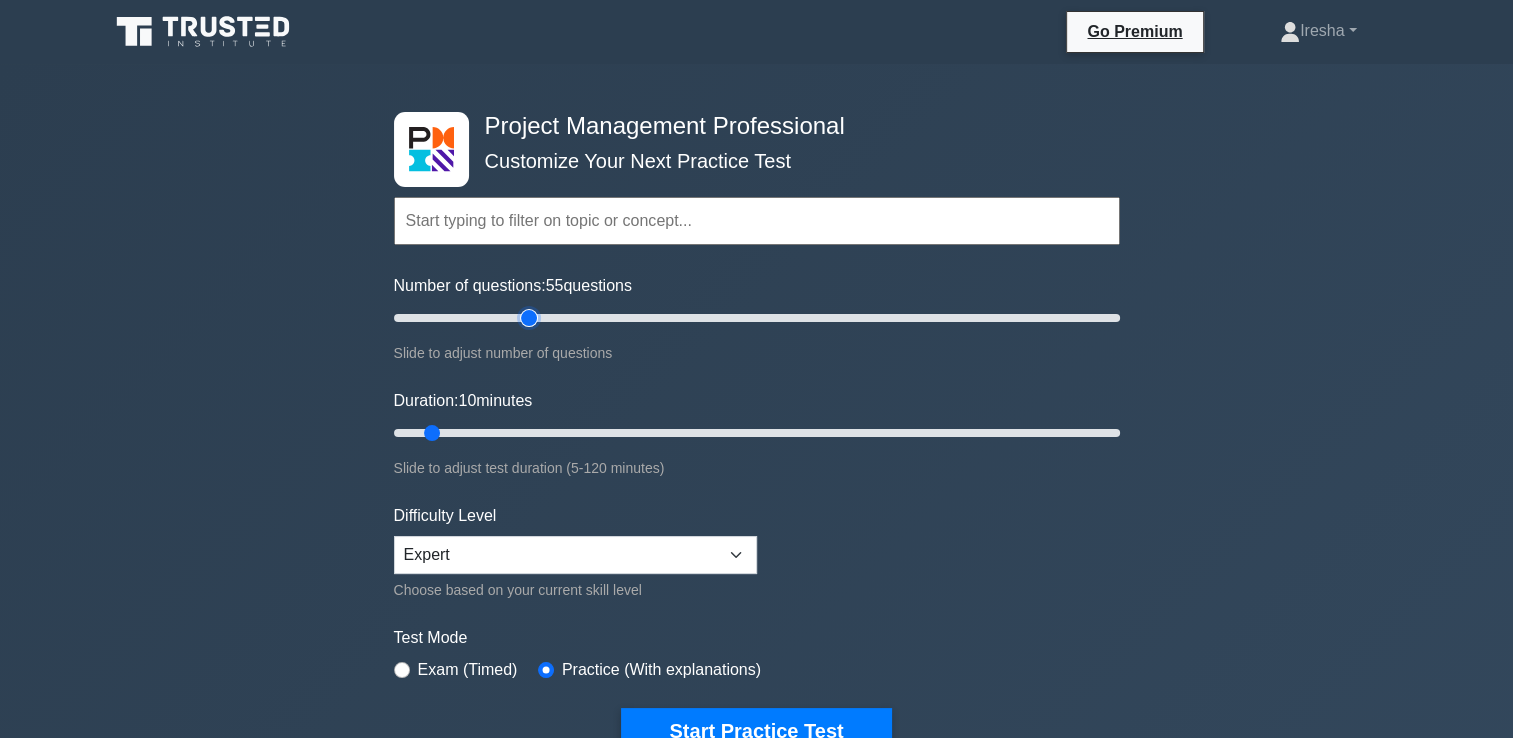 click on "Number of questions:  55  questions" at bounding box center [757, 318] 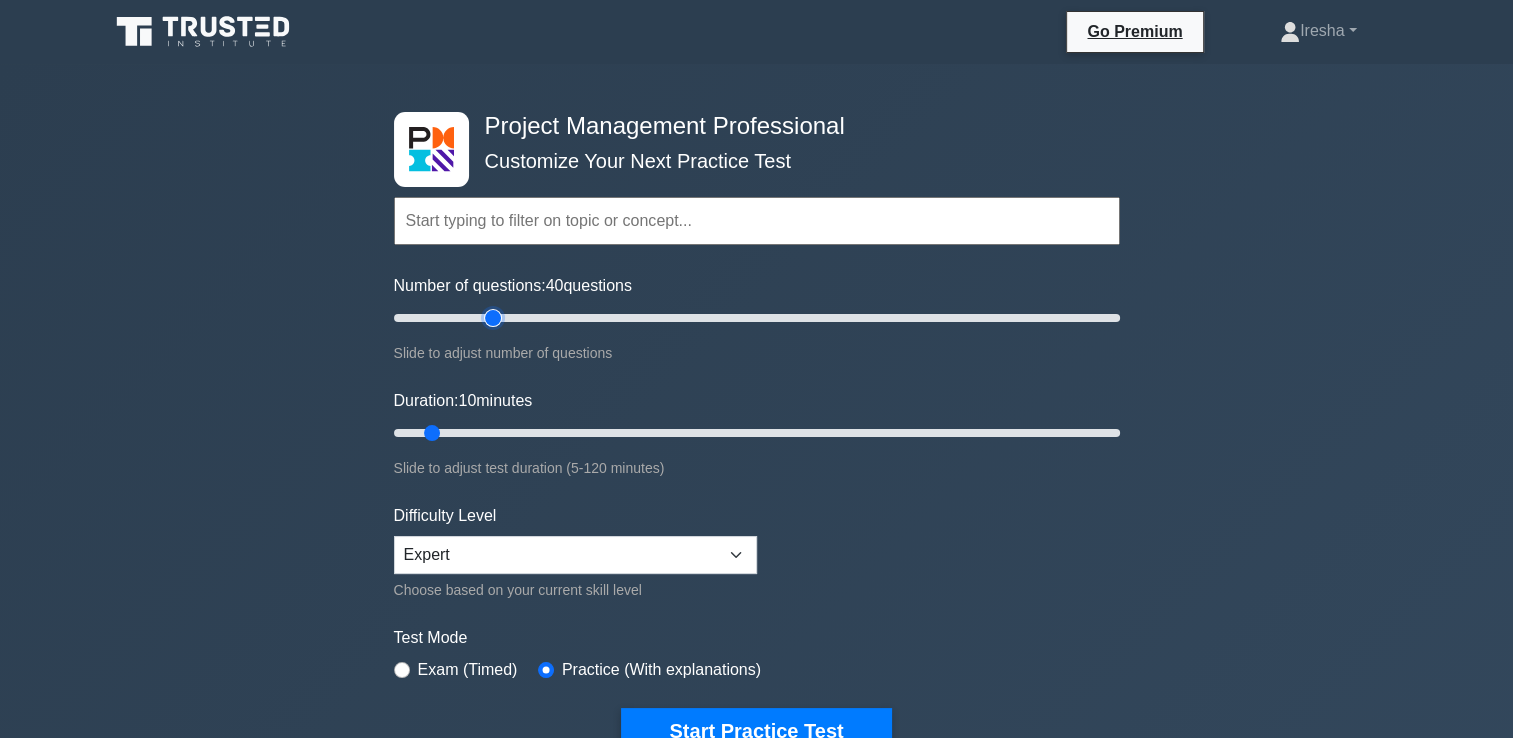 type on "30" 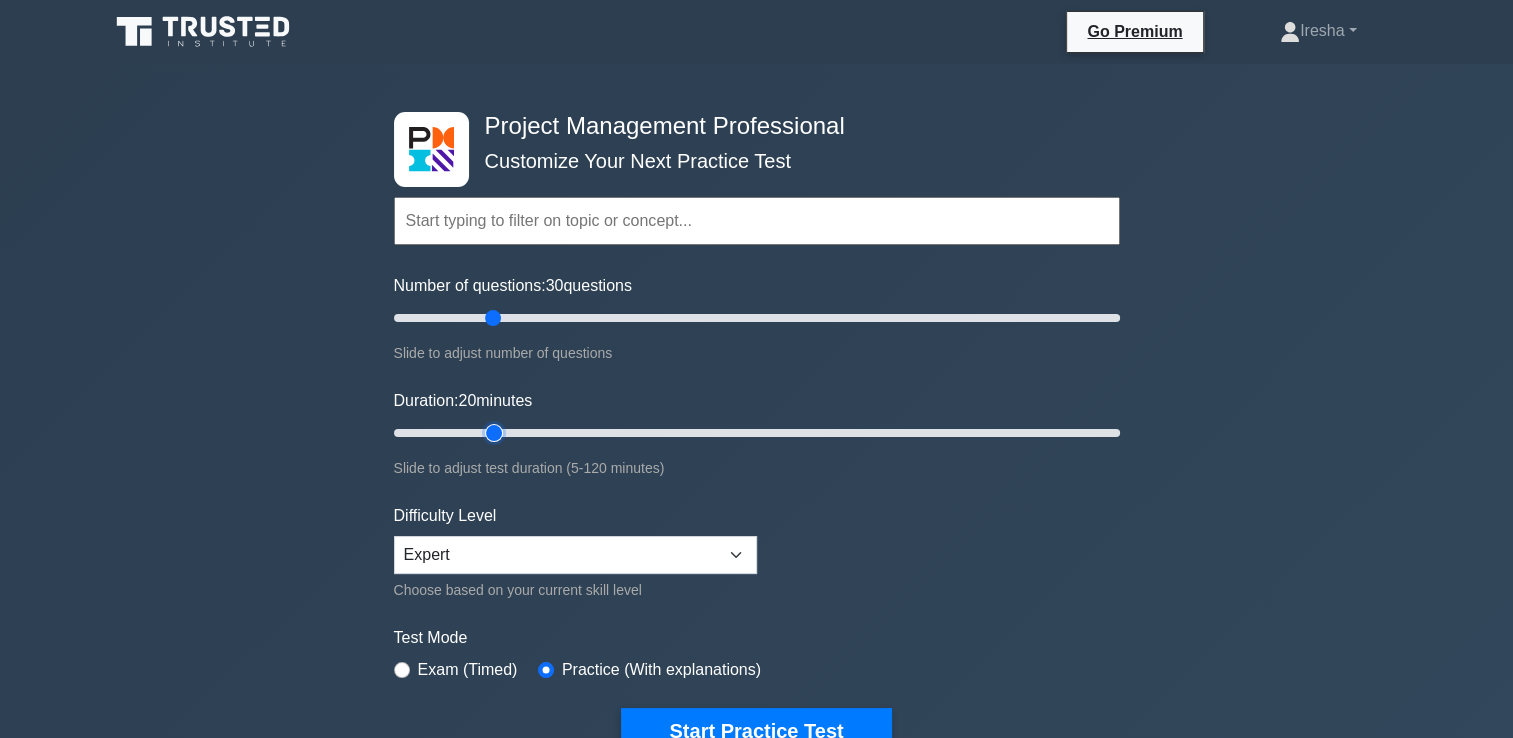 click on "Duration:  20  minutes" at bounding box center [757, 433] 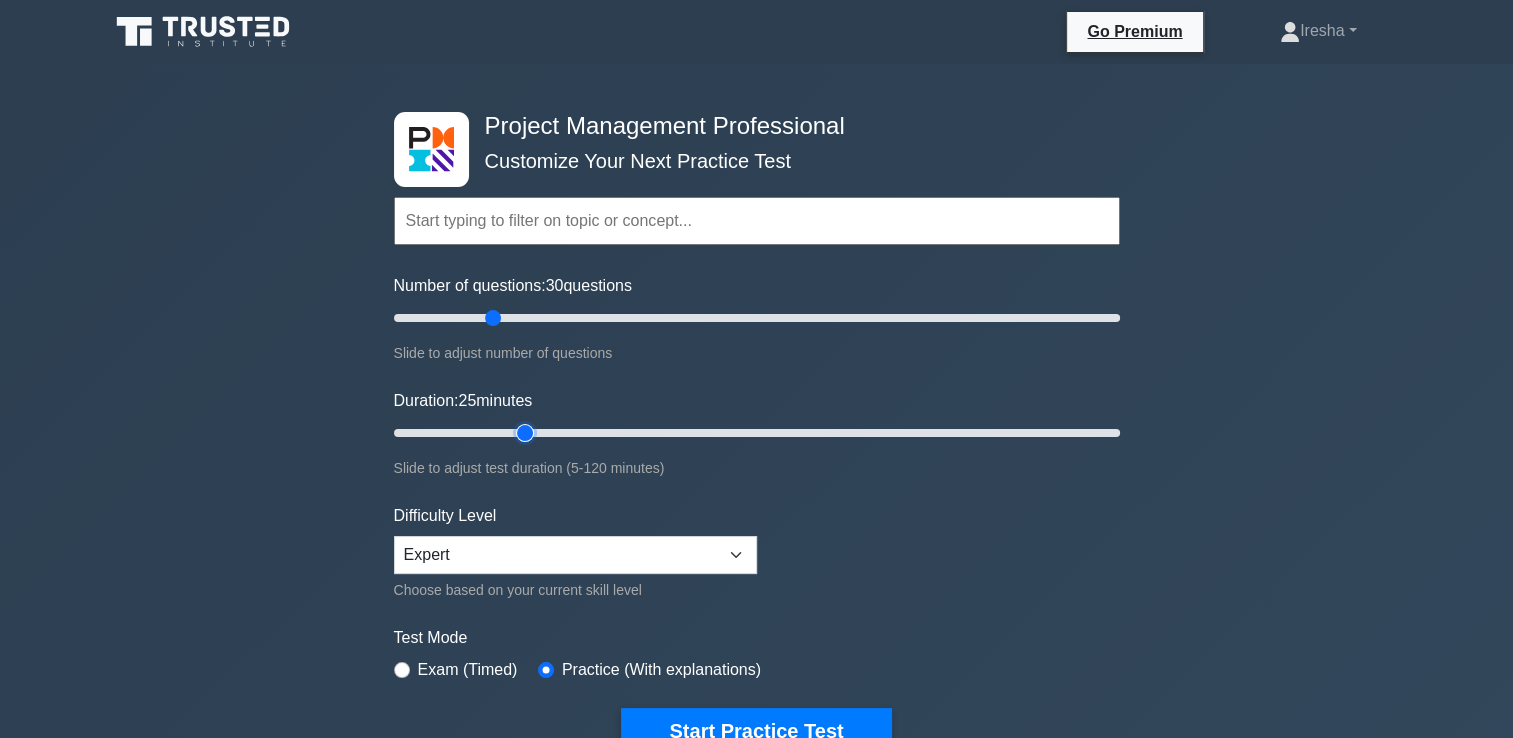 click on "Duration:  25  minutes" at bounding box center (757, 433) 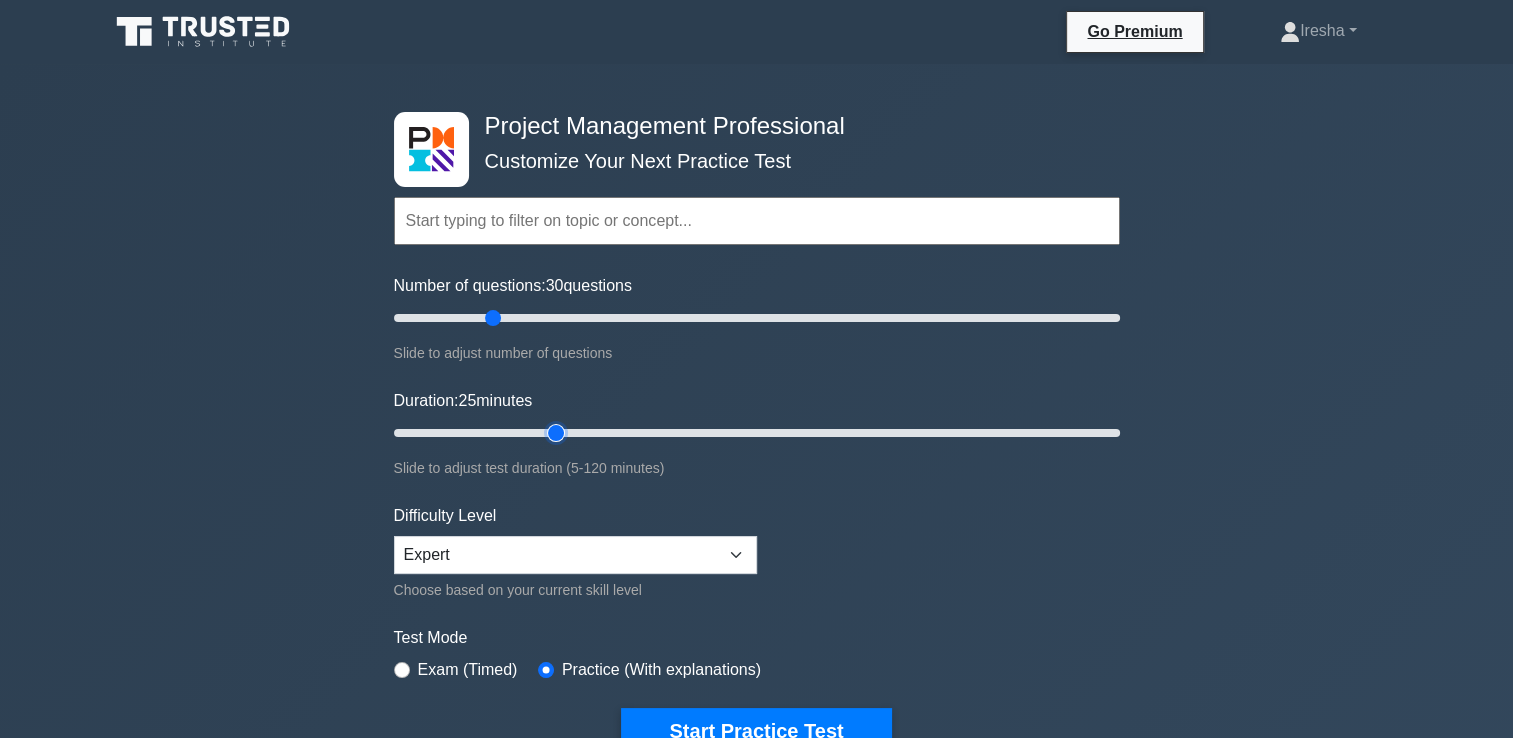 type on "30" 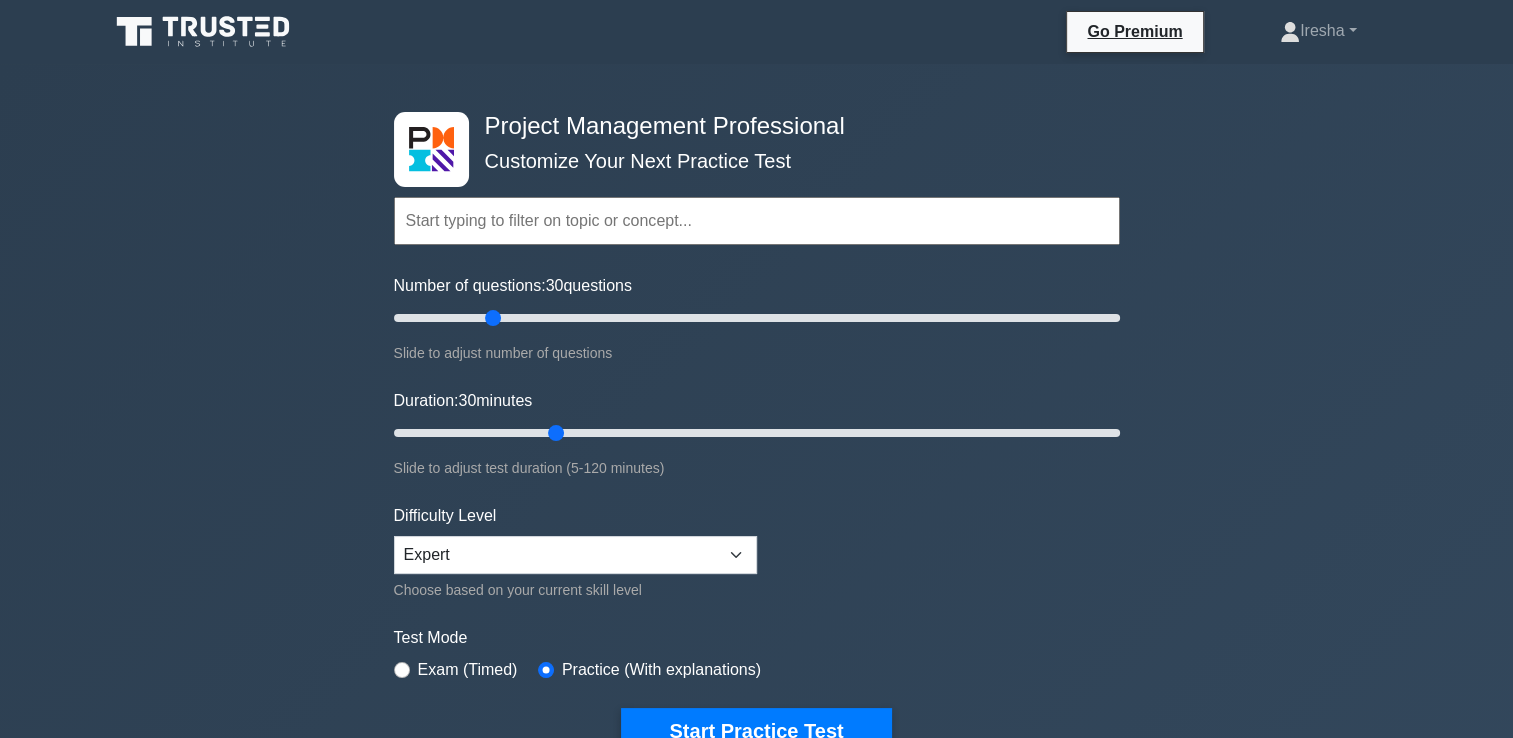 click at bounding box center [757, 221] 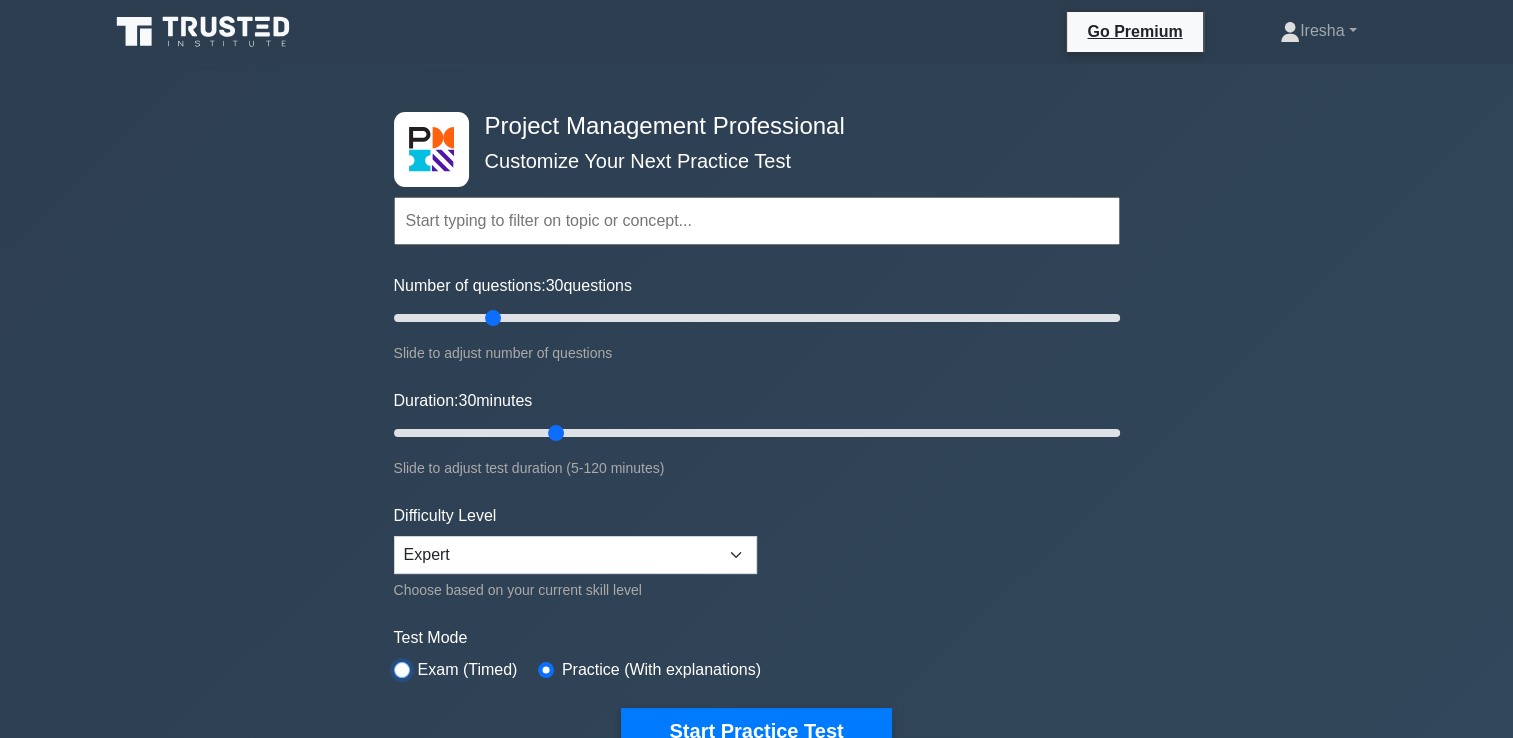 click at bounding box center [402, 670] 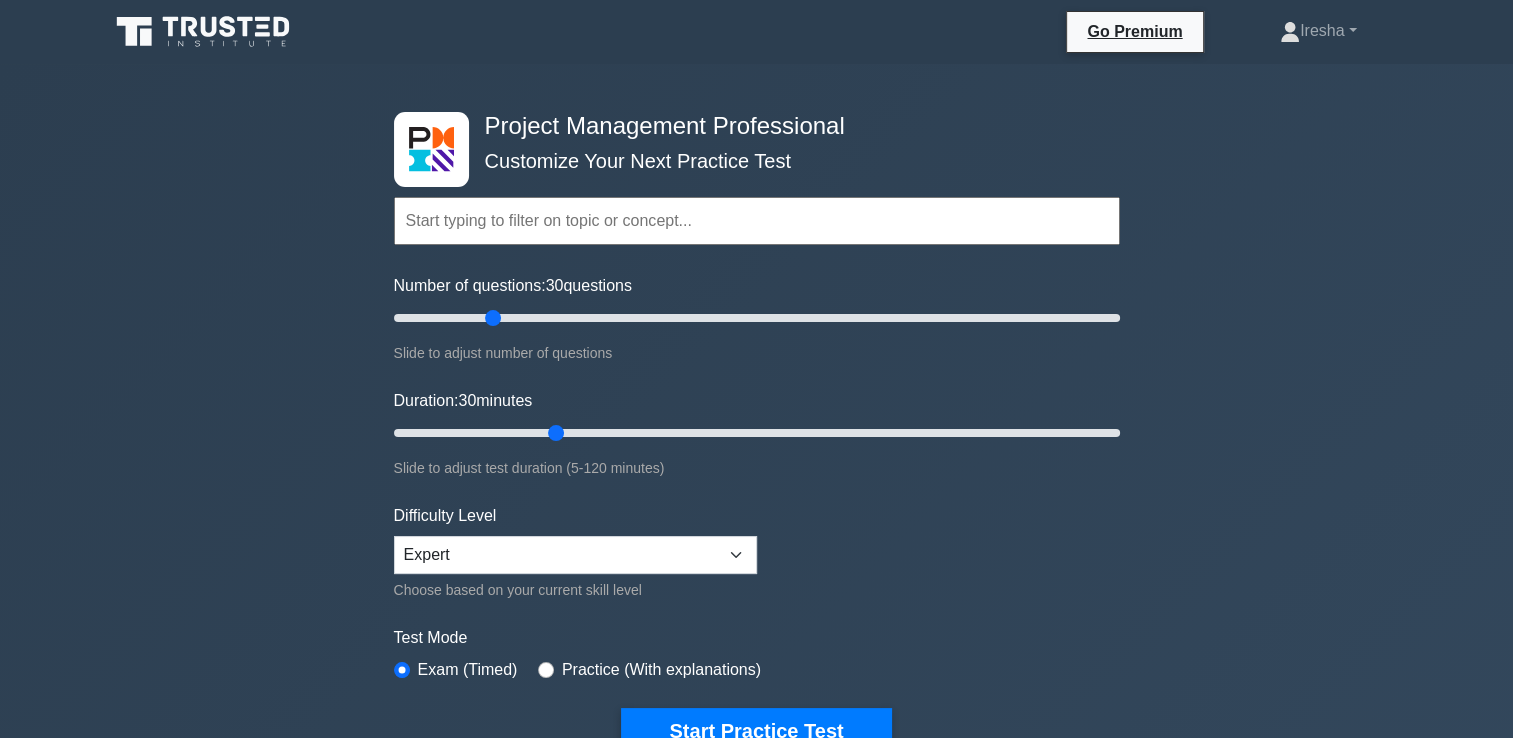click at bounding box center (757, 221) 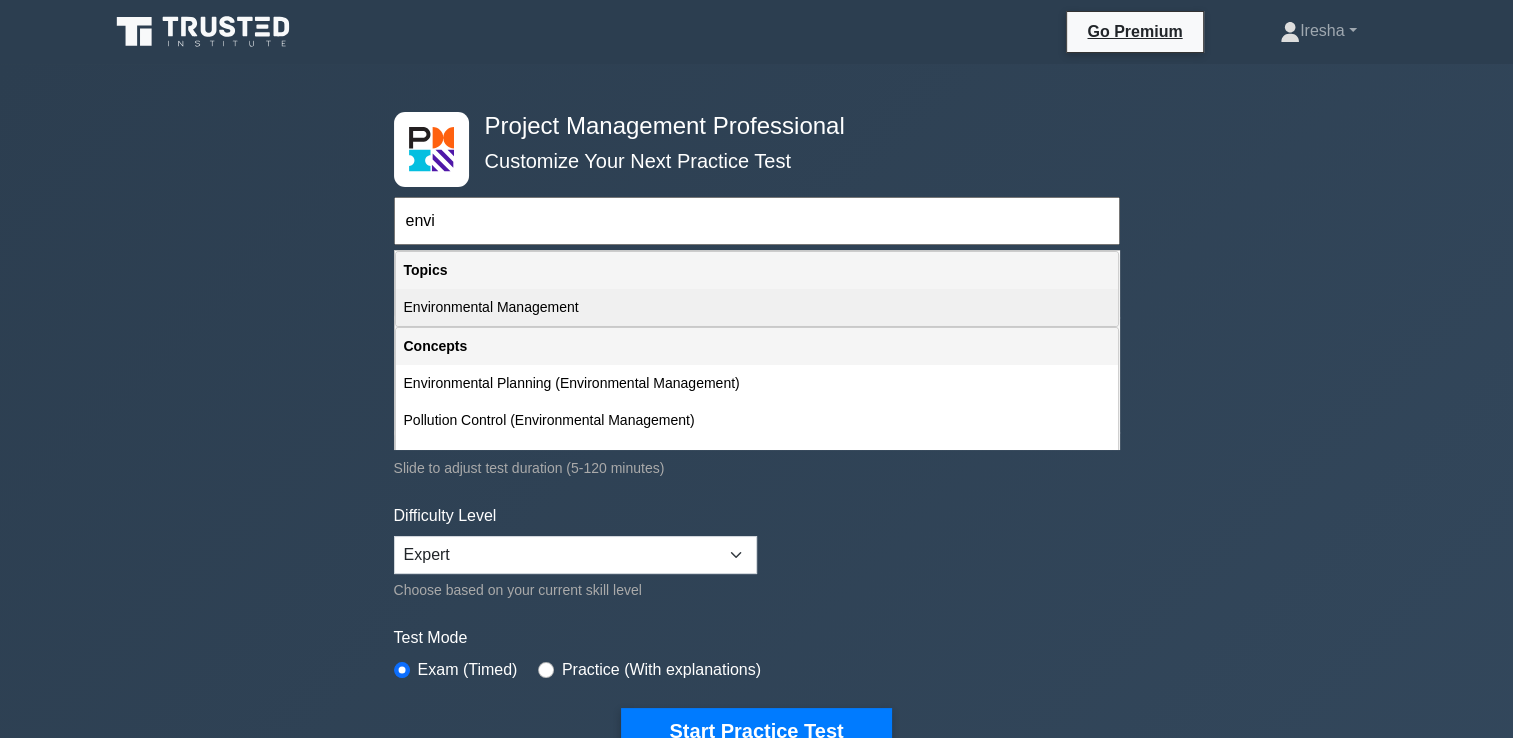 click on "Environmental Management" at bounding box center [757, 307] 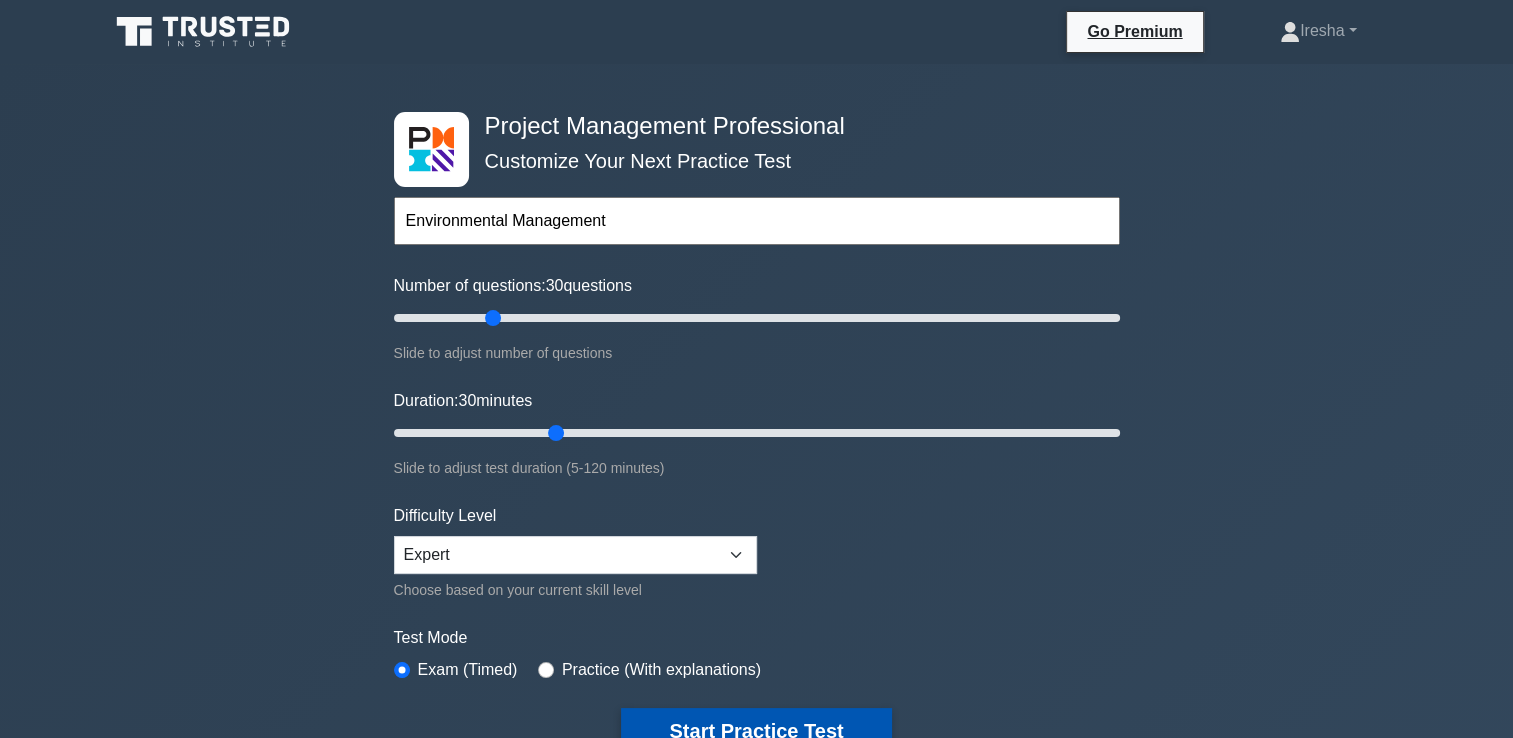 click on "Start Practice Test" at bounding box center (756, 731) 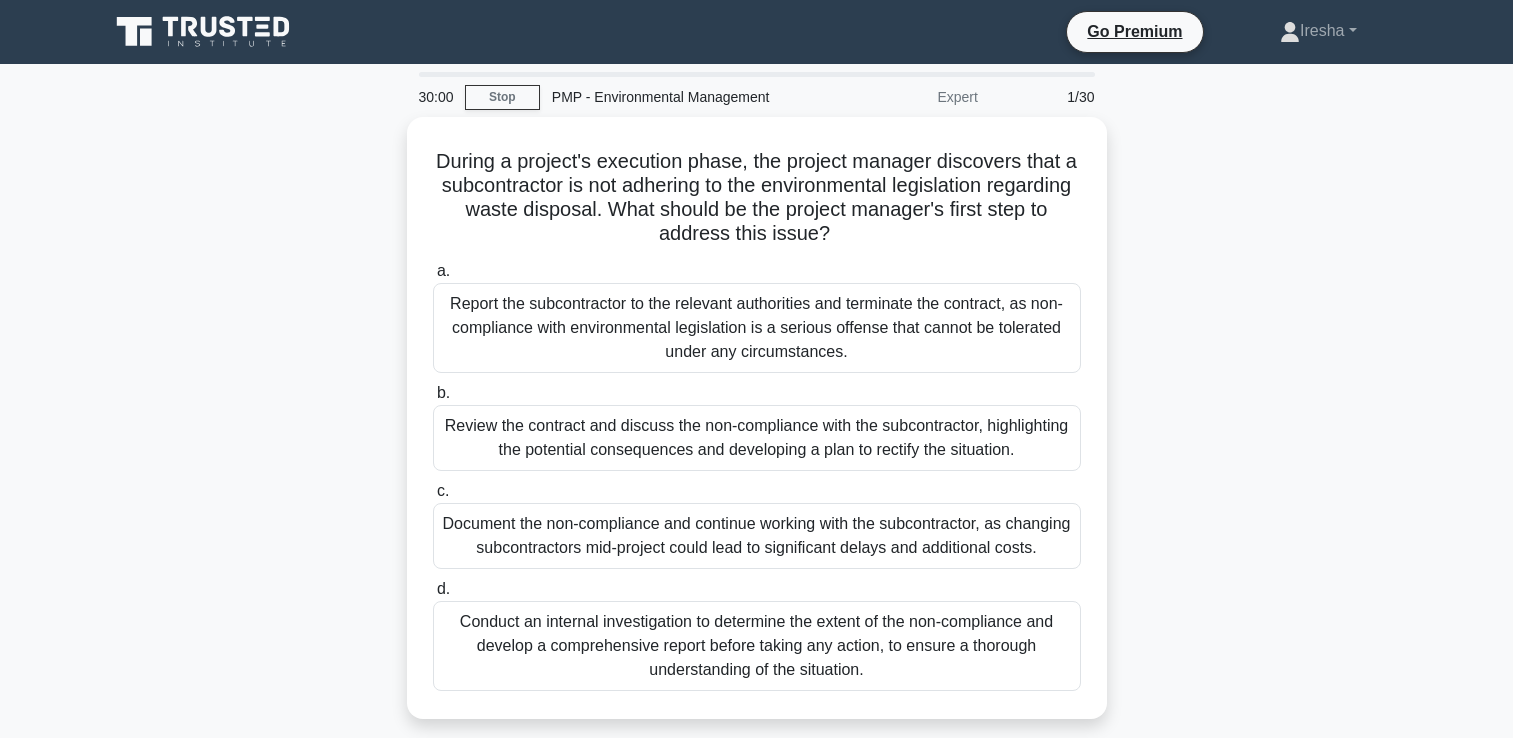 scroll, scrollTop: 0, scrollLeft: 0, axis: both 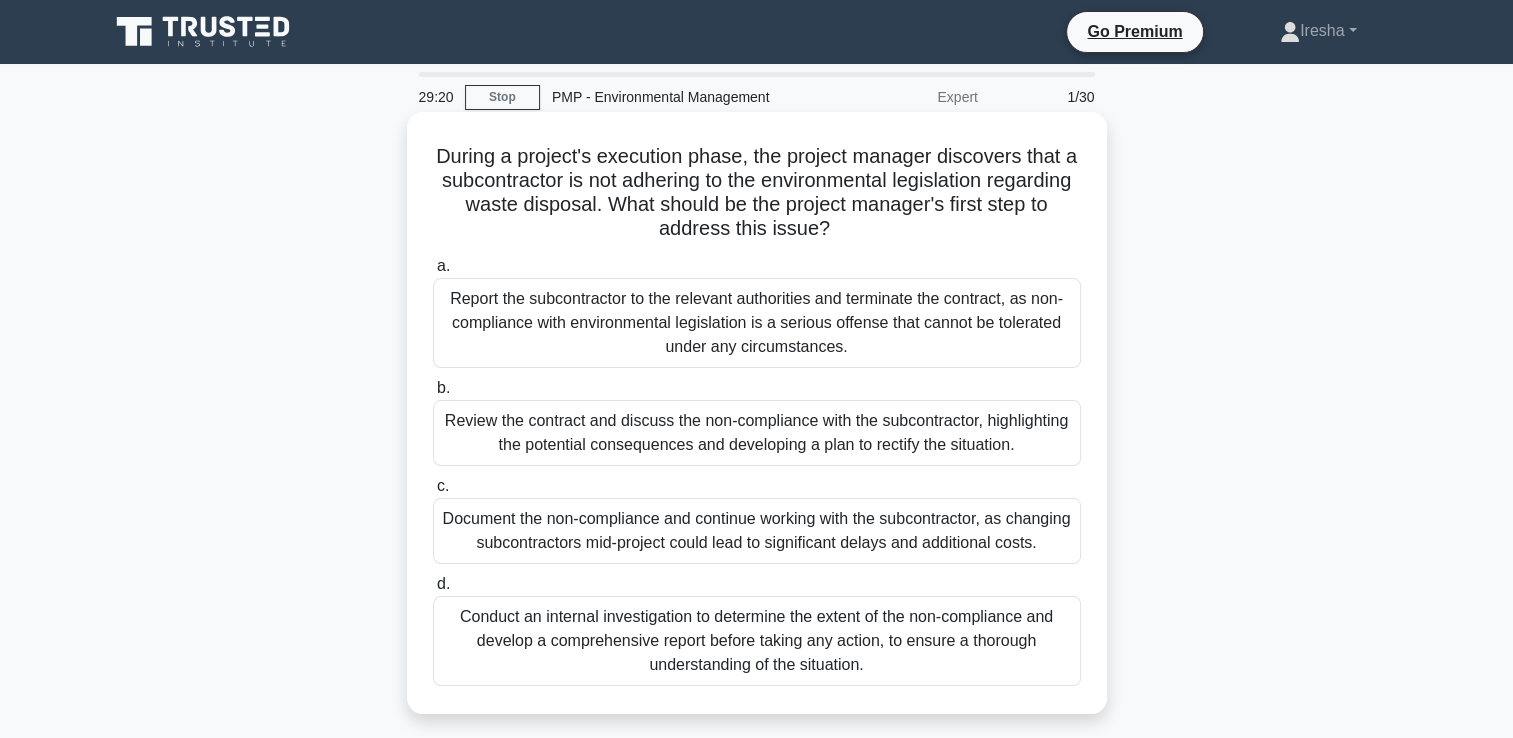 click on "Review the contract and discuss the non-compliance with the subcontractor, highlighting the potential consequences and developing a plan to rectify the situation." at bounding box center [757, 433] 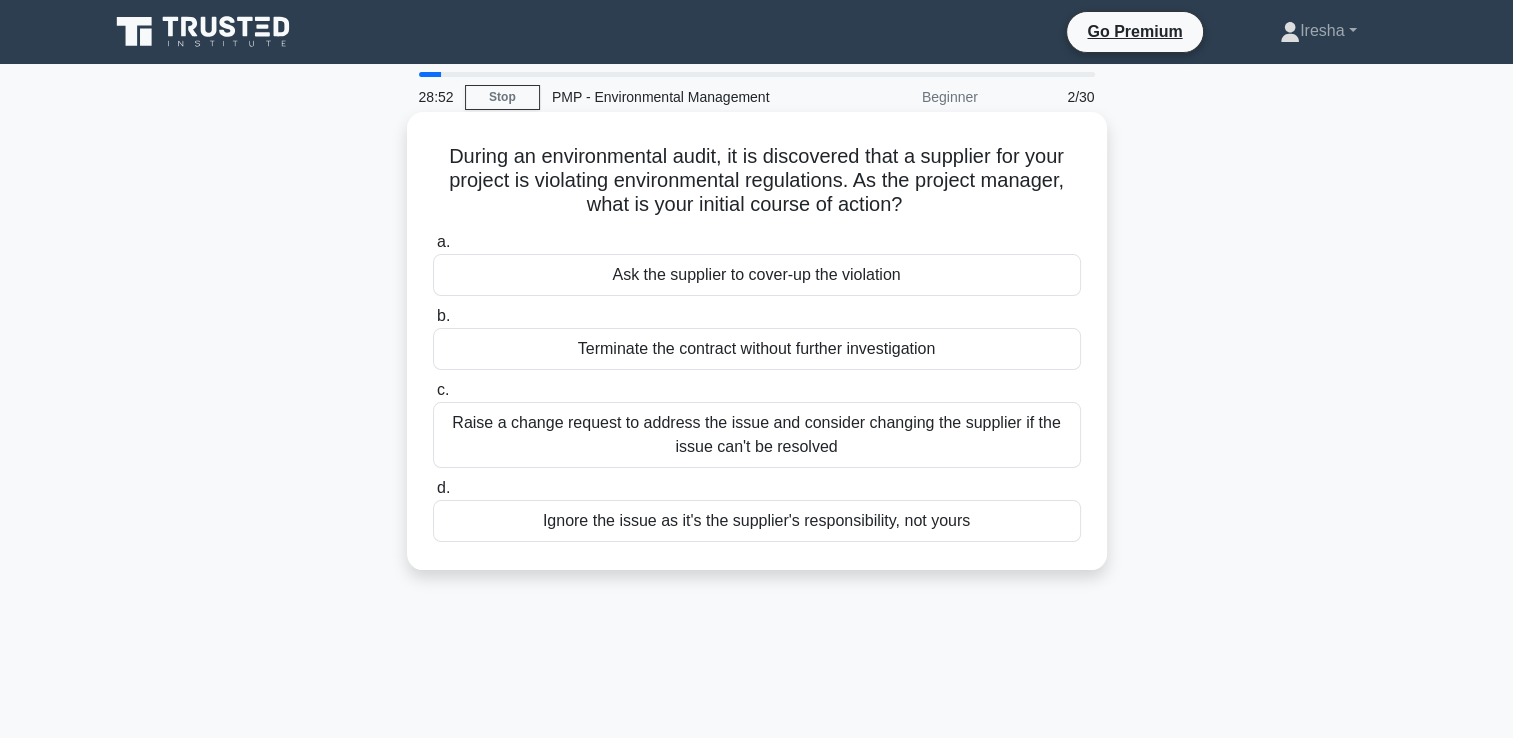 click on "Raise a change request to address the issue and consider changing the supplier if the issue can't be resolved" at bounding box center (757, 435) 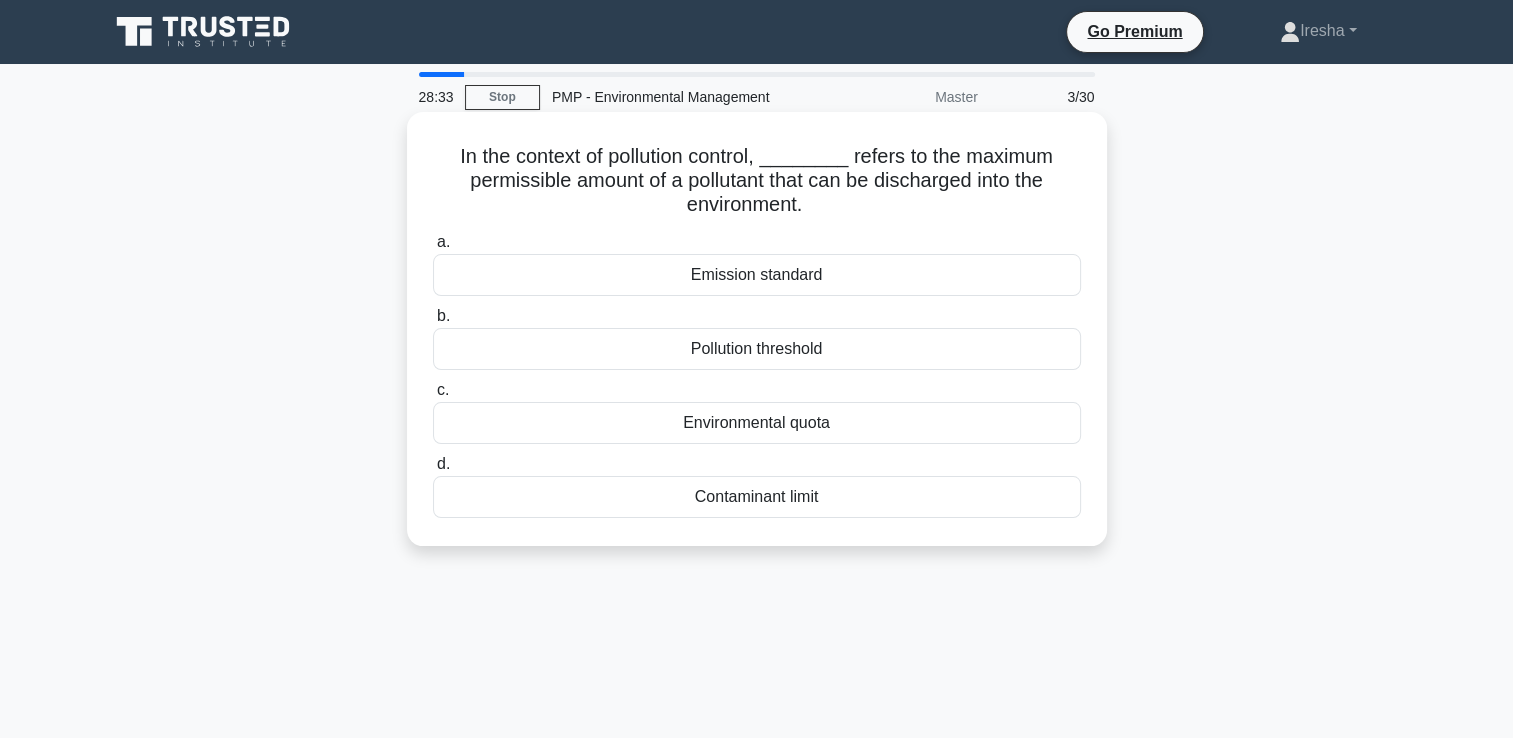 click on "Pollution threshold" at bounding box center [757, 349] 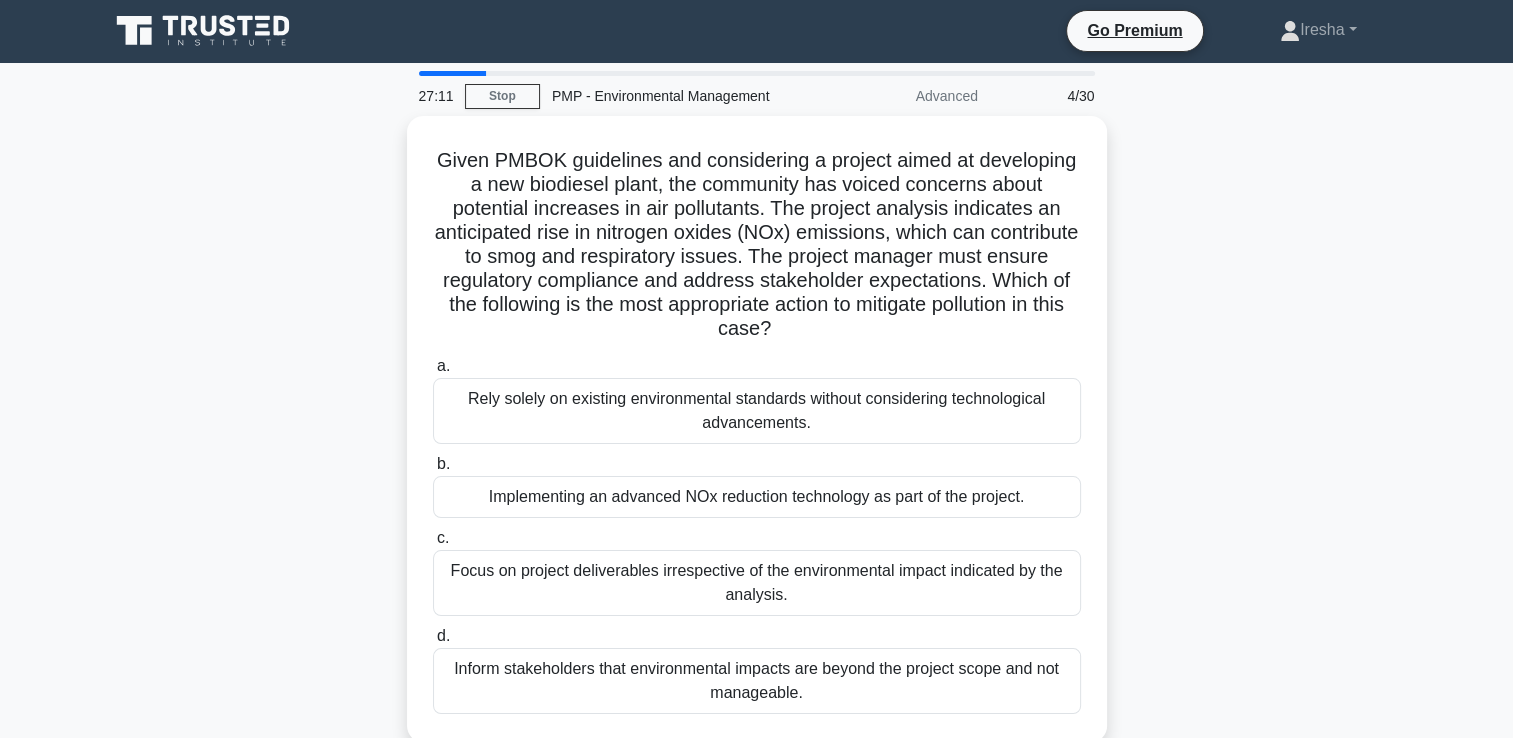 scroll, scrollTop: 0, scrollLeft: 0, axis: both 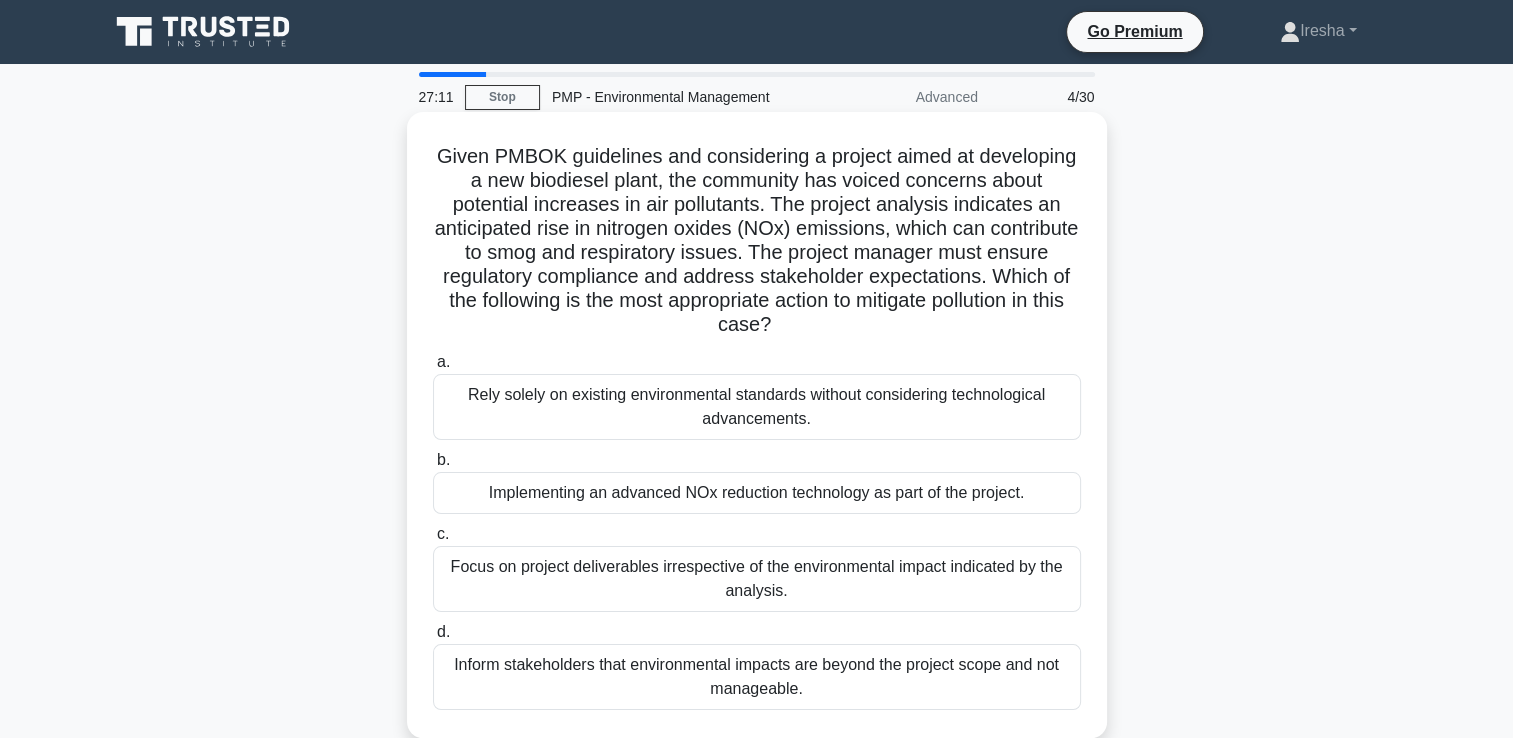 click on "Inform stakeholders that environmental impacts are beyond the project scope and not manageable." at bounding box center [757, 677] 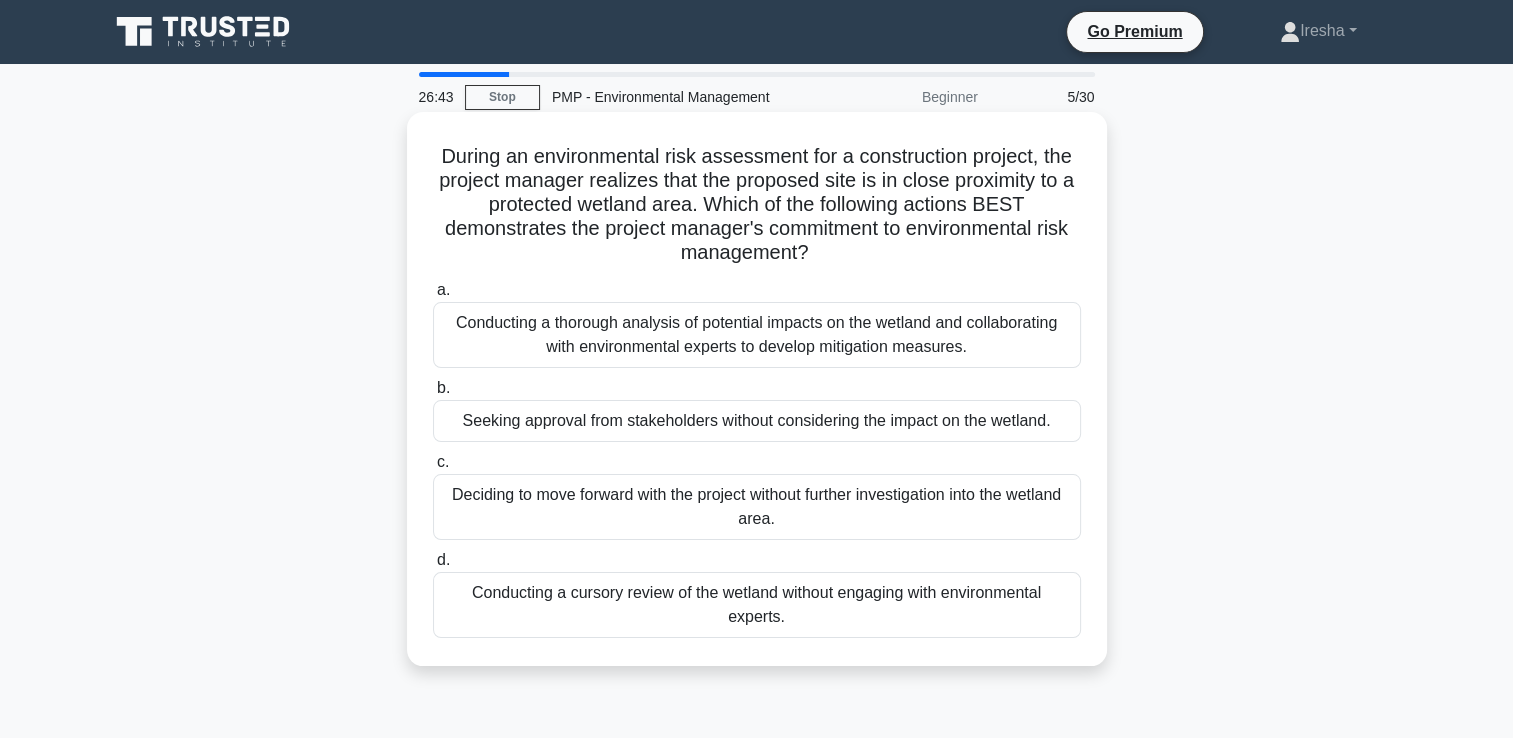 click on "Conducting a thorough analysis of potential impacts on the wetland and collaborating with environmental experts to develop mitigation measures." at bounding box center [757, 335] 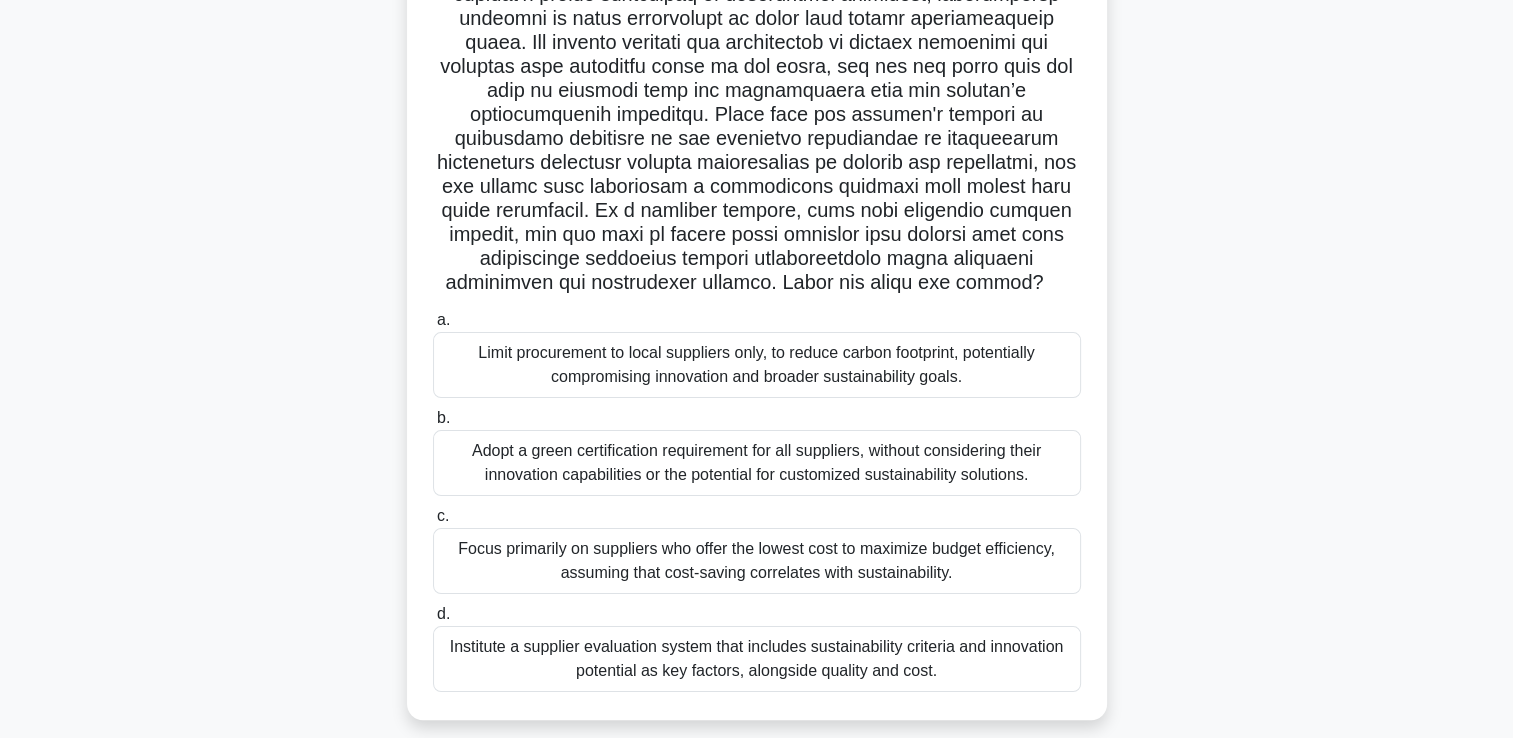 scroll, scrollTop: 200, scrollLeft: 0, axis: vertical 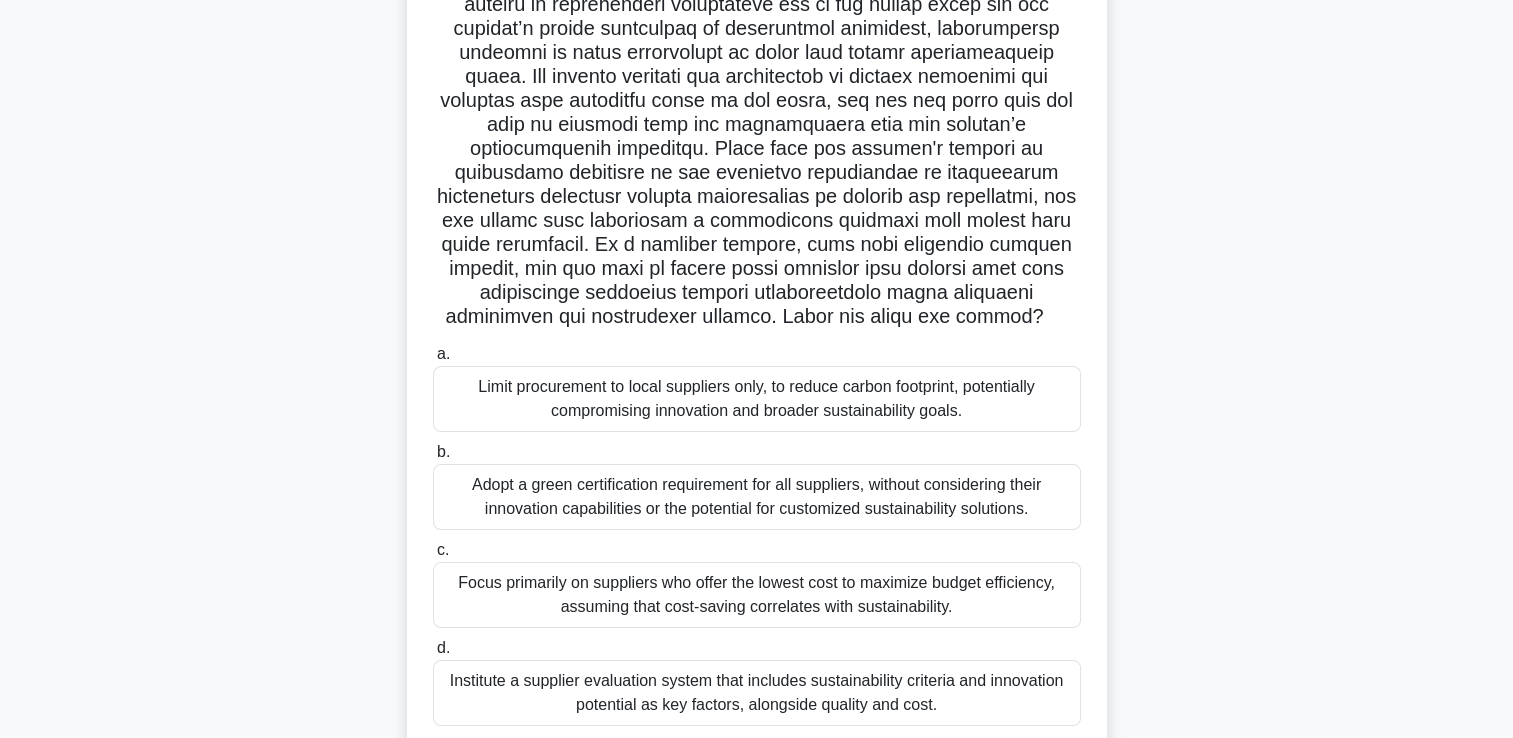 click on "Institute a supplier evaluation system that includes sustainability criteria and innovation potential as key factors, alongside quality and cost." at bounding box center [757, 693] 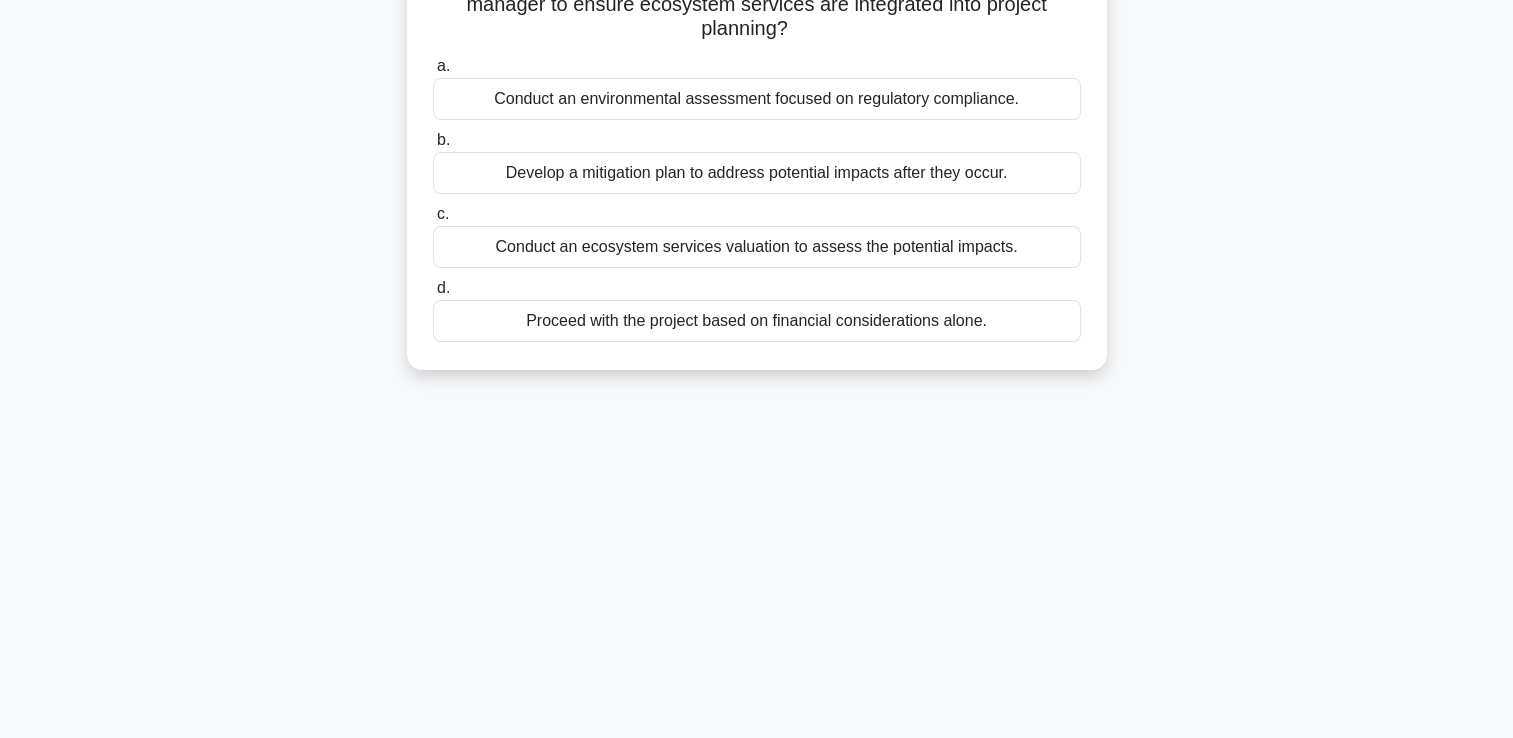 scroll, scrollTop: 0, scrollLeft: 0, axis: both 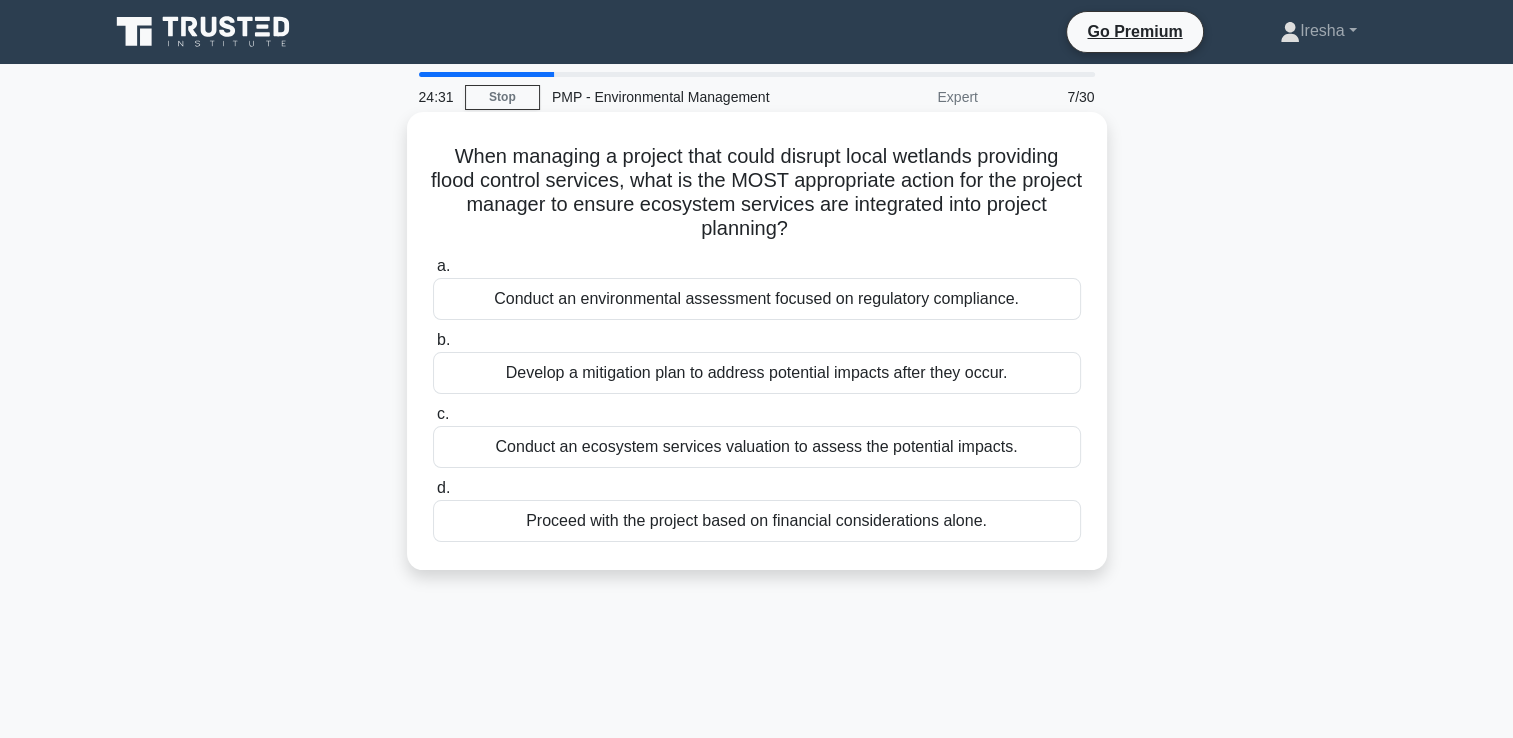 click on "Conduct an environmental assessment focused on regulatory compliance." at bounding box center [757, 299] 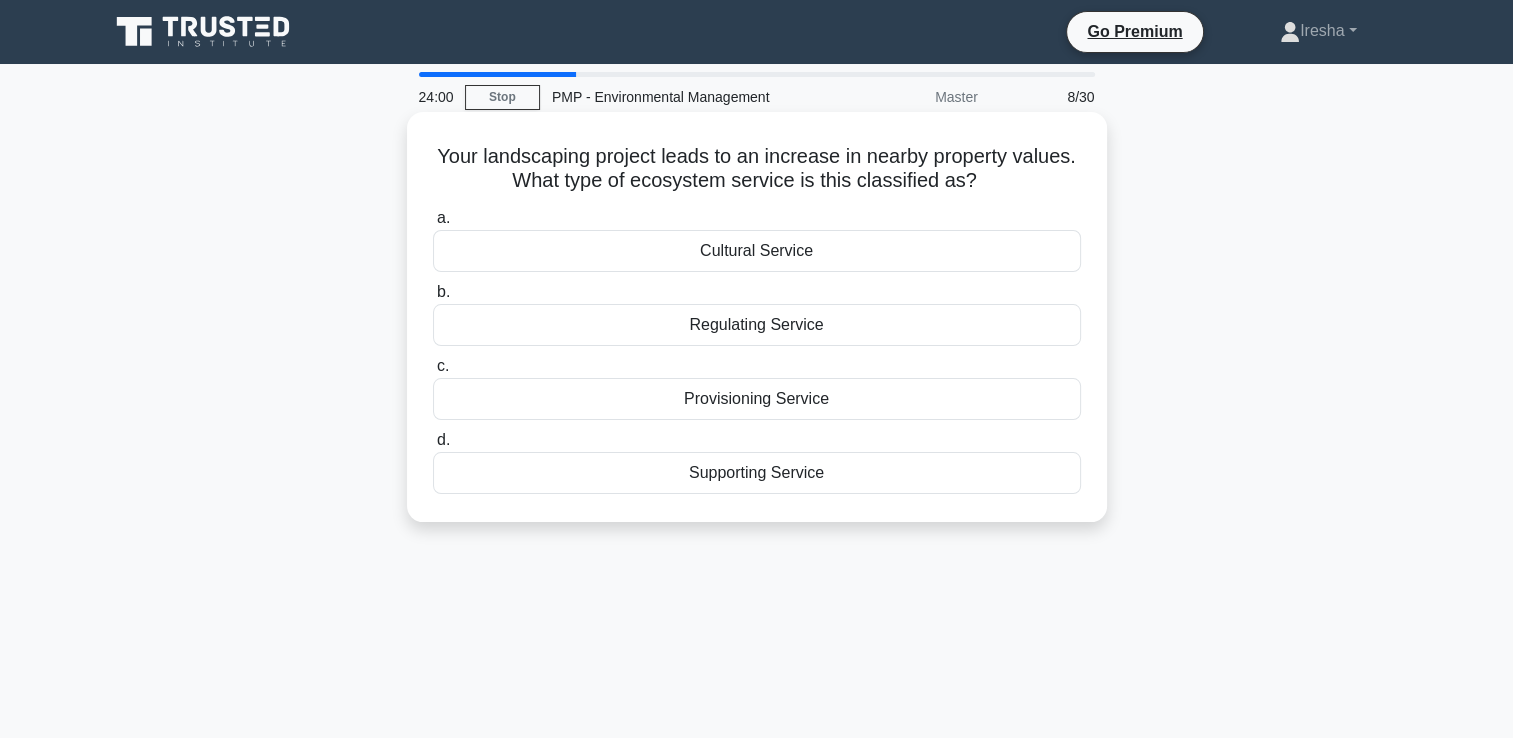 click on "Provisioning Service" at bounding box center (757, 399) 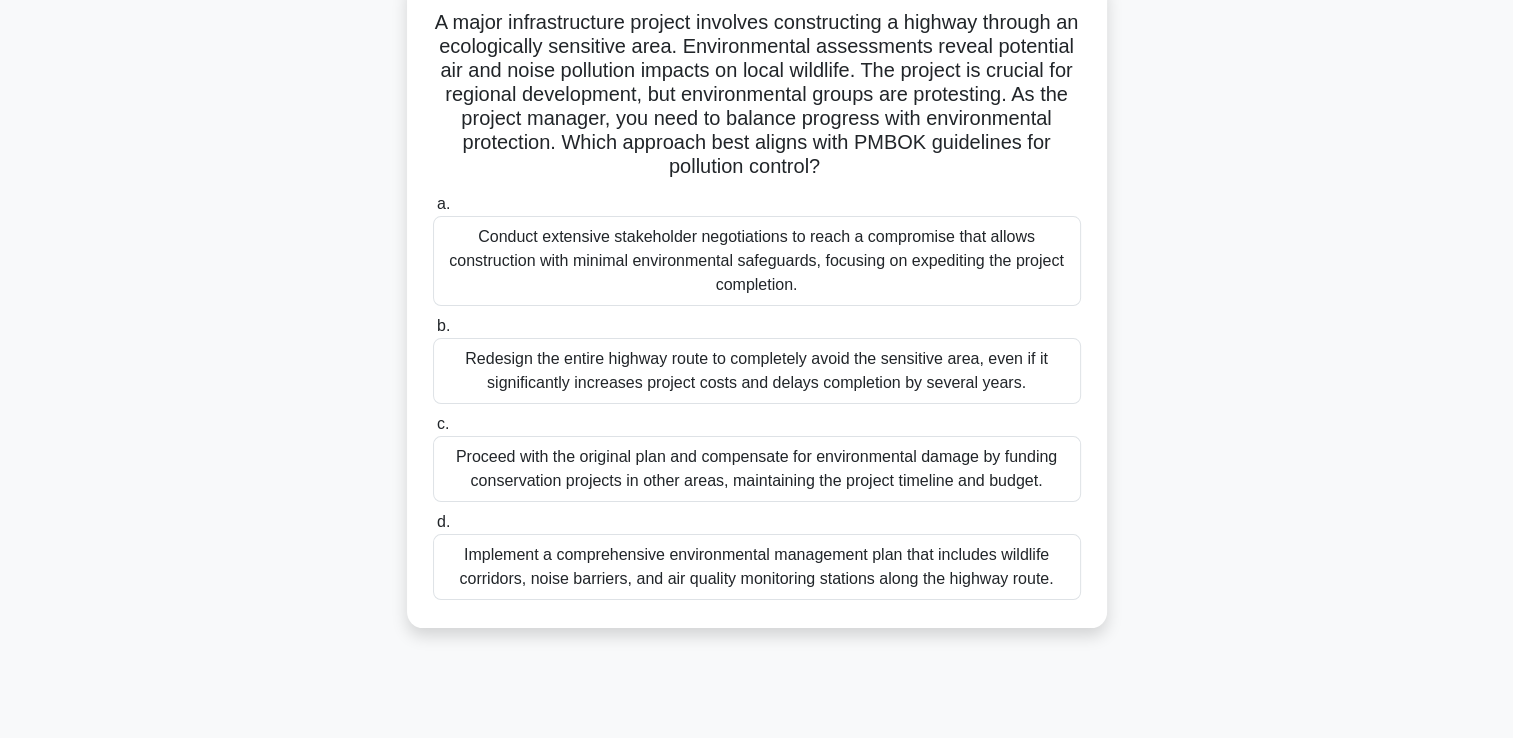 scroll, scrollTop: 100, scrollLeft: 0, axis: vertical 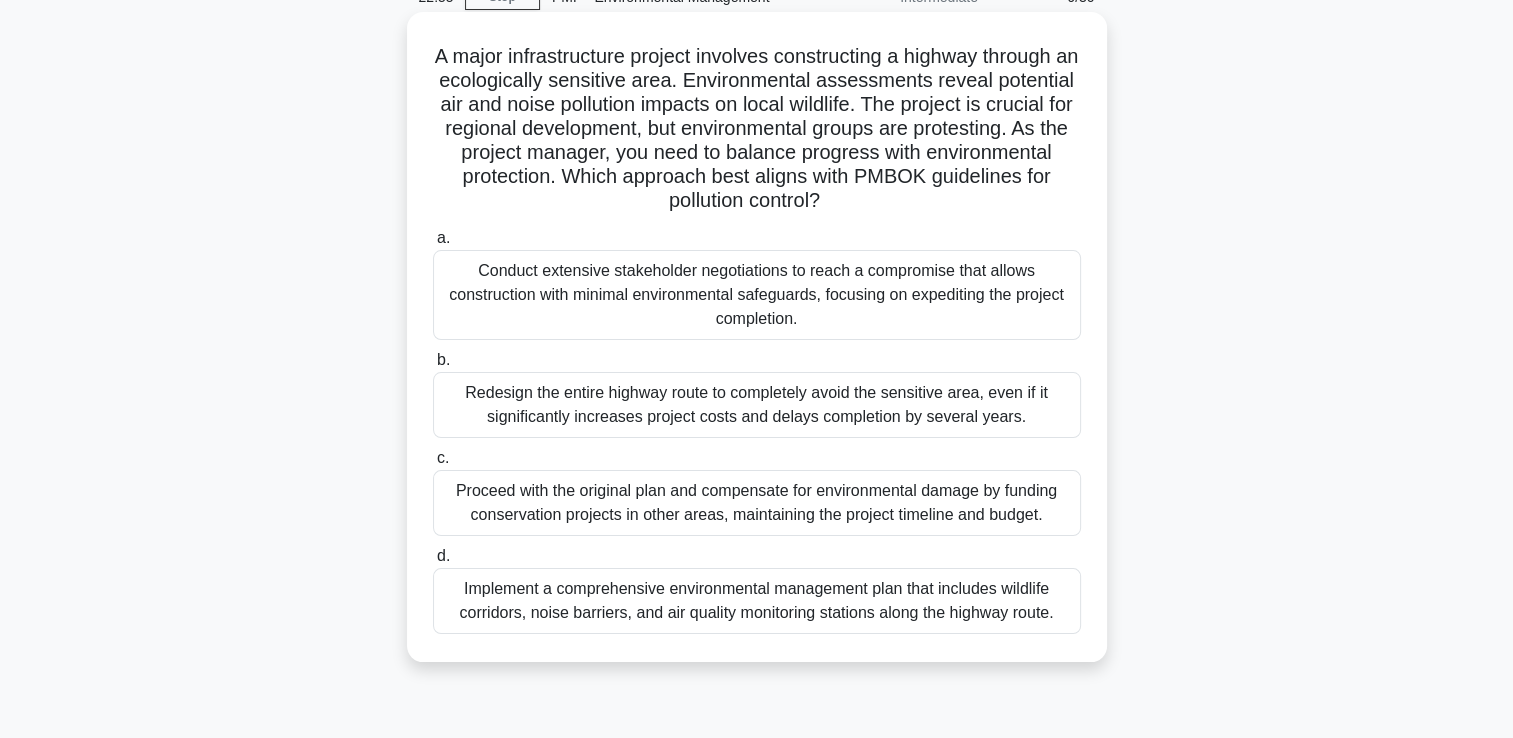 click on "Implement a comprehensive environmental management plan that includes wildlife corridors, noise barriers, and air quality monitoring stations along the highway route." at bounding box center [757, 601] 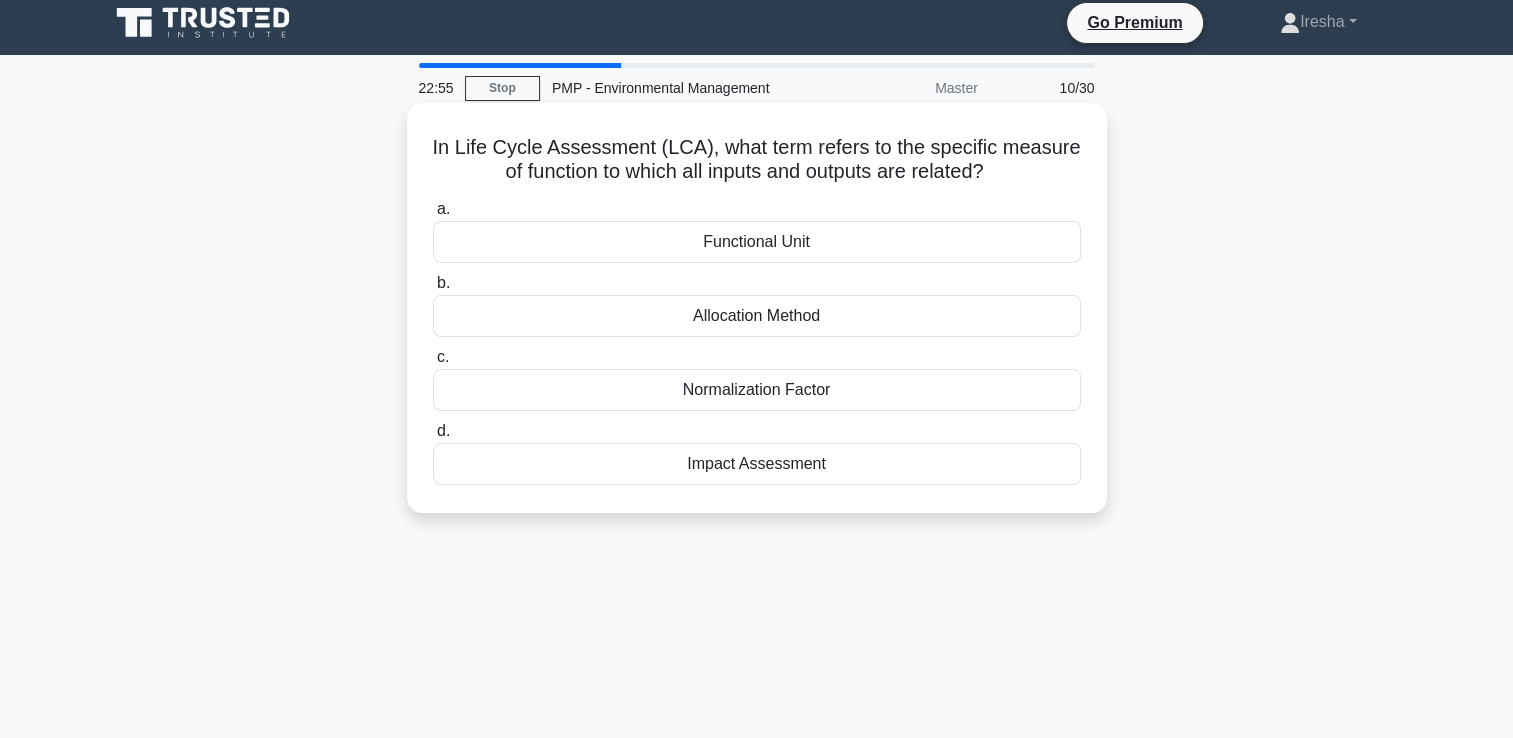 scroll, scrollTop: 0, scrollLeft: 0, axis: both 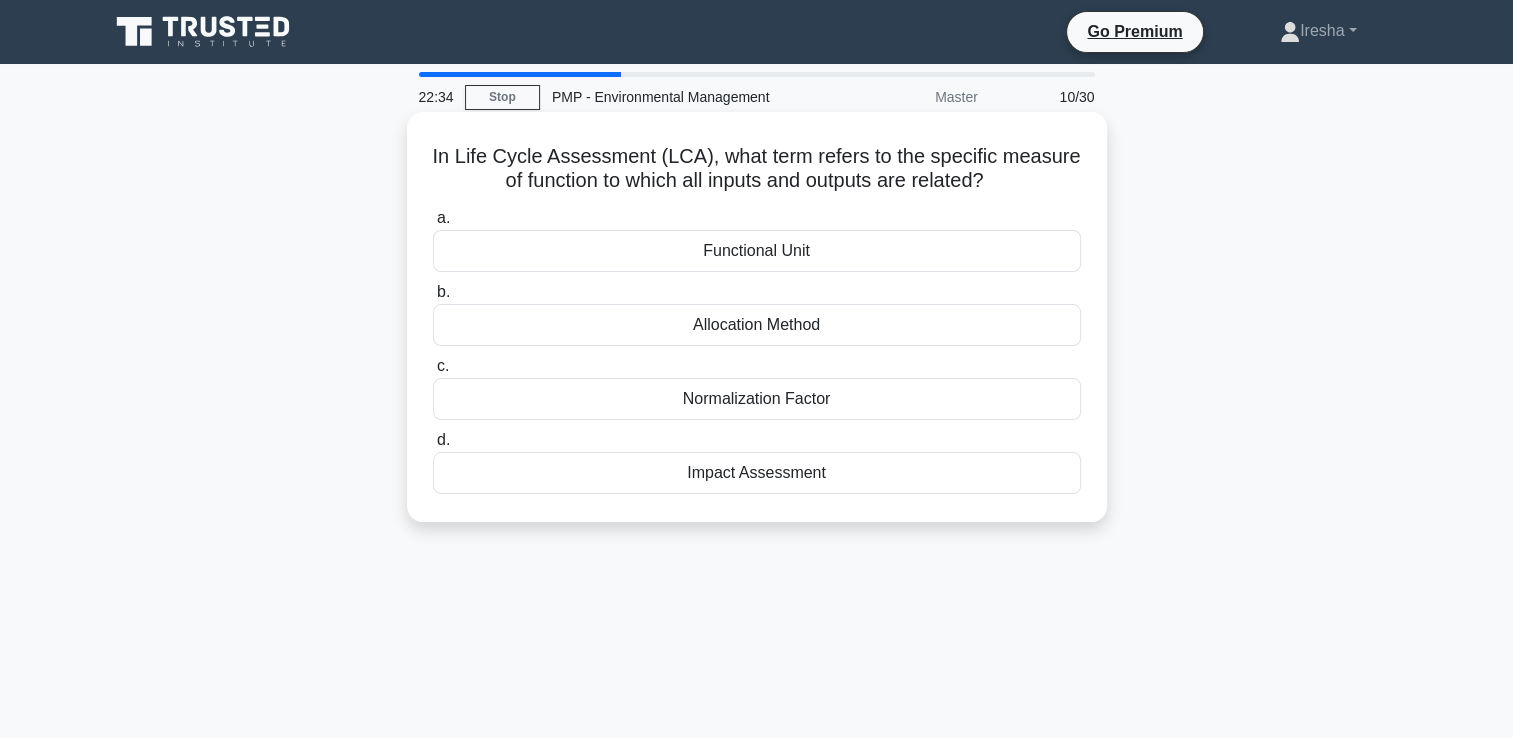 click on "Impact Assessment" at bounding box center (757, 473) 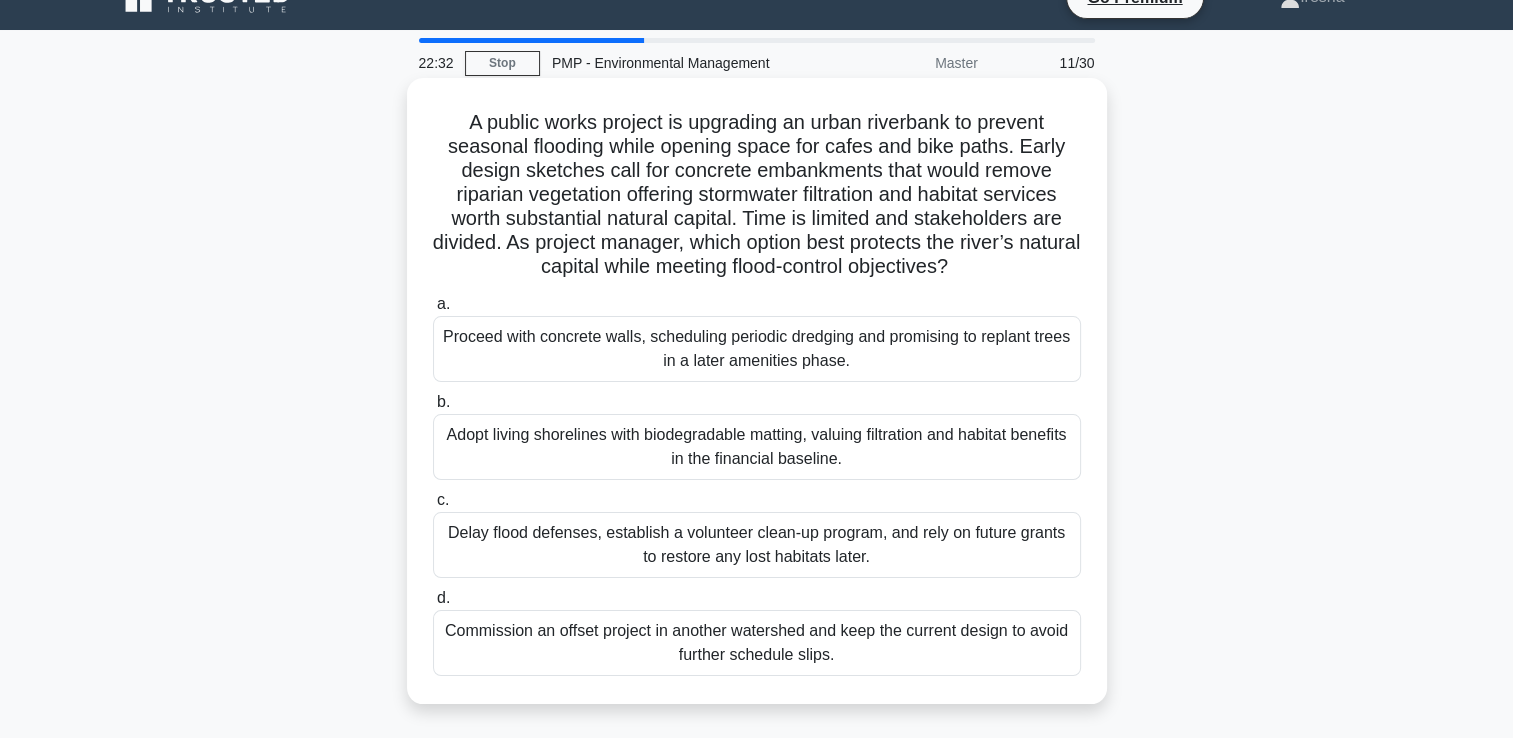 scroll, scrollTop: 0, scrollLeft: 0, axis: both 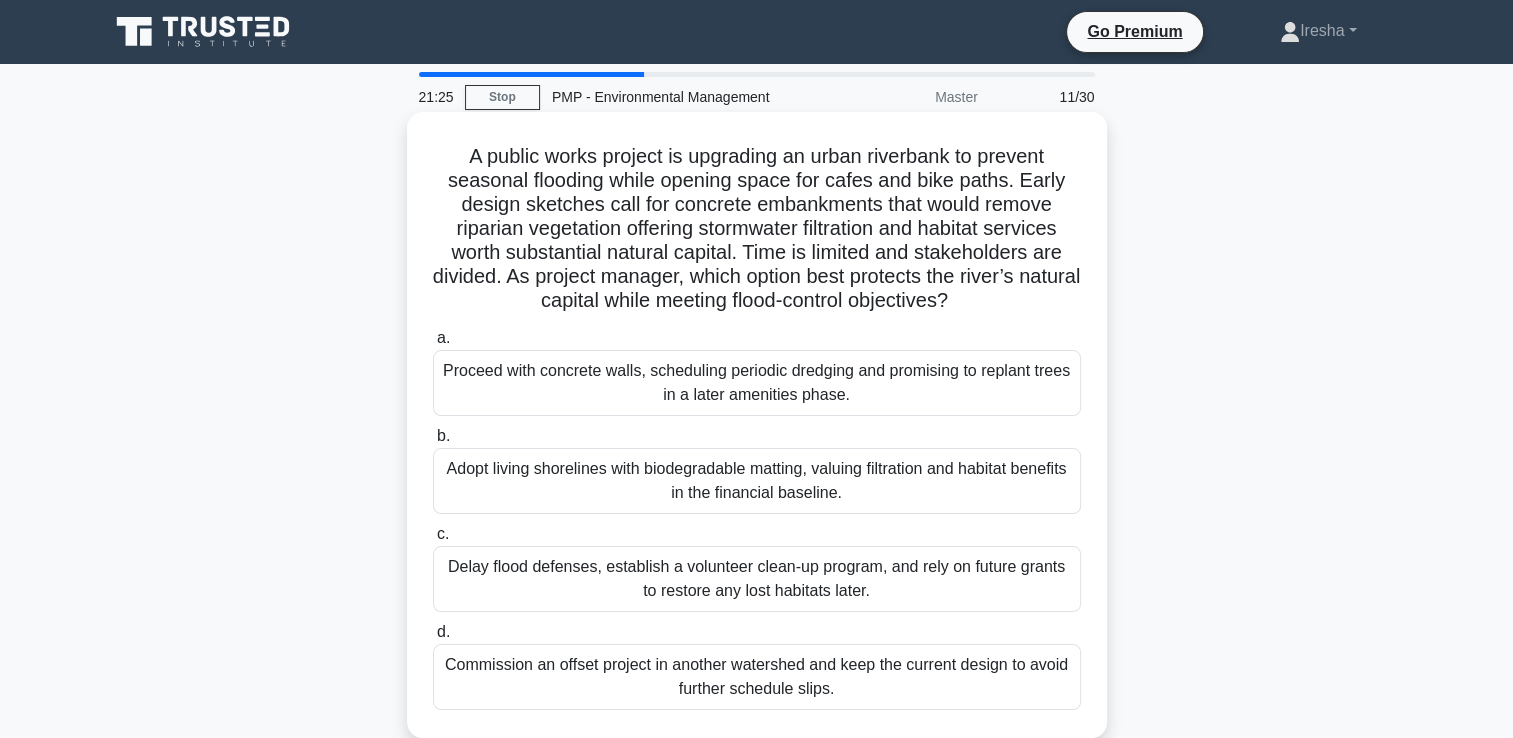 click on "Adopt living shorelines with biodegradable matting, valuing filtration and habitat benefits in the financial baseline." at bounding box center [757, 481] 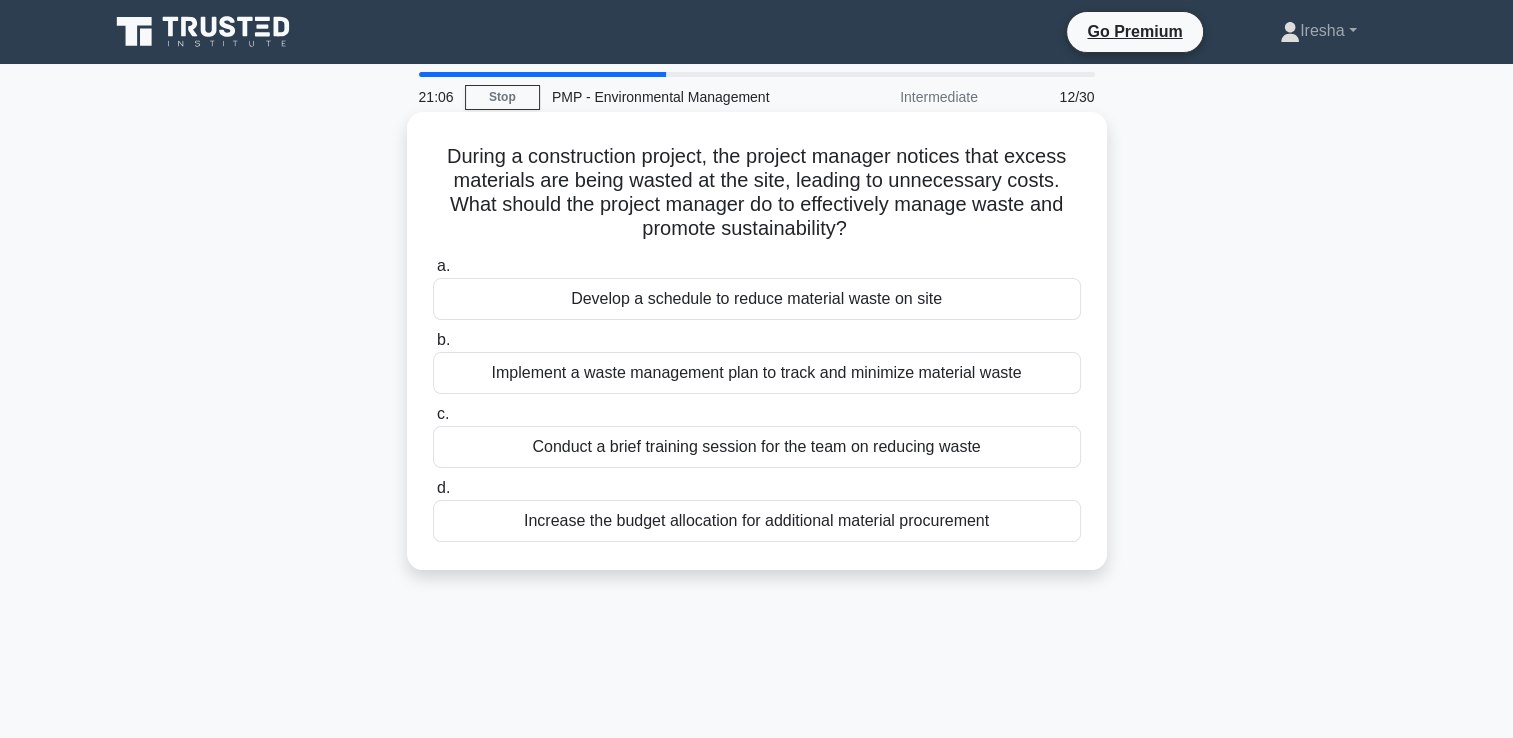 click on "Implement a waste management plan to track and minimize material waste" at bounding box center [757, 373] 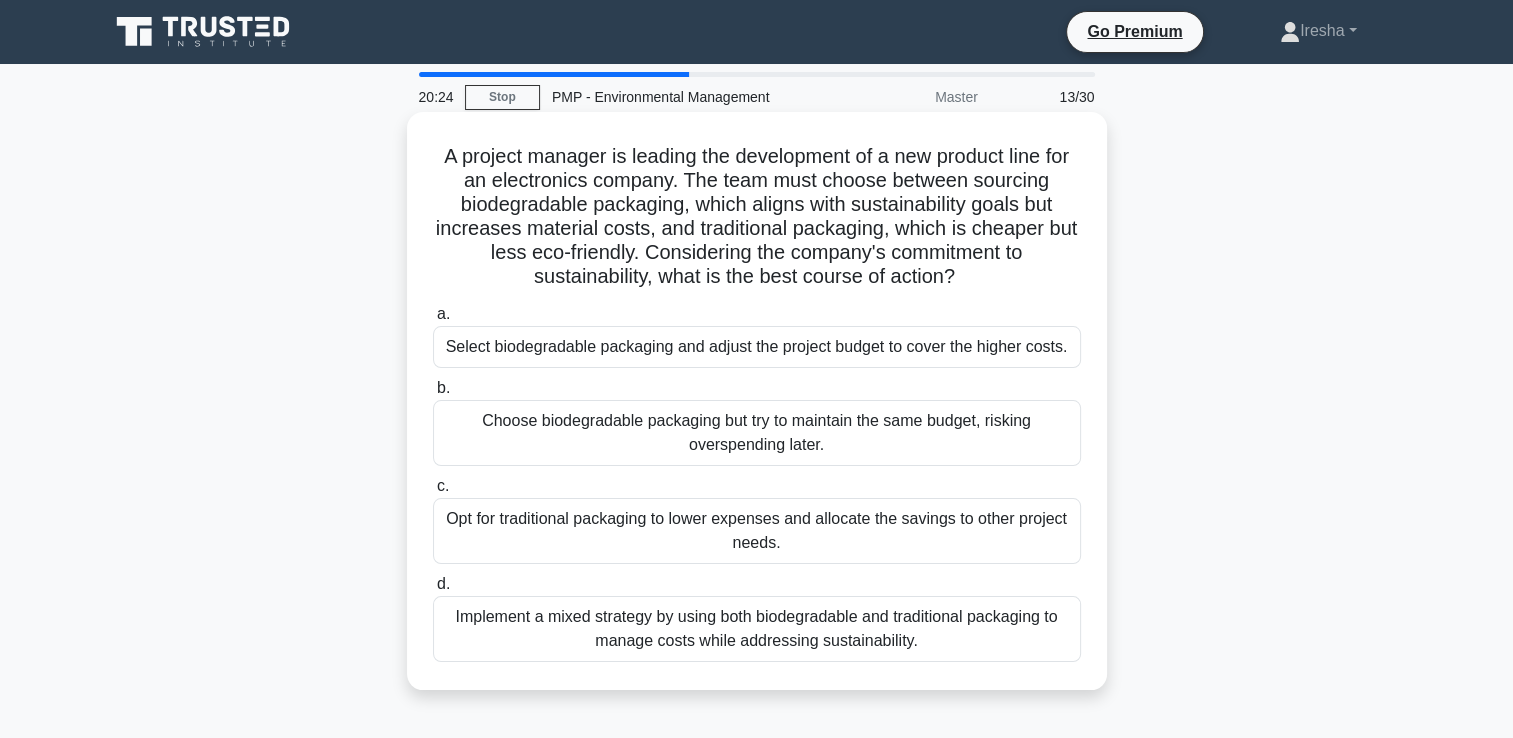 click on "Implement a mixed strategy by using both biodegradable and traditional packaging to manage costs while addressing sustainability." at bounding box center (757, 629) 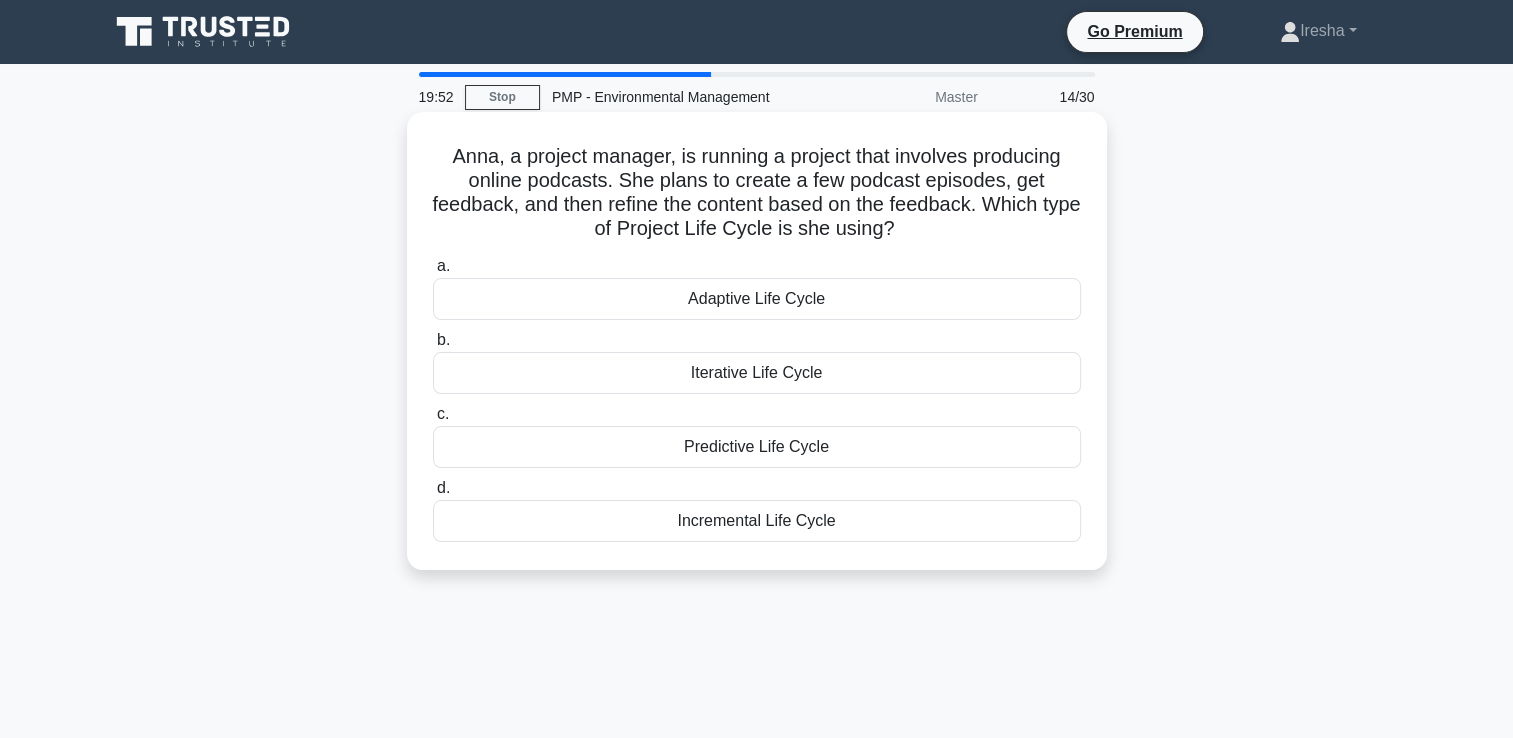 click on "Incremental Life Cycle" at bounding box center (757, 521) 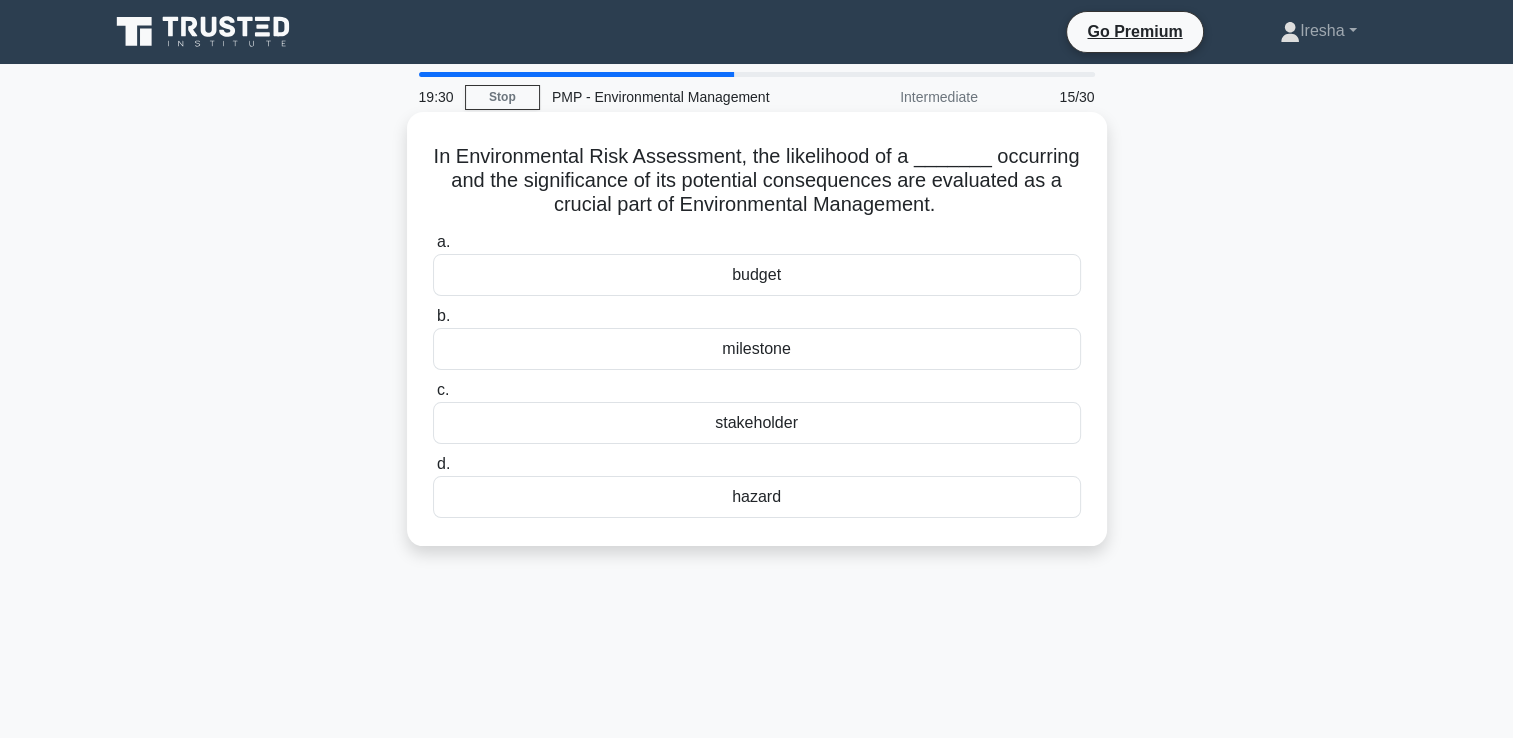 click on "hazard" at bounding box center [757, 497] 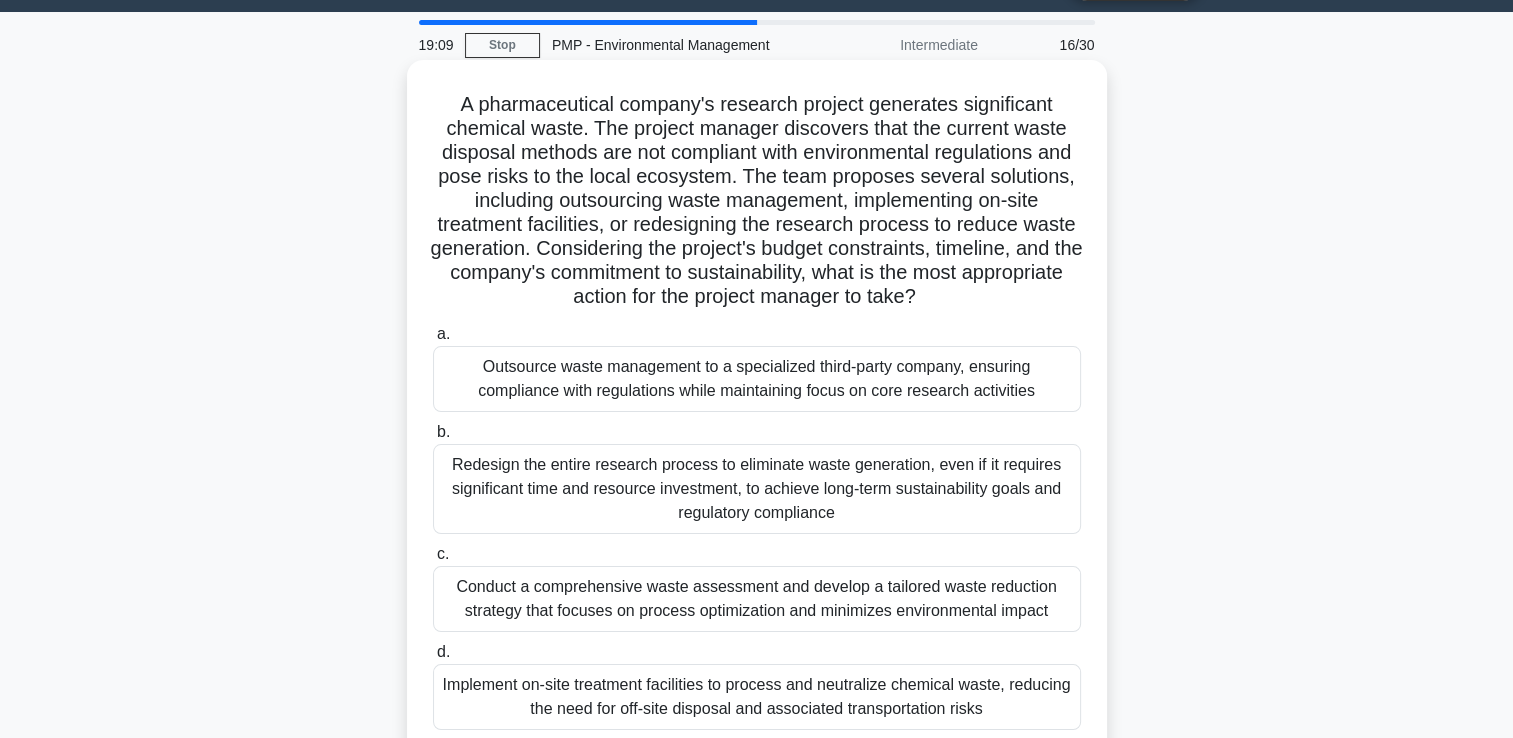 scroll, scrollTop: 100, scrollLeft: 0, axis: vertical 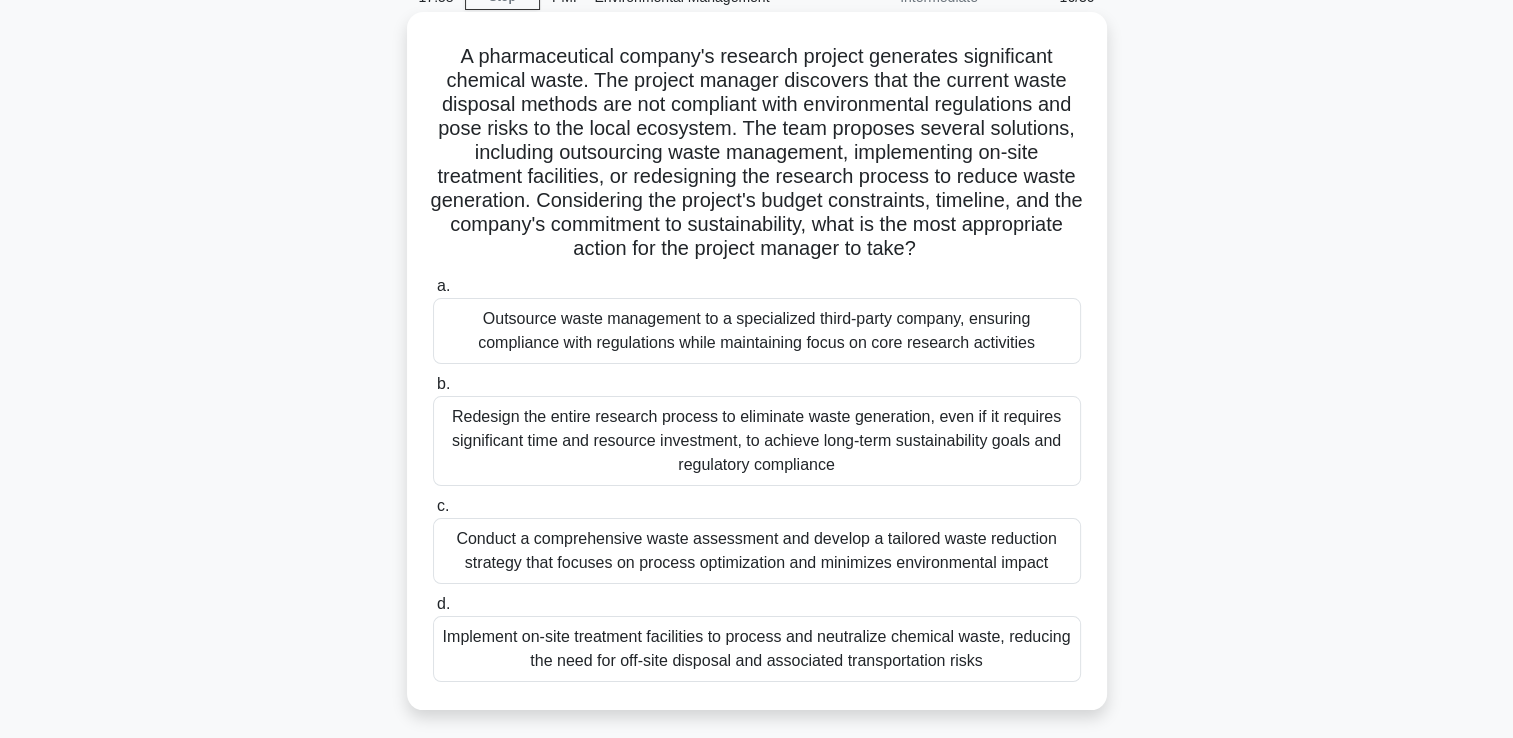 click on "Conduct a comprehensive waste assessment and develop a tailored waste reduction strategy that focuses on process optimization and minimizes environmental impact" at bounding box center (757, 551) 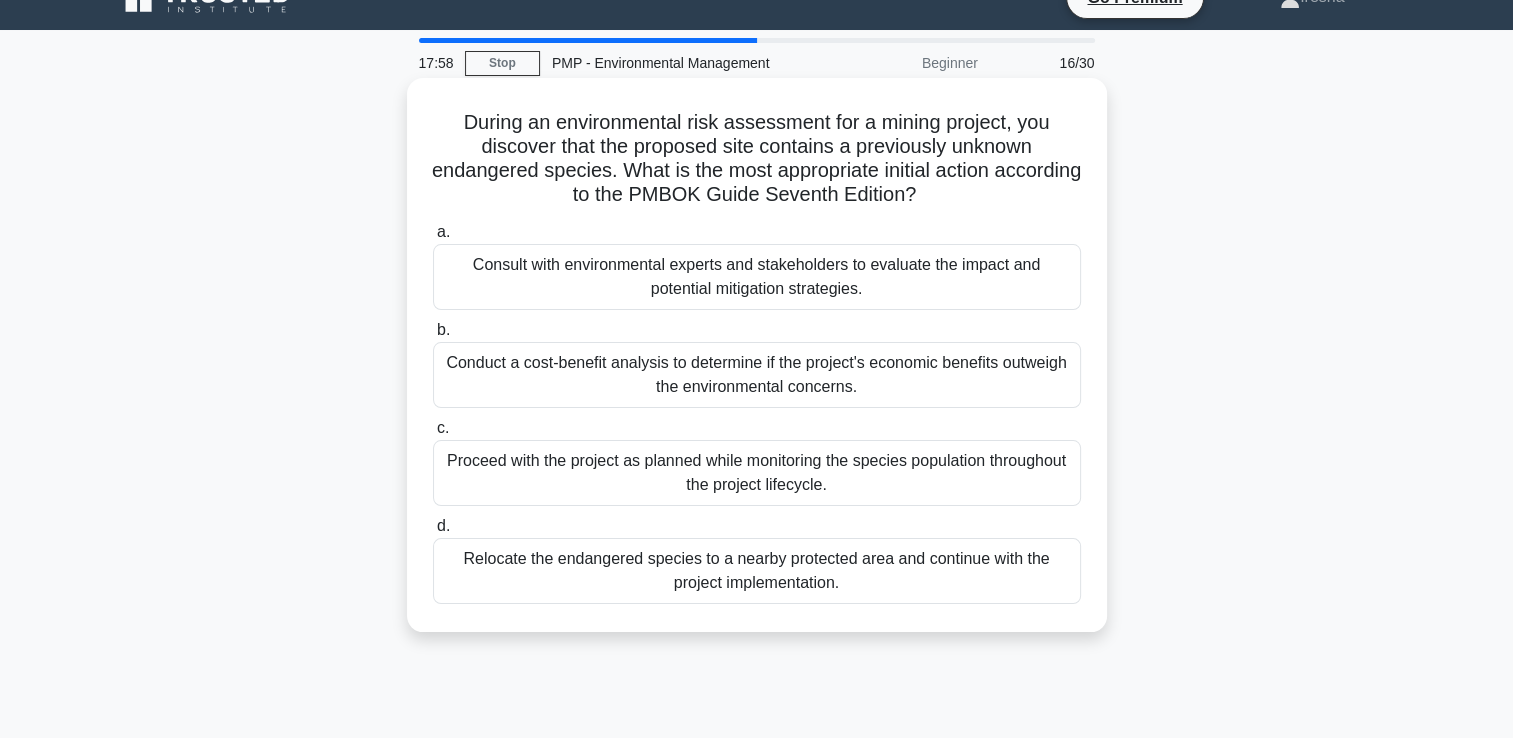 scroll, scrollTop: 0, scrollLeft: 0, axis: both 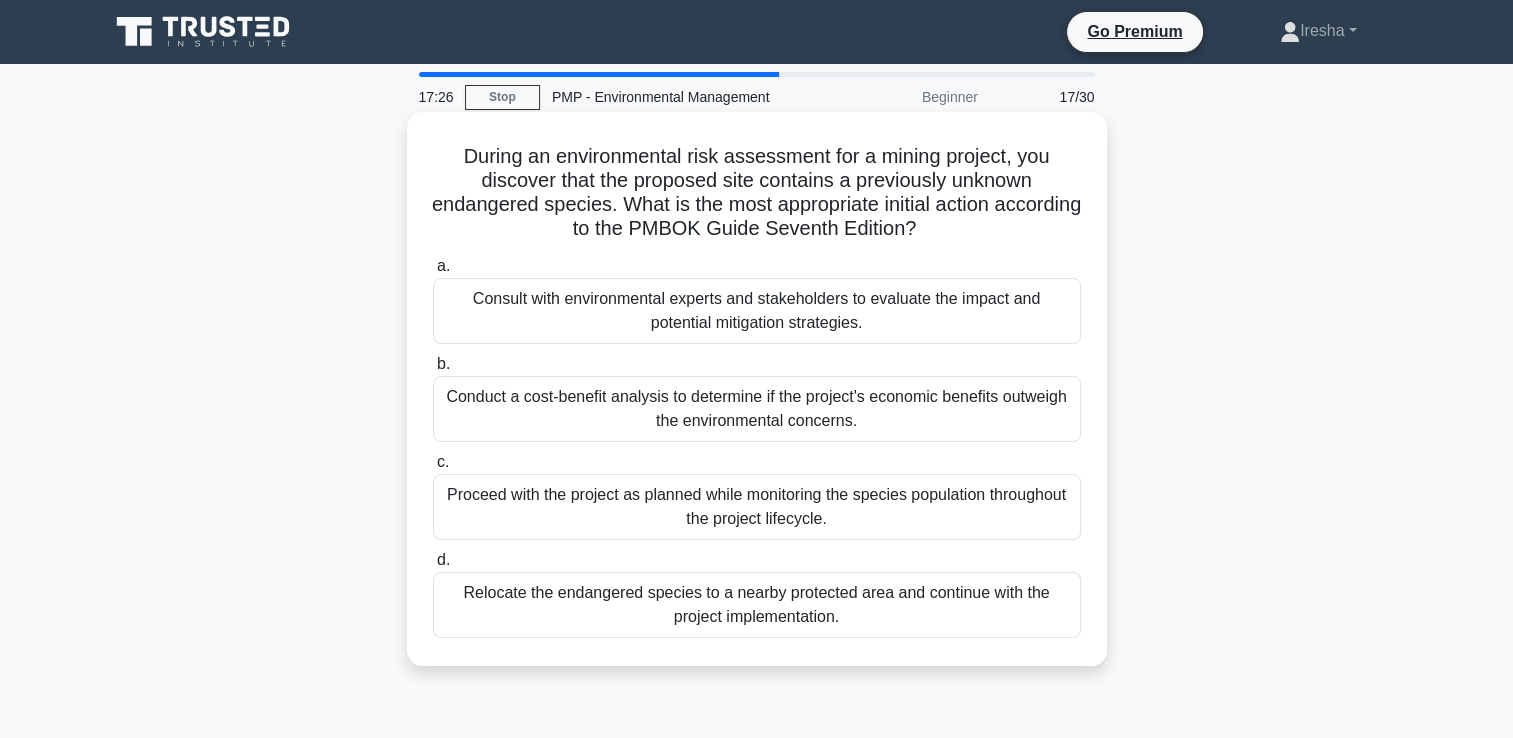 click on "Consult with environmental experts and stakeholders to evaluate the impact and potential mitigation strategies." at bounding box center (757, 311) 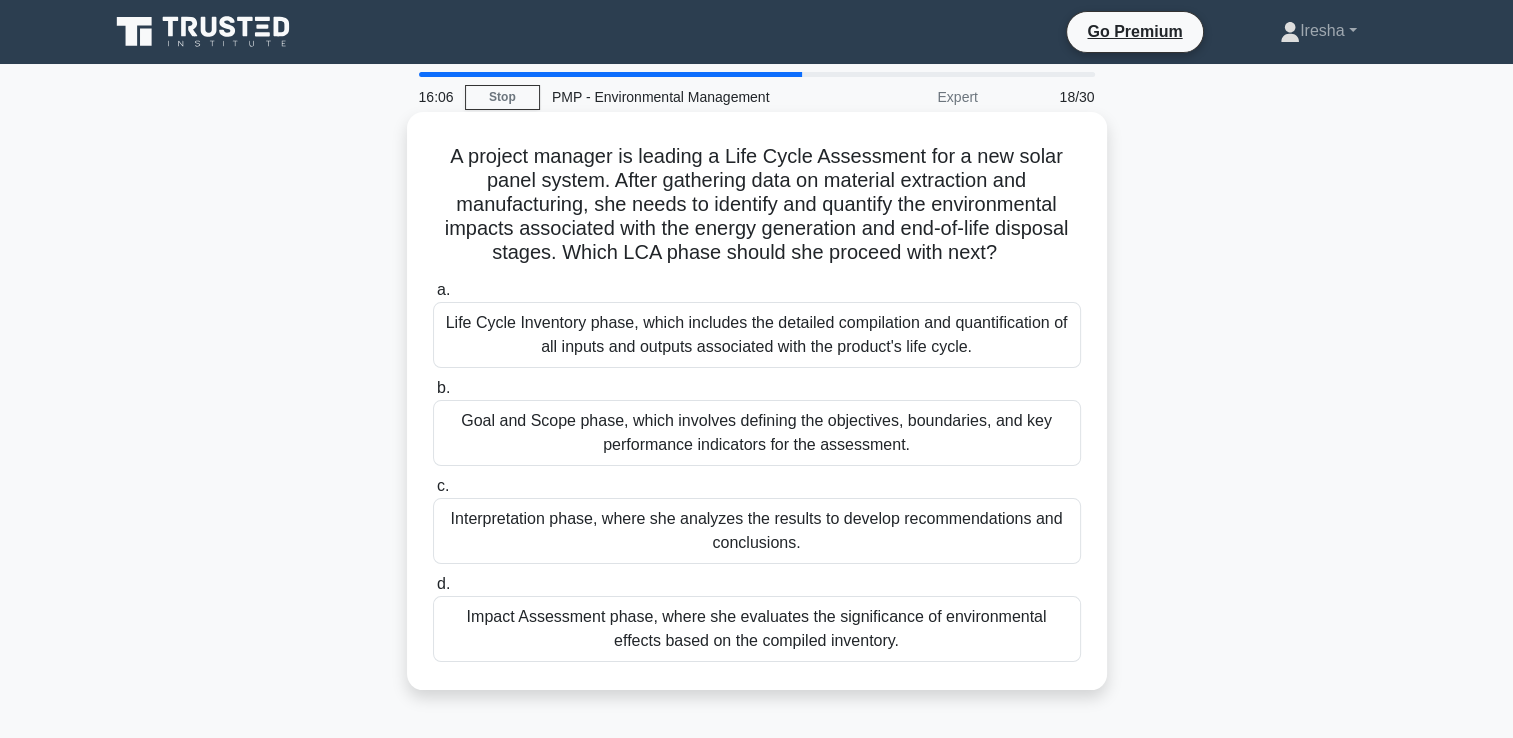 click on "Life Cycle Inventory phase, which includes the detailed compilation and quantification of all inputs and outputs associated with the product's life cycle." at bounding box center [757, 335] 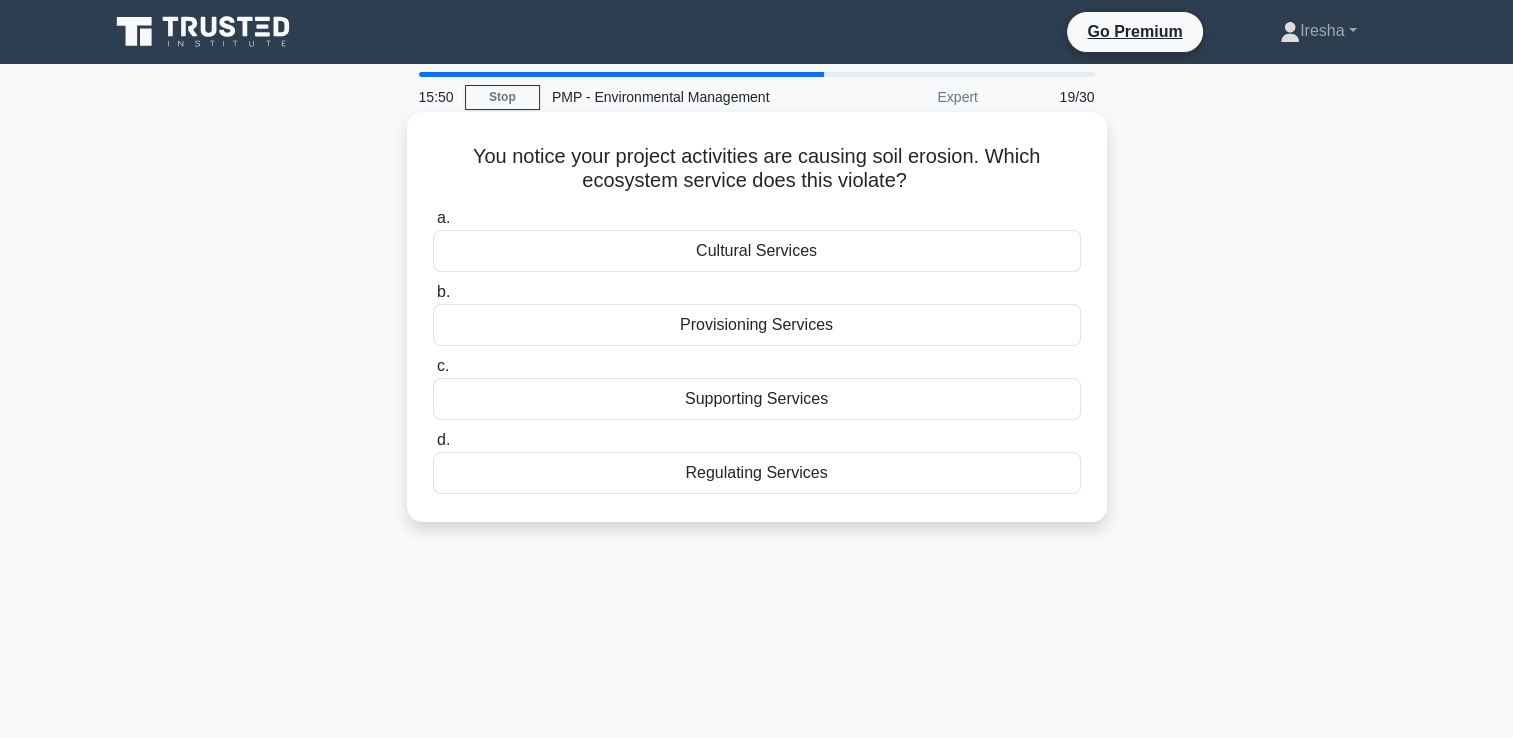 click on "Regulating Services" at bounding box center [757, 473] 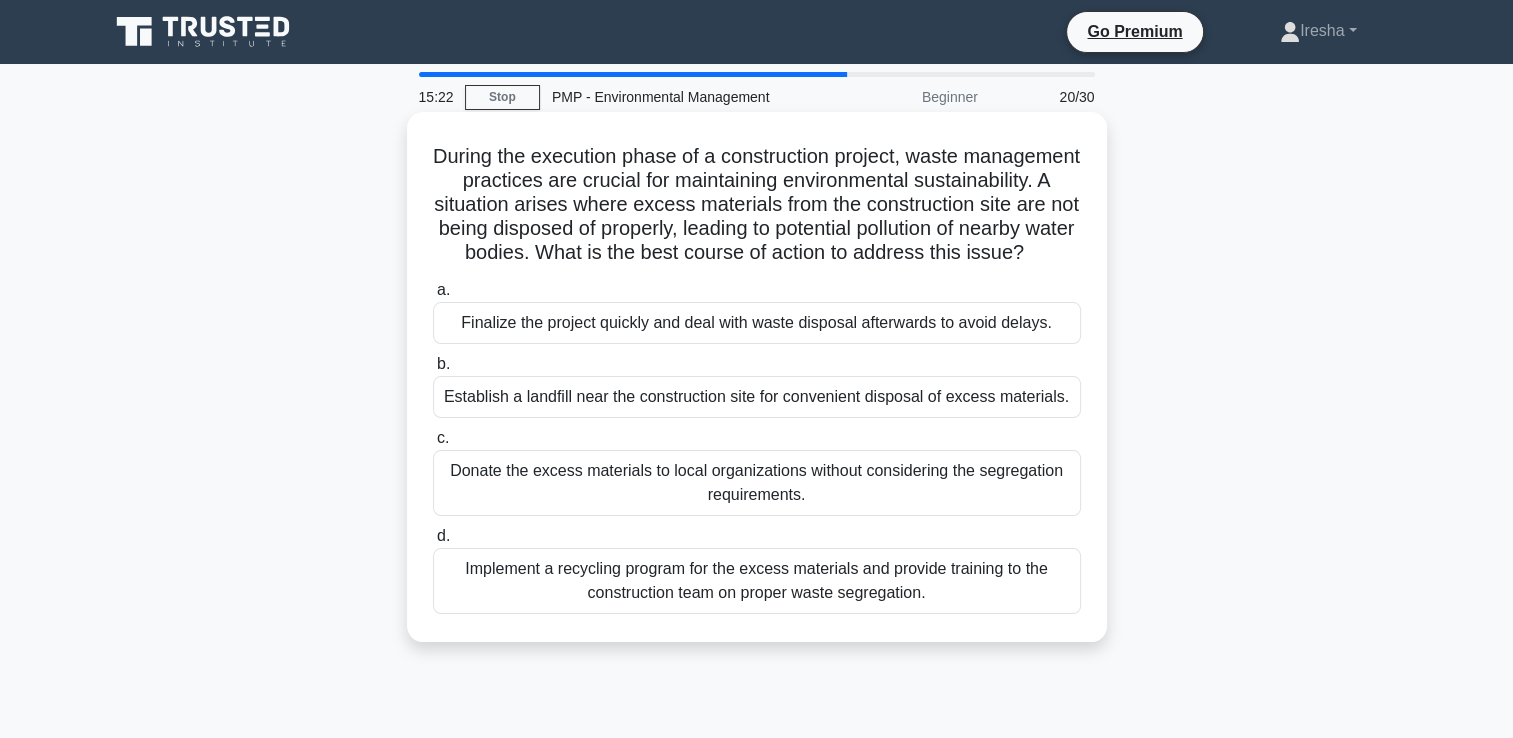click on "Implement a recycling program for the excess materials and provide training to the construction team on proper waste segregation." at bounding box center (757, 581) 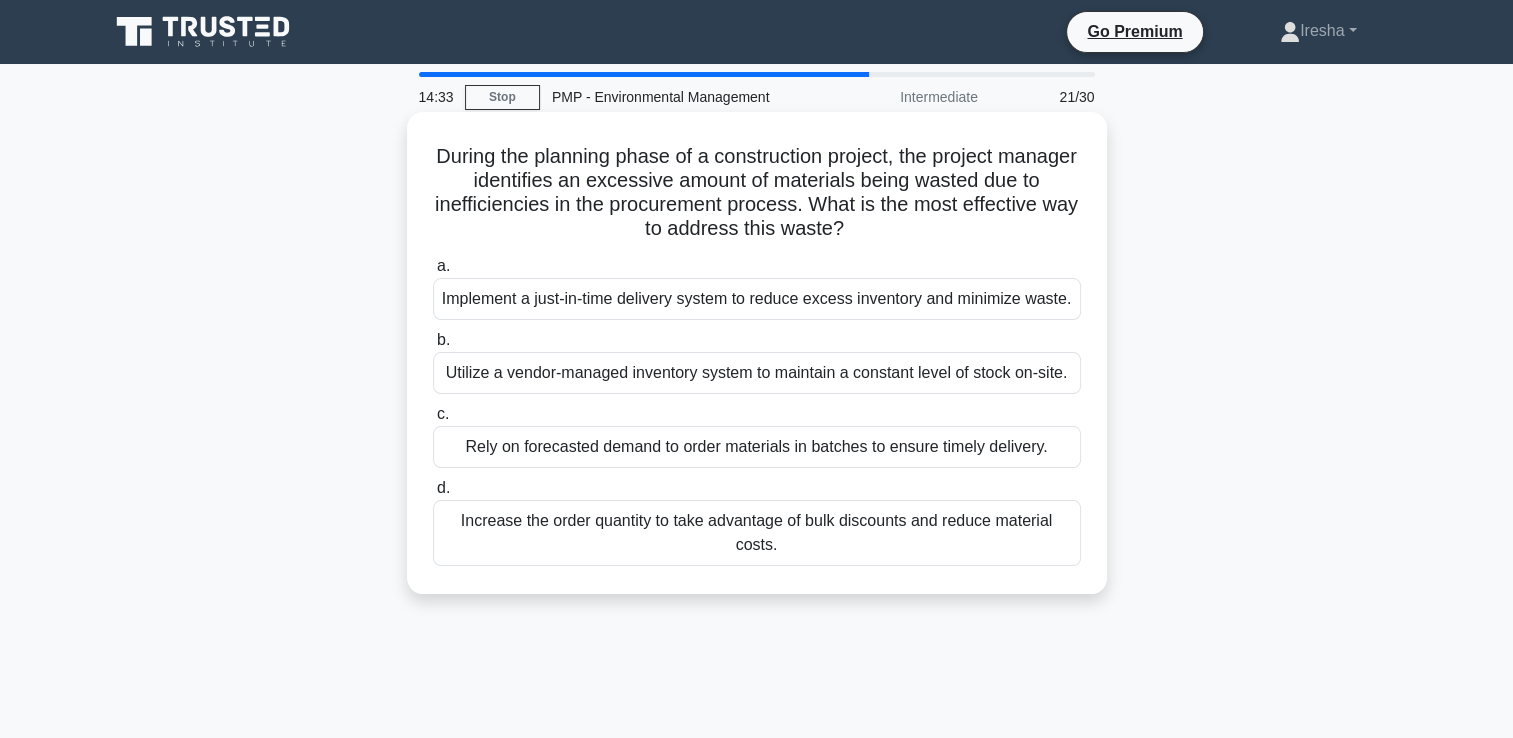 click on "Implement a just-in-time delivery system to reduce excess inventory and minimize waste." at bounding box center (757, 299) 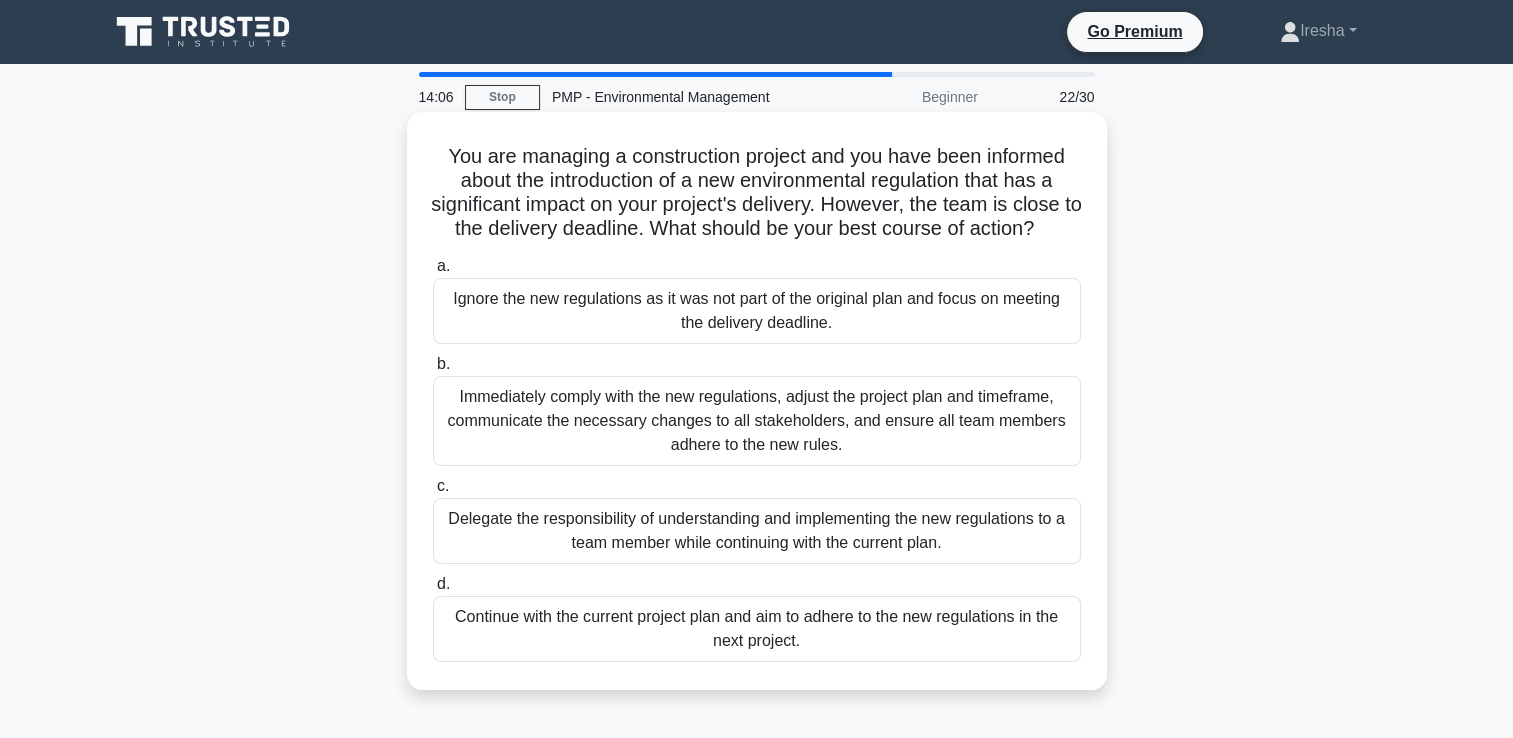 click on "Immediately comply with the new regulations, adjust the project plan and timeframe, communicate the necessary changes to all stakeholders, and ensure all team members adhere to the new rules." at bounding box center (757, 421) 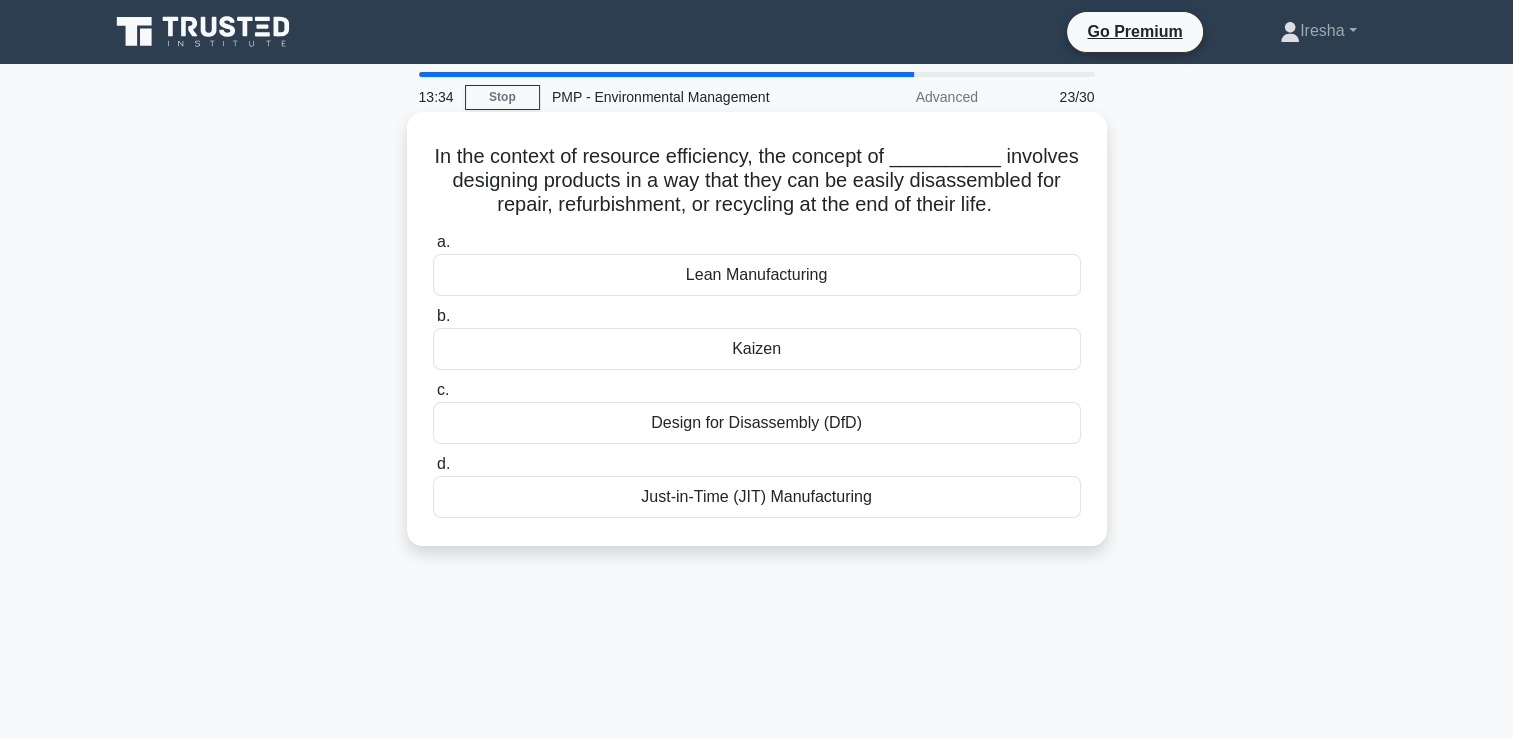 click on "Just-in-Time (JIT) Manufacturing" at bounding box center [757, 497] 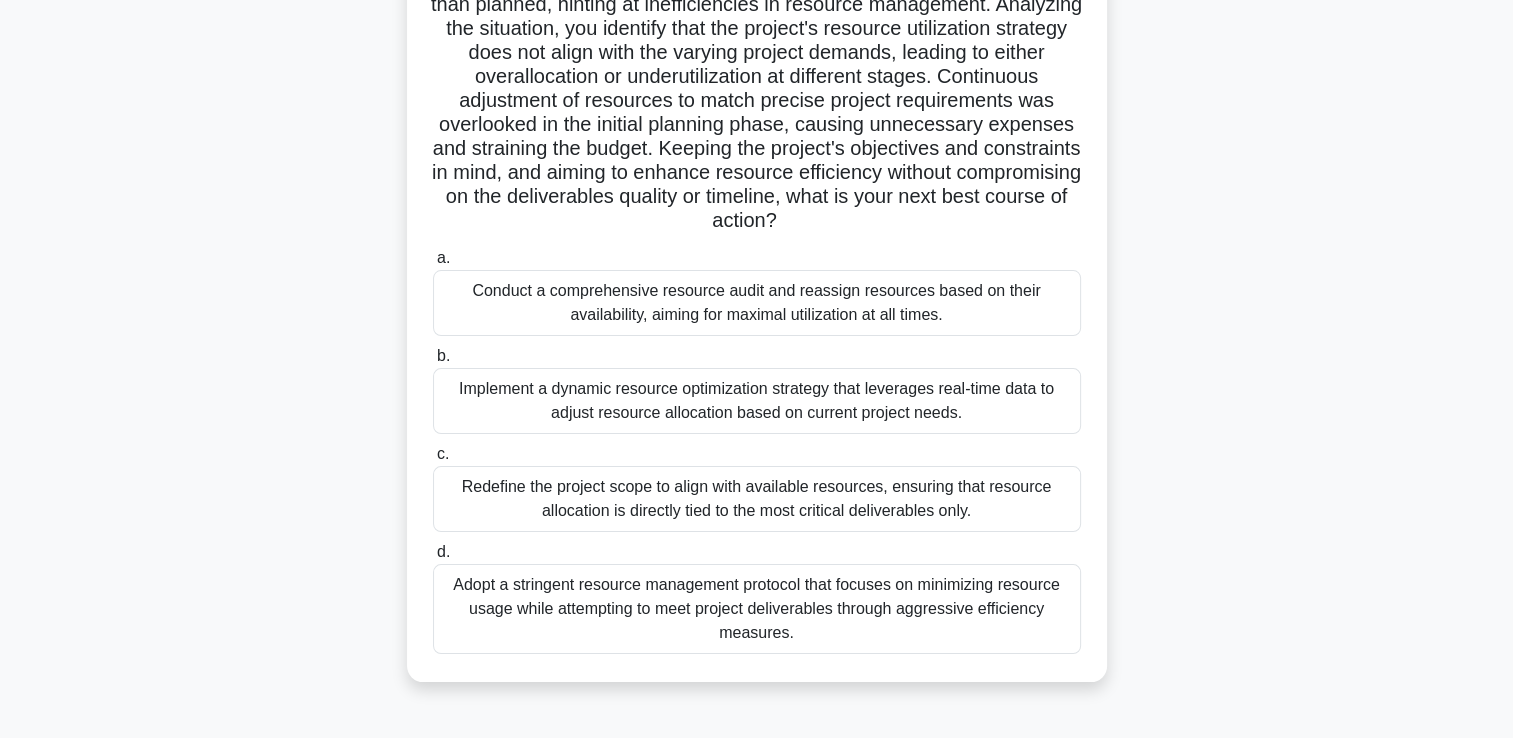 scroll, scrollTop: 100, scrollLeft: 0, axis: vertical 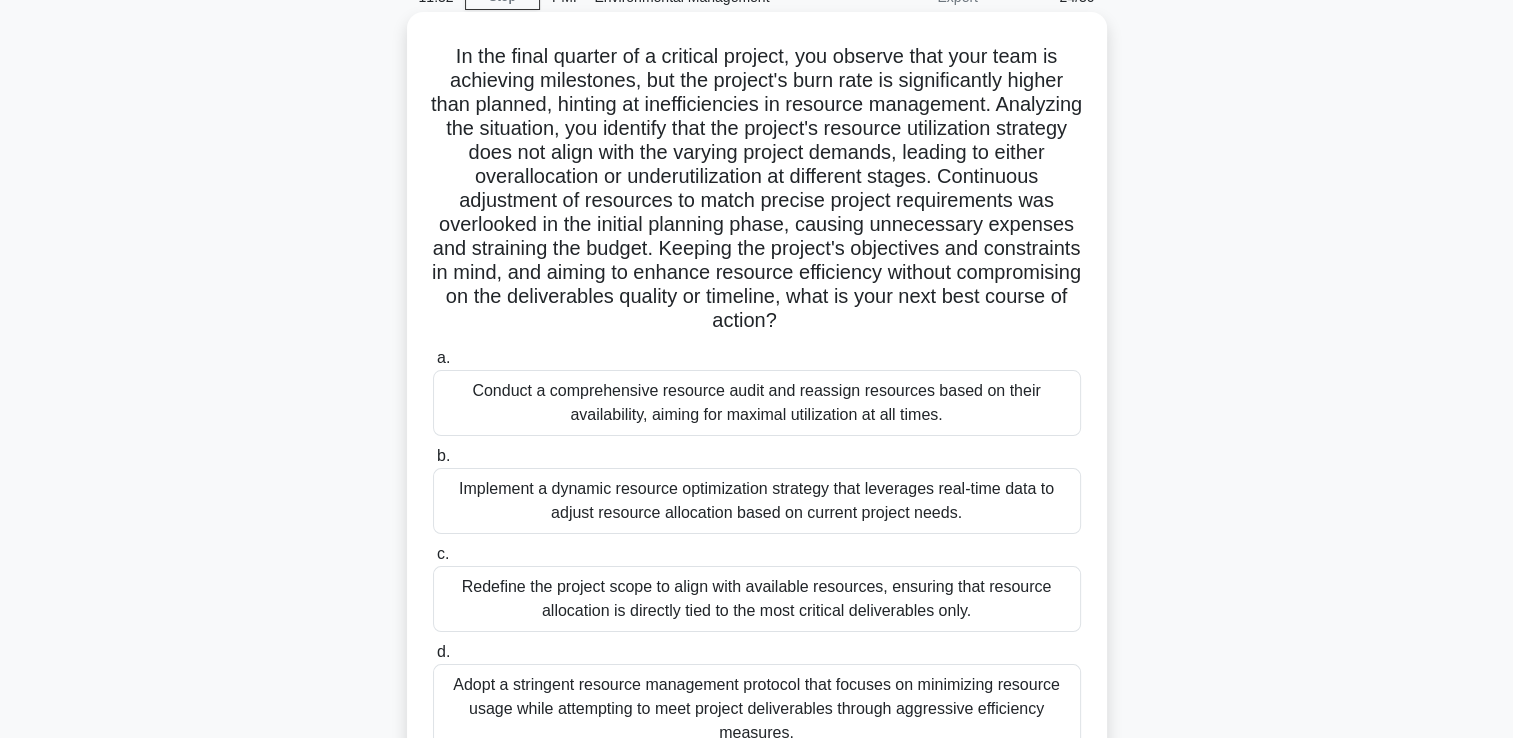 click on "Adopt a stringent resource management protocol that focuses on minimizing resource usage while attempting to meet project deliverables through aggressive efficiency measures." at bounding box center [757, 709] 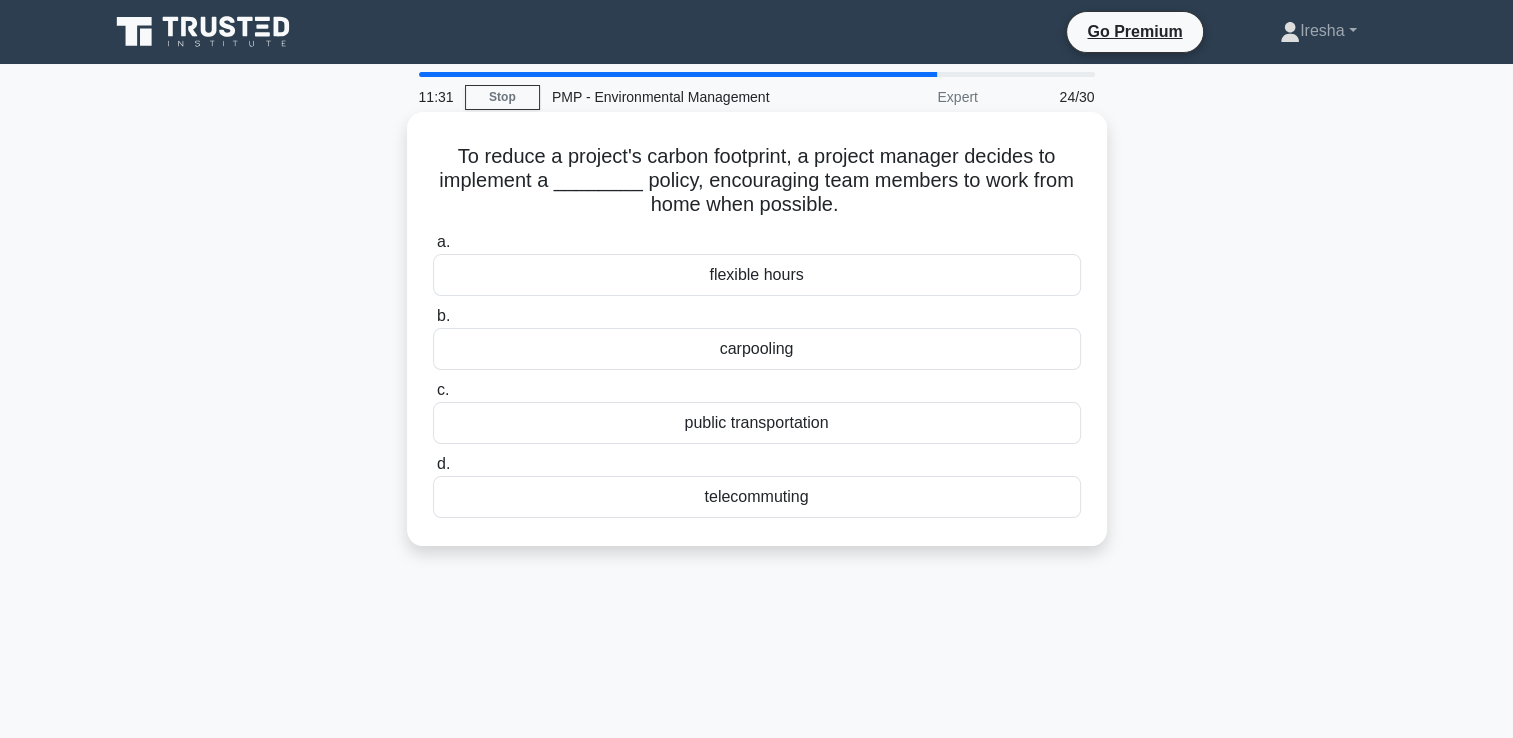 scroll, scrollTop: 0, scrollLeft: 0, axis: both 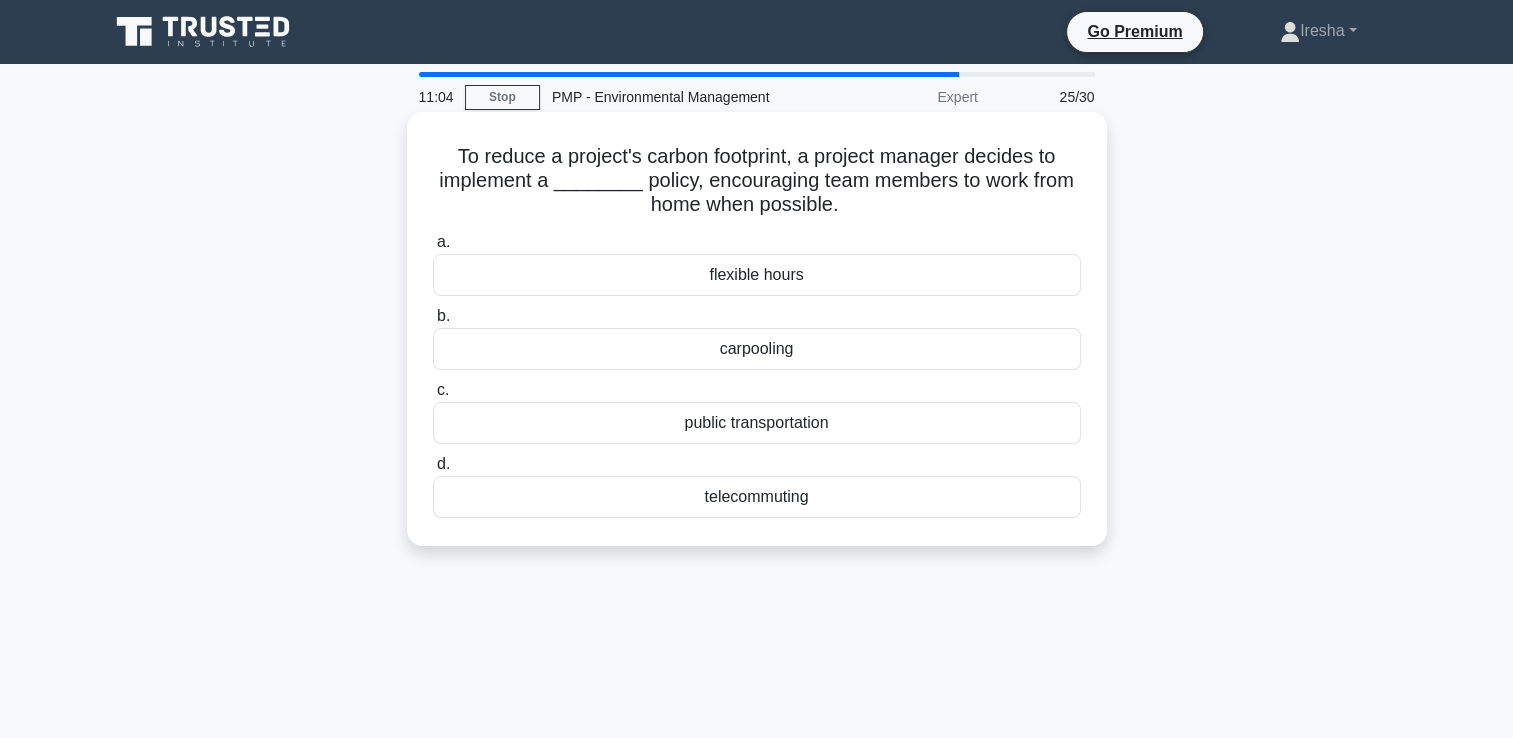 click on "carpooling" at bounding box center [757, 349] 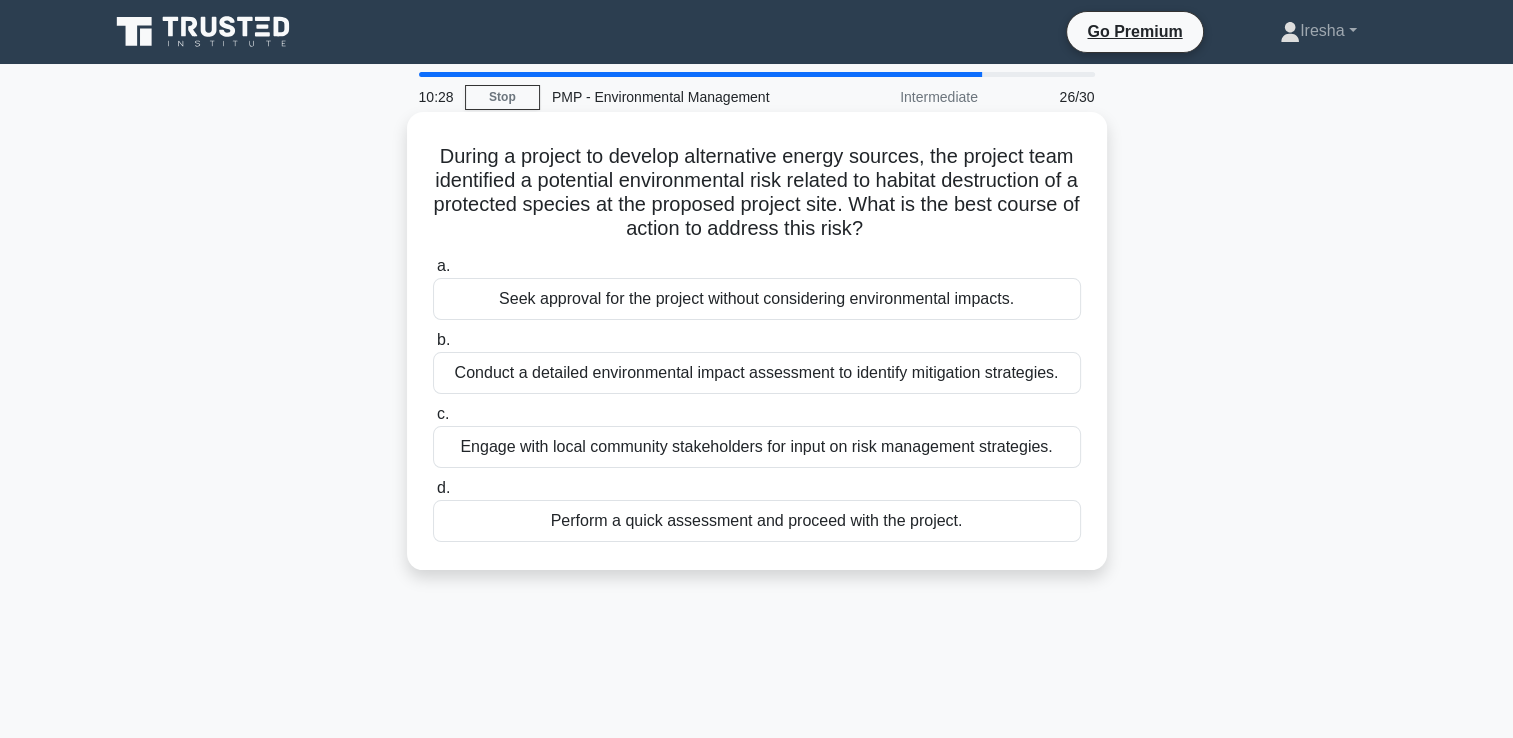 click on "Conduct a detailed environmental impact assessment to identify mitigation strategies." at bounding box center (757, 373) 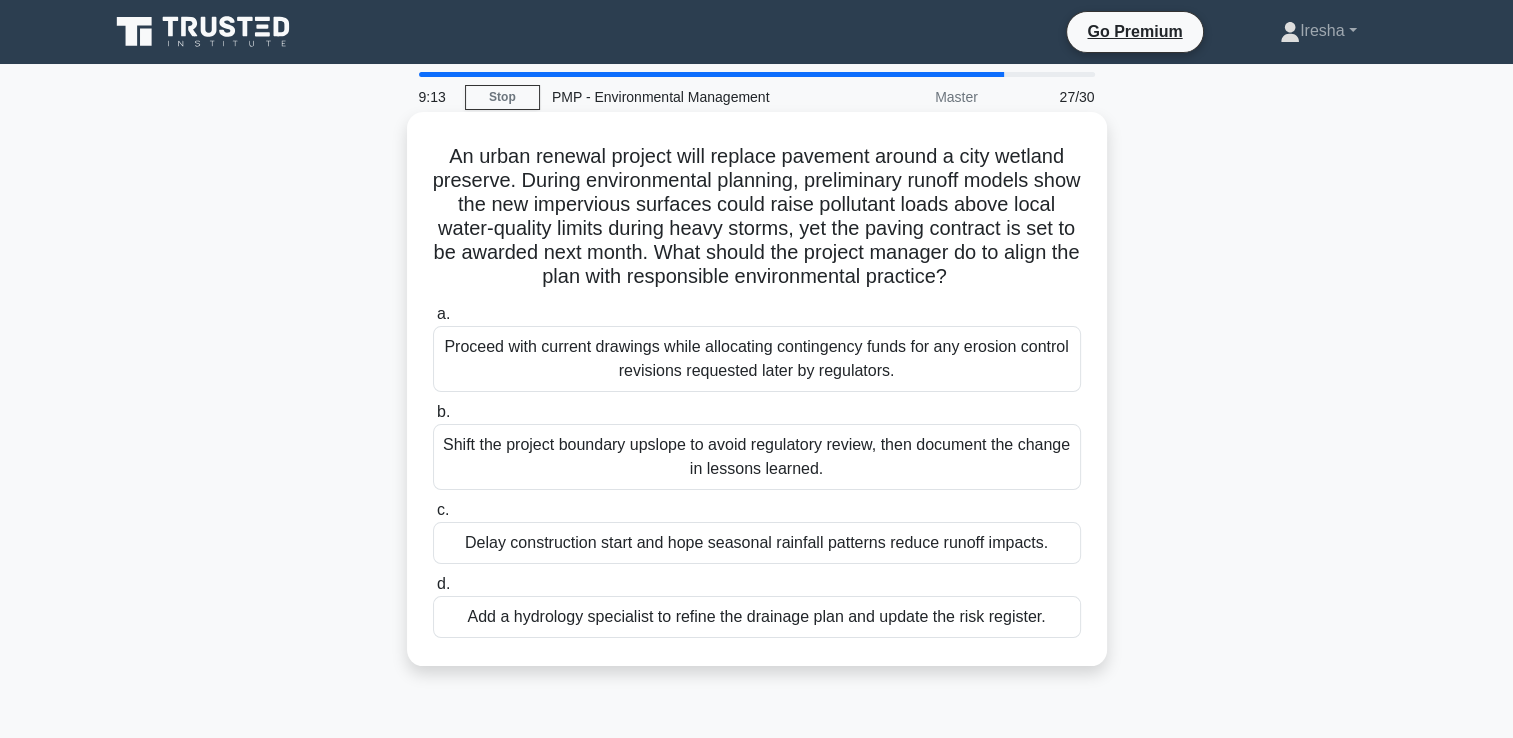 click on "Proceed with current drawings while allocating contingency funds for any erosion control revisions requested later by regulators." at bounding box center [757, 359] 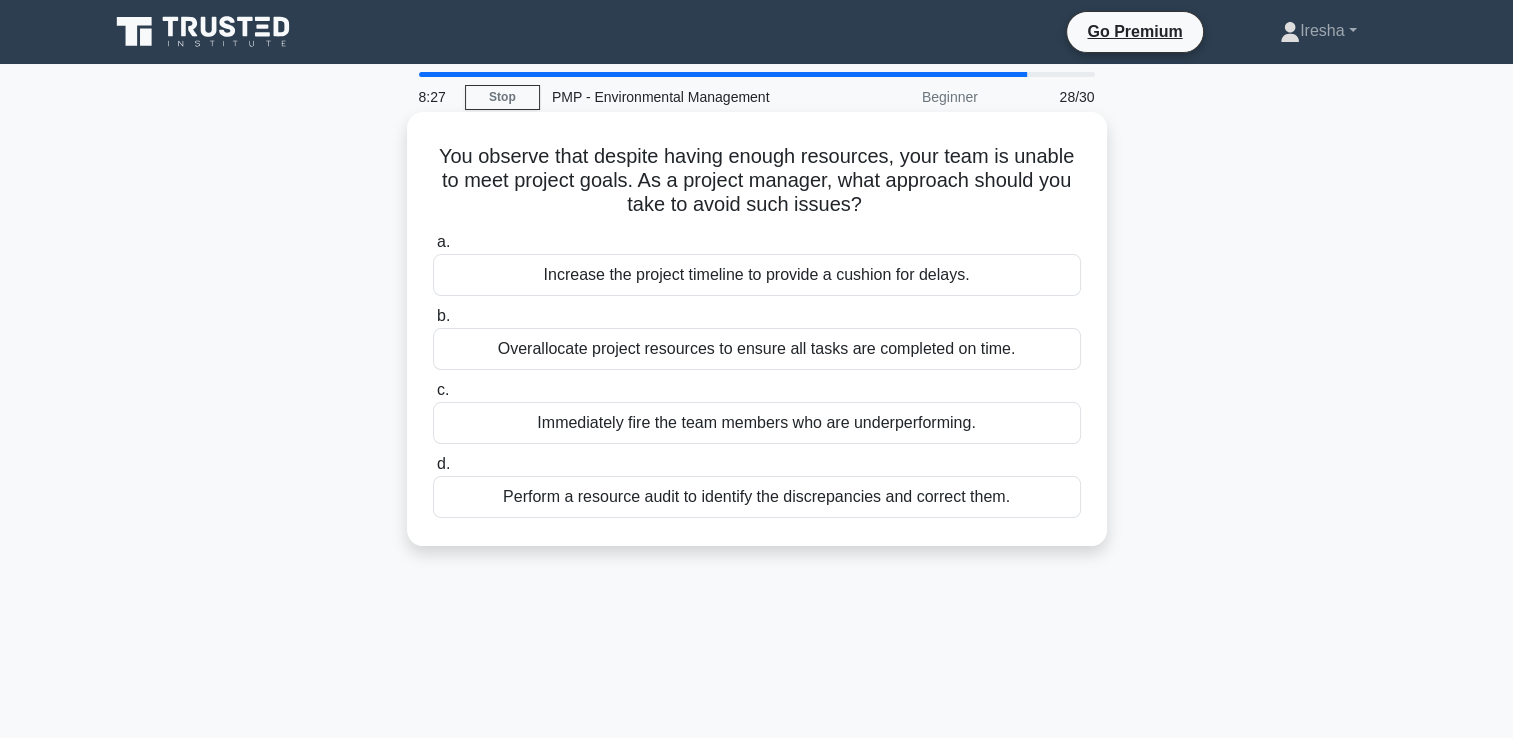 click on "Perform a resource audit to identify the discrepancies and correct them." at bounding box center (757, 497) 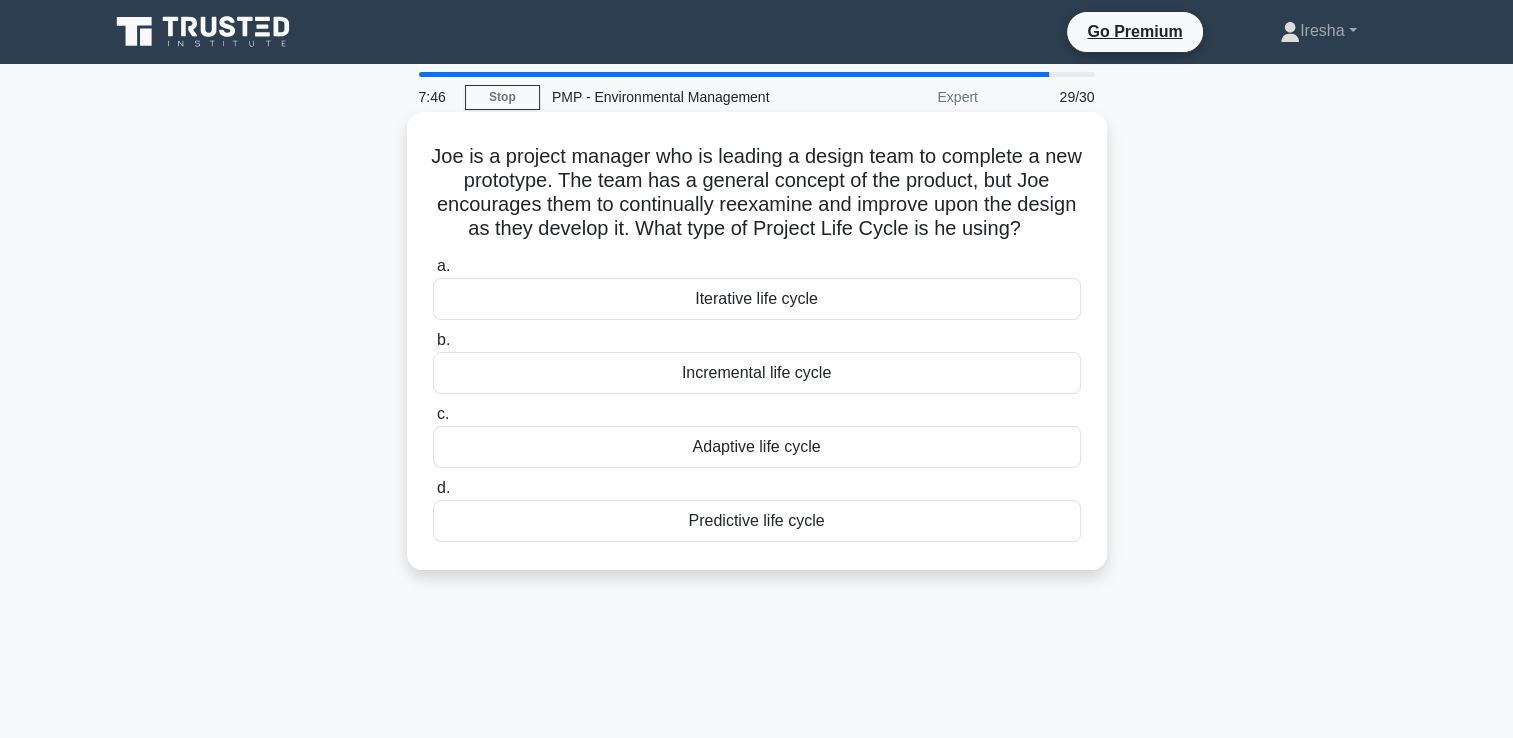 click on "Incremental life cycle" at bounding box center (757, 373) 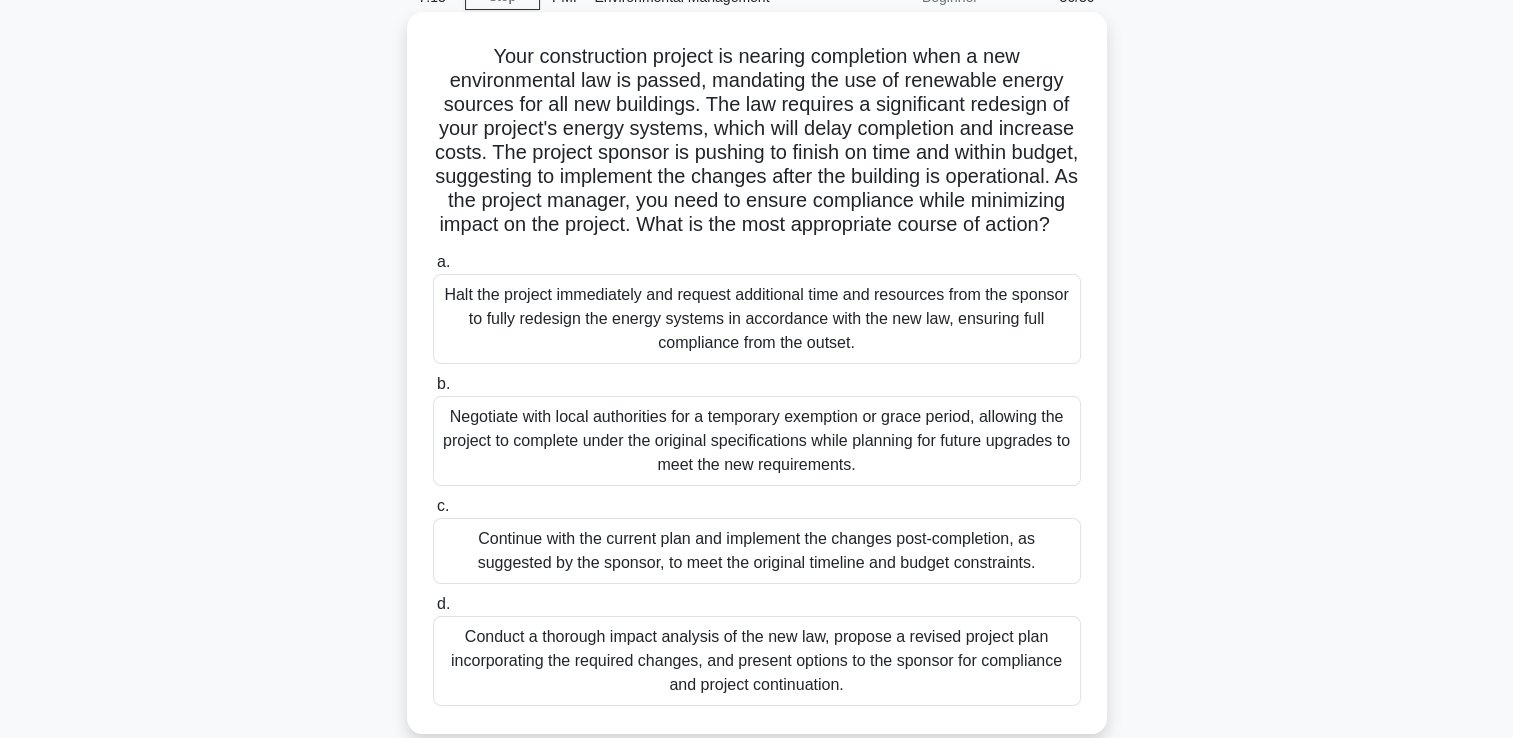 scroll, scrollTop: 200, scrollLeft: 0, axis: vertical 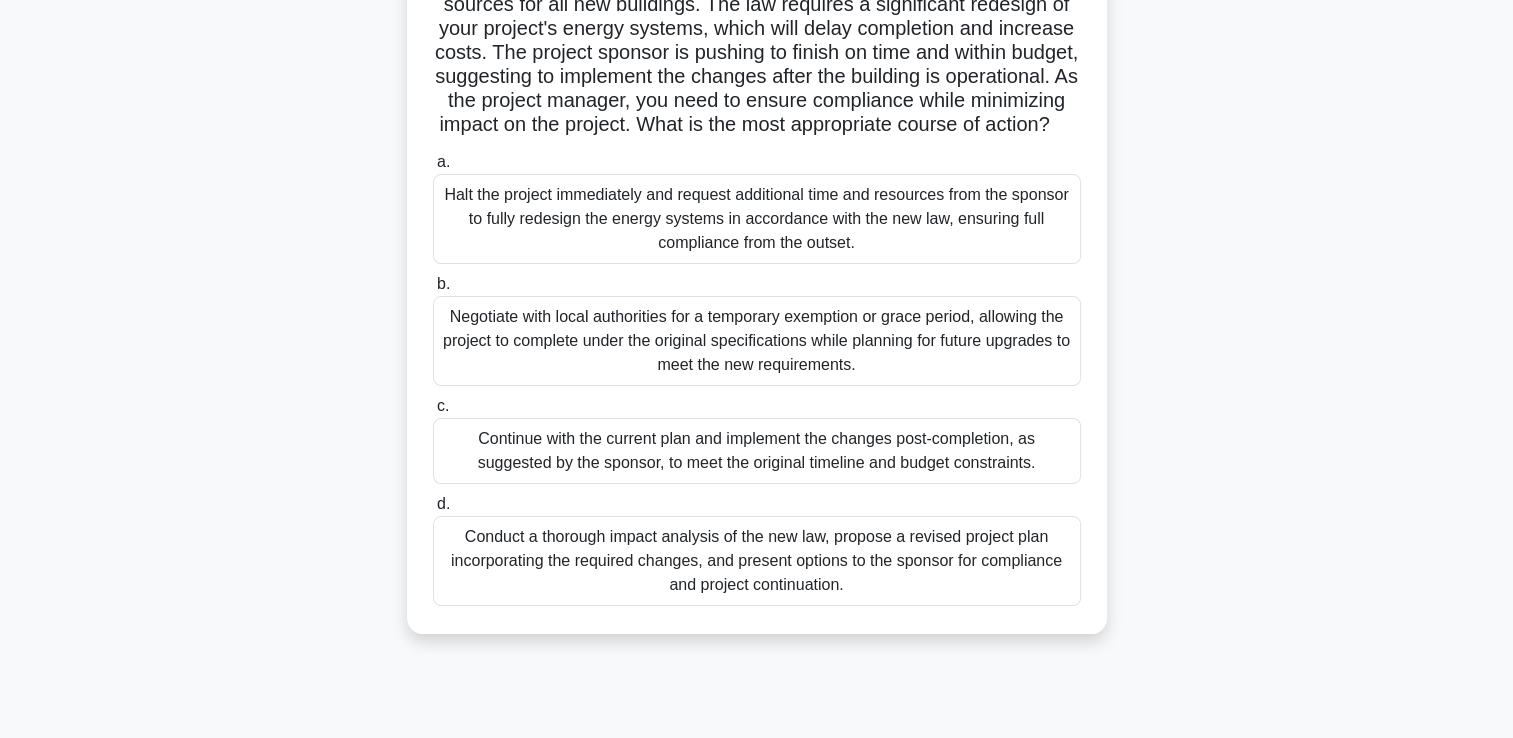 click on "Conduct a thorough impact analysis of the new law, propose a revised project plan incorporating the required changes, and present options to the sponsor for compliance and project continuation." at bounding box center [757, 561] 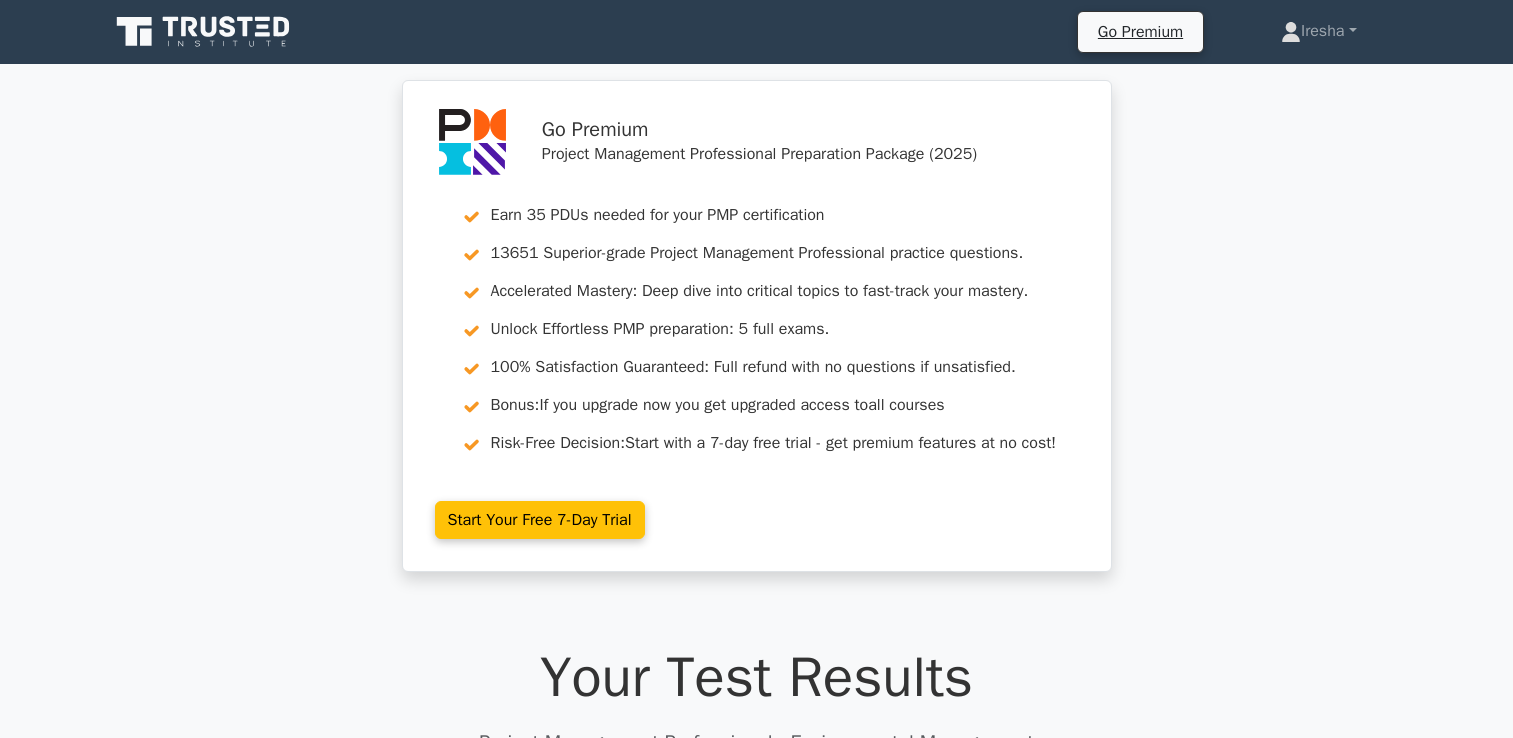 scroll, scrollTop: 1000, scrollLeft: 0, axis: vertical 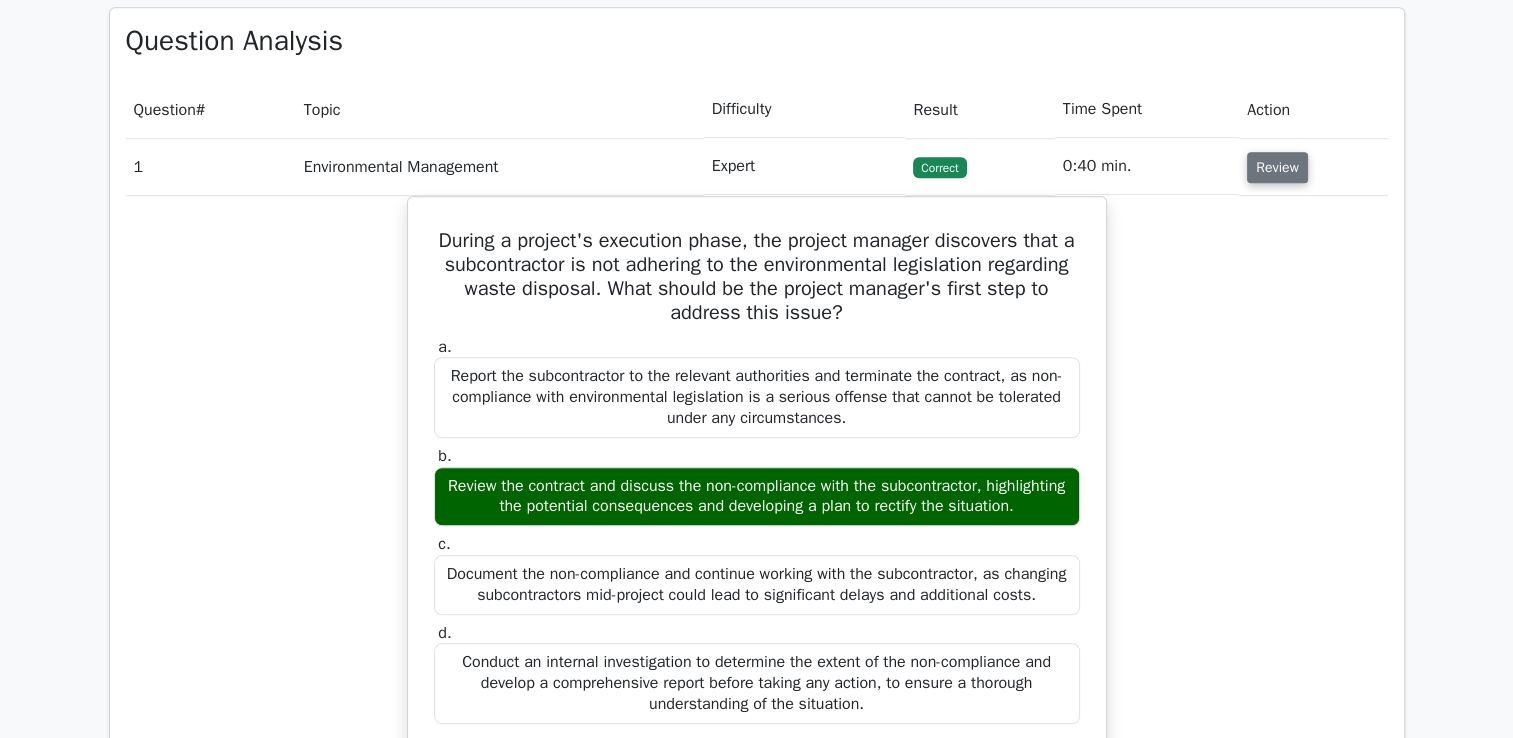 click on "Review" at bounding box center (1277, 167) 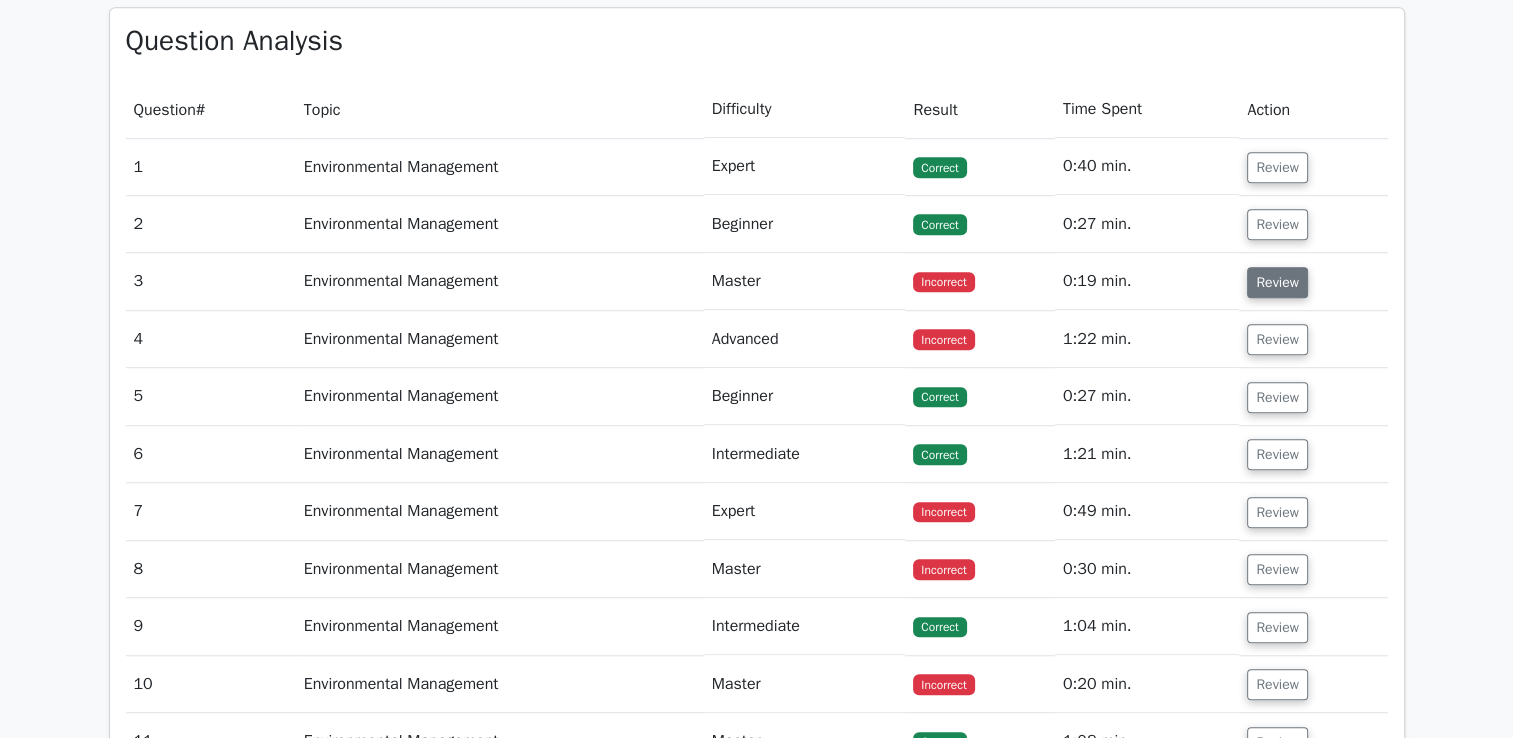 click on "Review" at bounding box center (1277, 282) 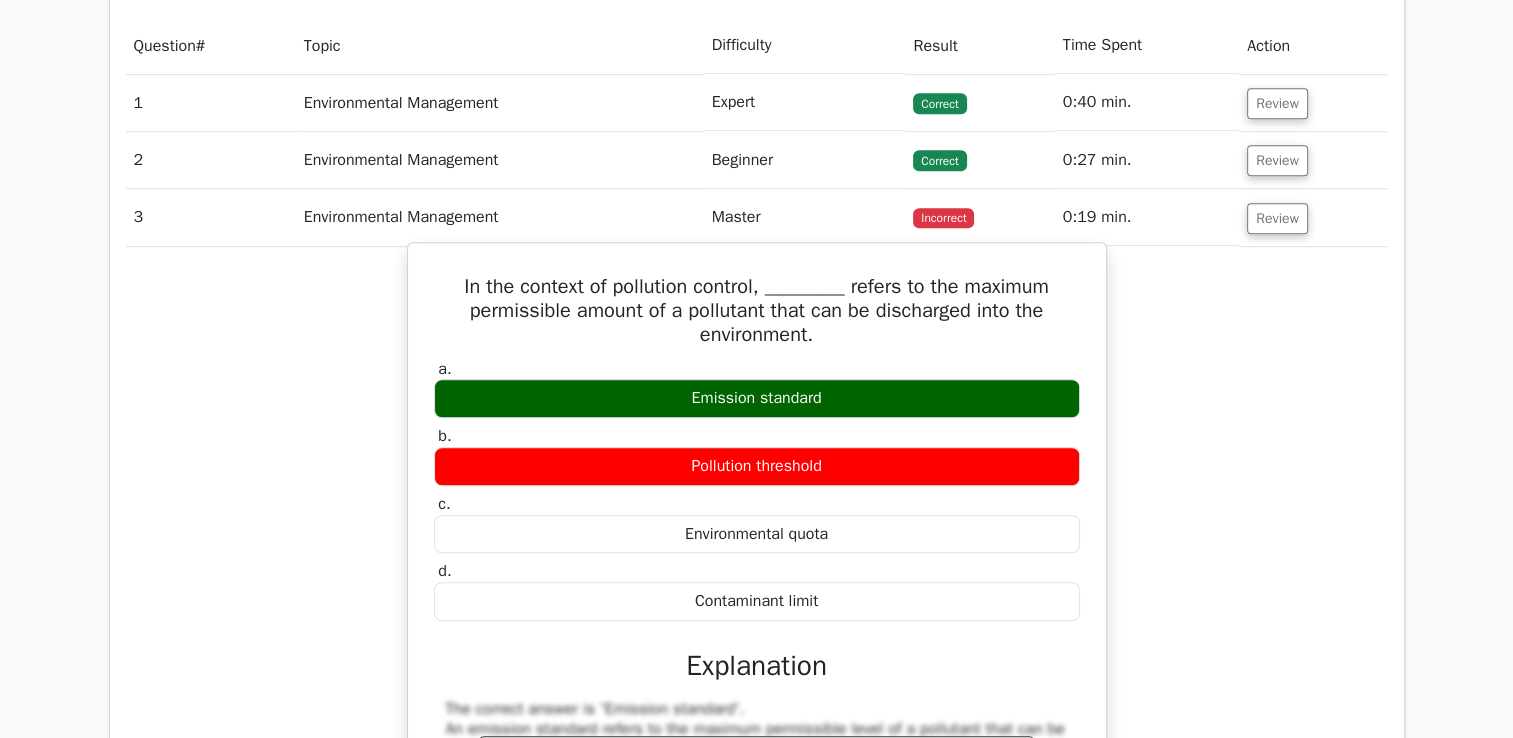scroll, scrollTop: 1500, scrollLeft: 0, axis: vertical 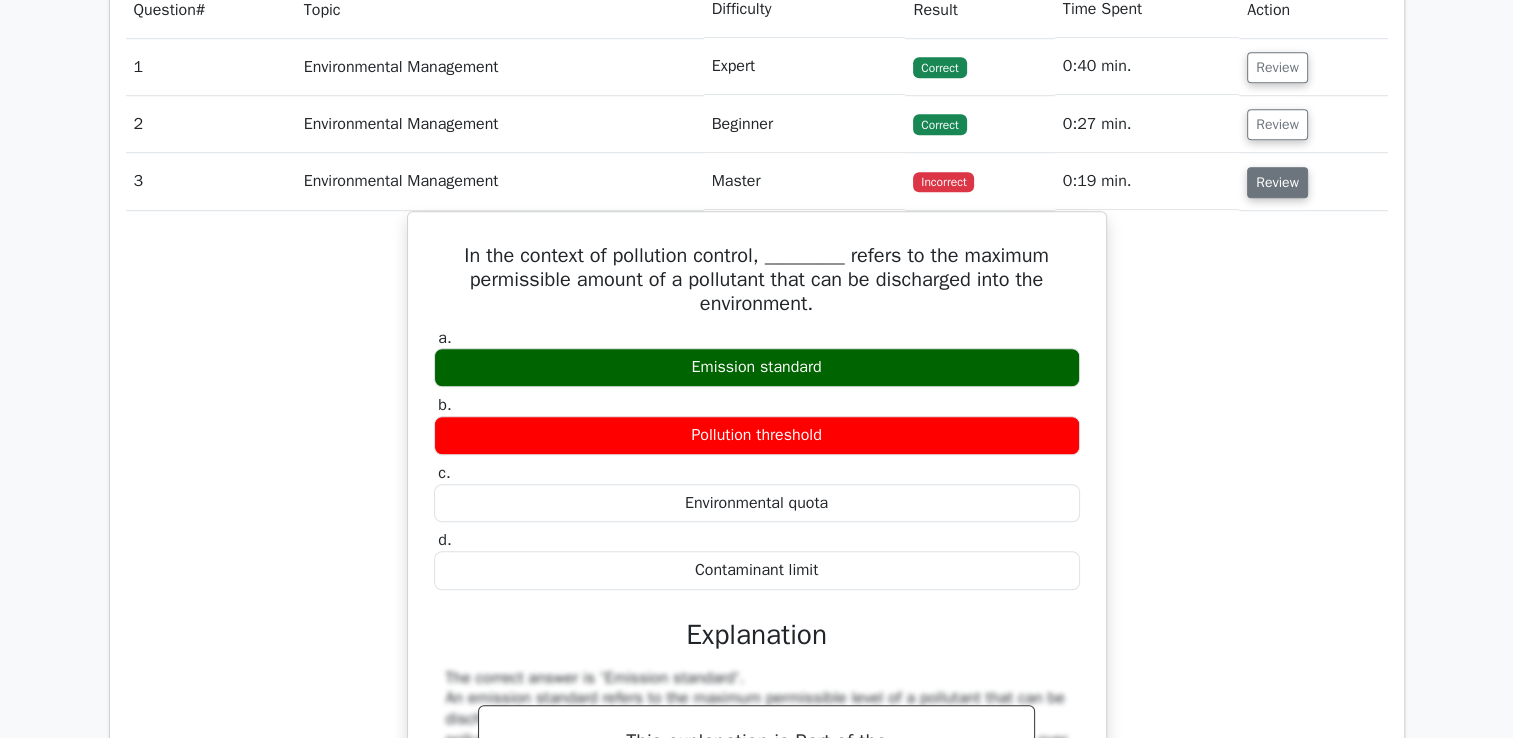 click on "Review" at bounding box center [1277, 182] 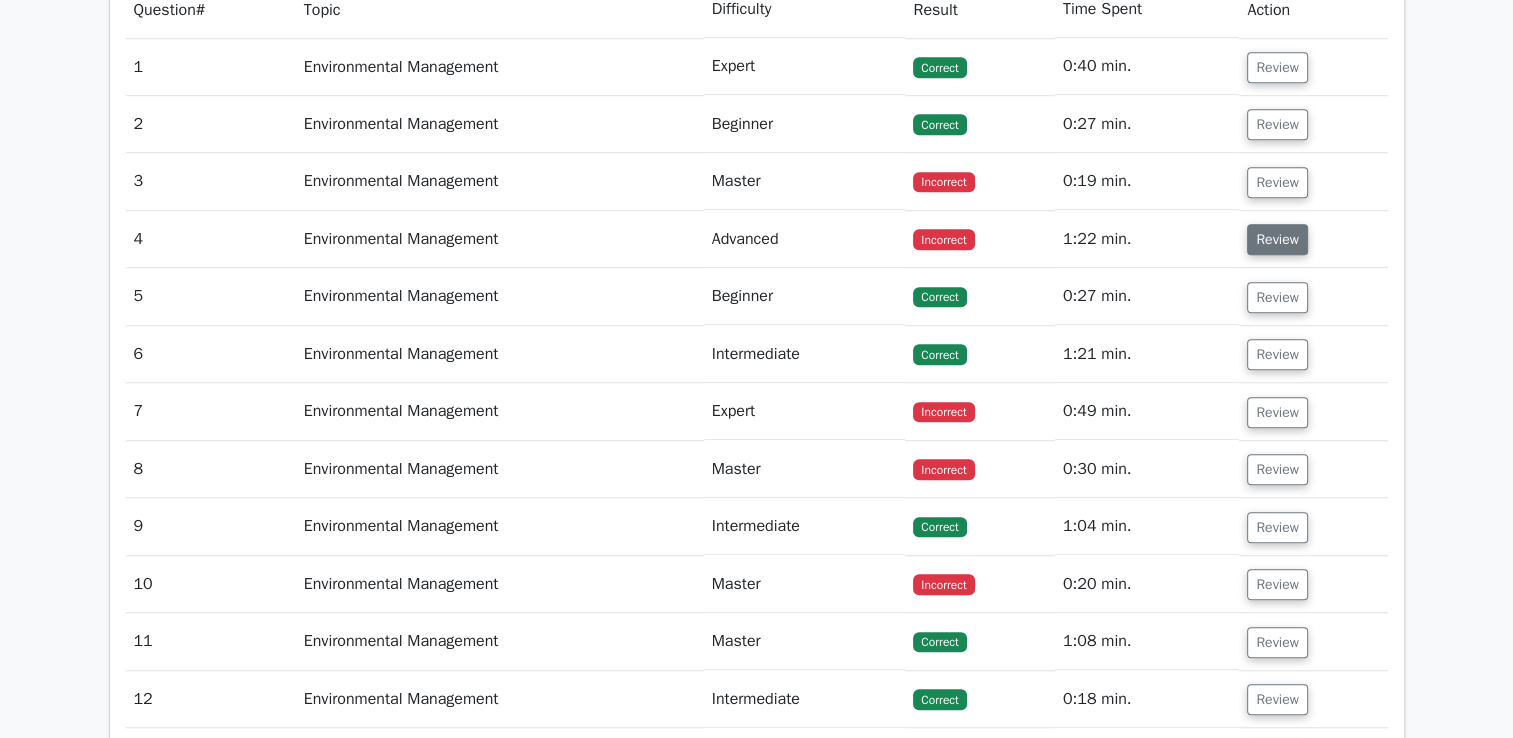 click on "Review" at bounding box center (1277, 239) 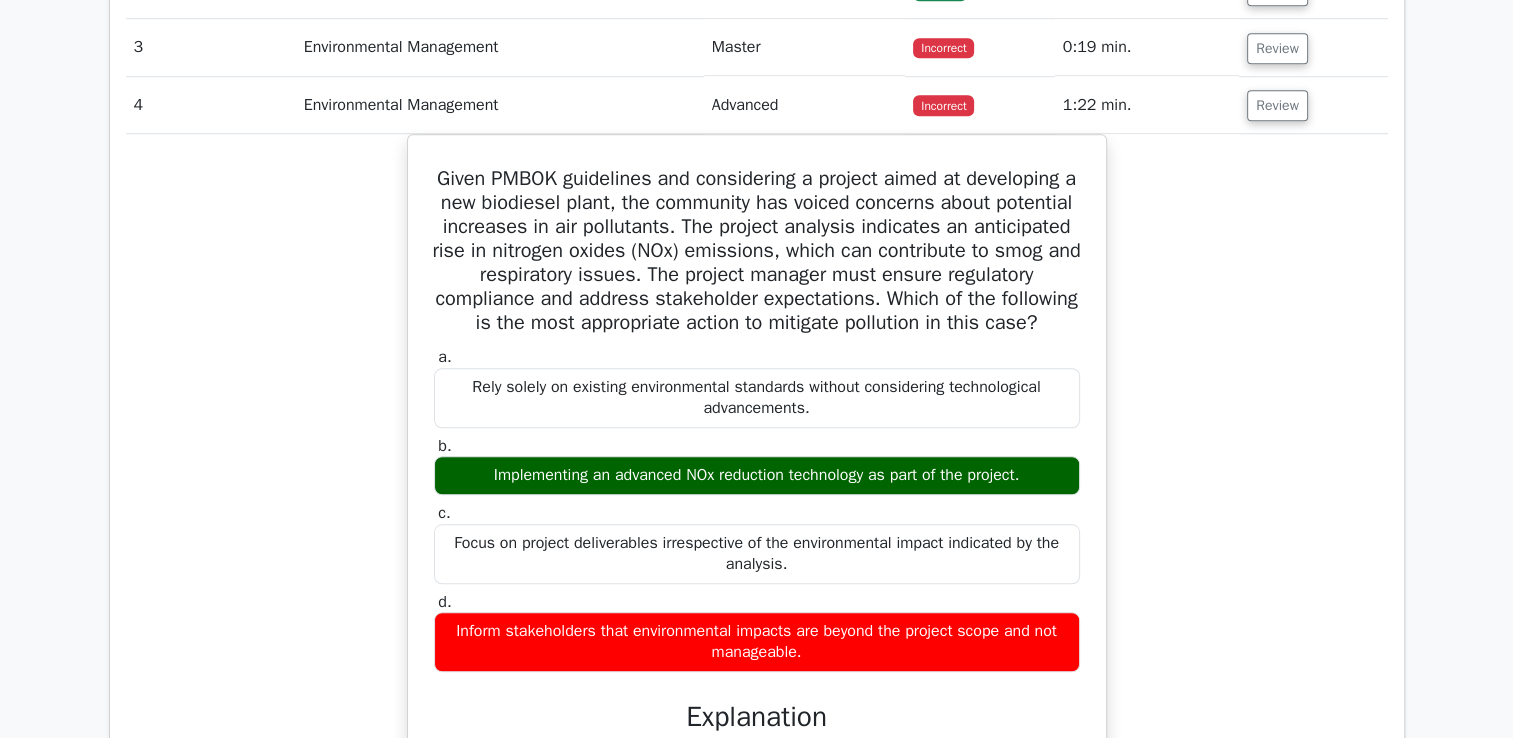 scroll, scrollTop: 1600, scrollLeft: 0, axis: vertical 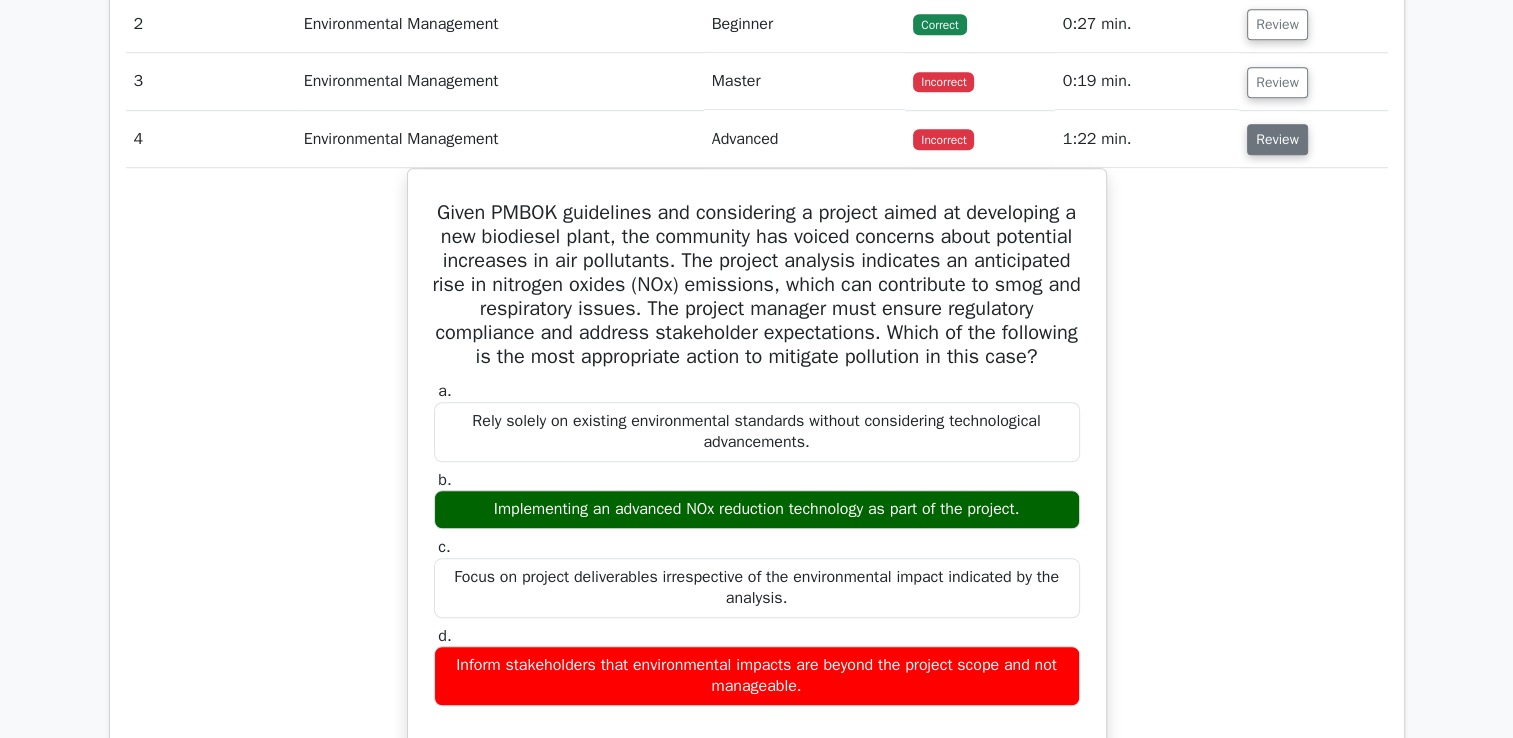 click on "Review" at bounding box center (1277, 139) 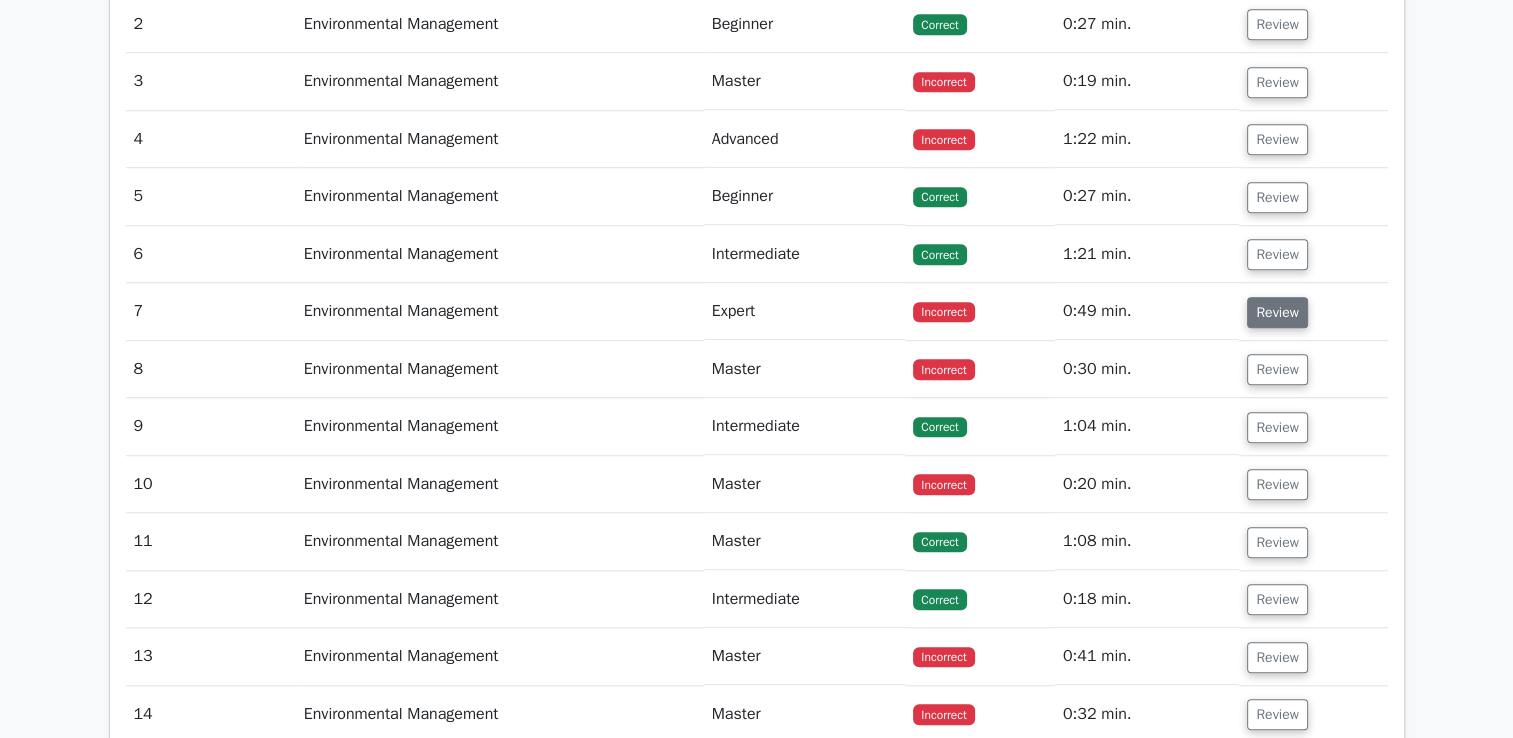 click on "Review" at bounding box center (1277, 312) 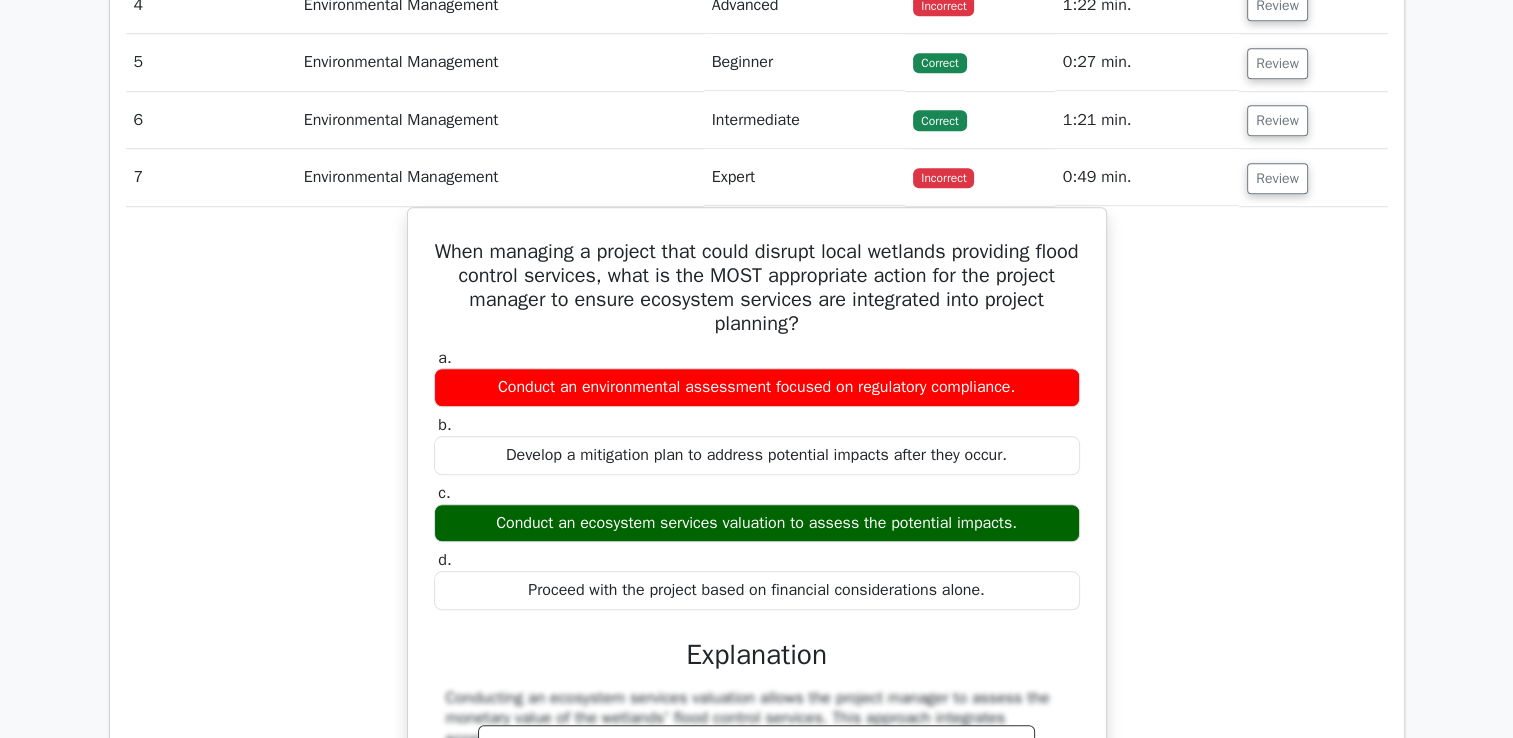 scroll, scrollTop: 1700, scrollLeft: 0, axis: vertical 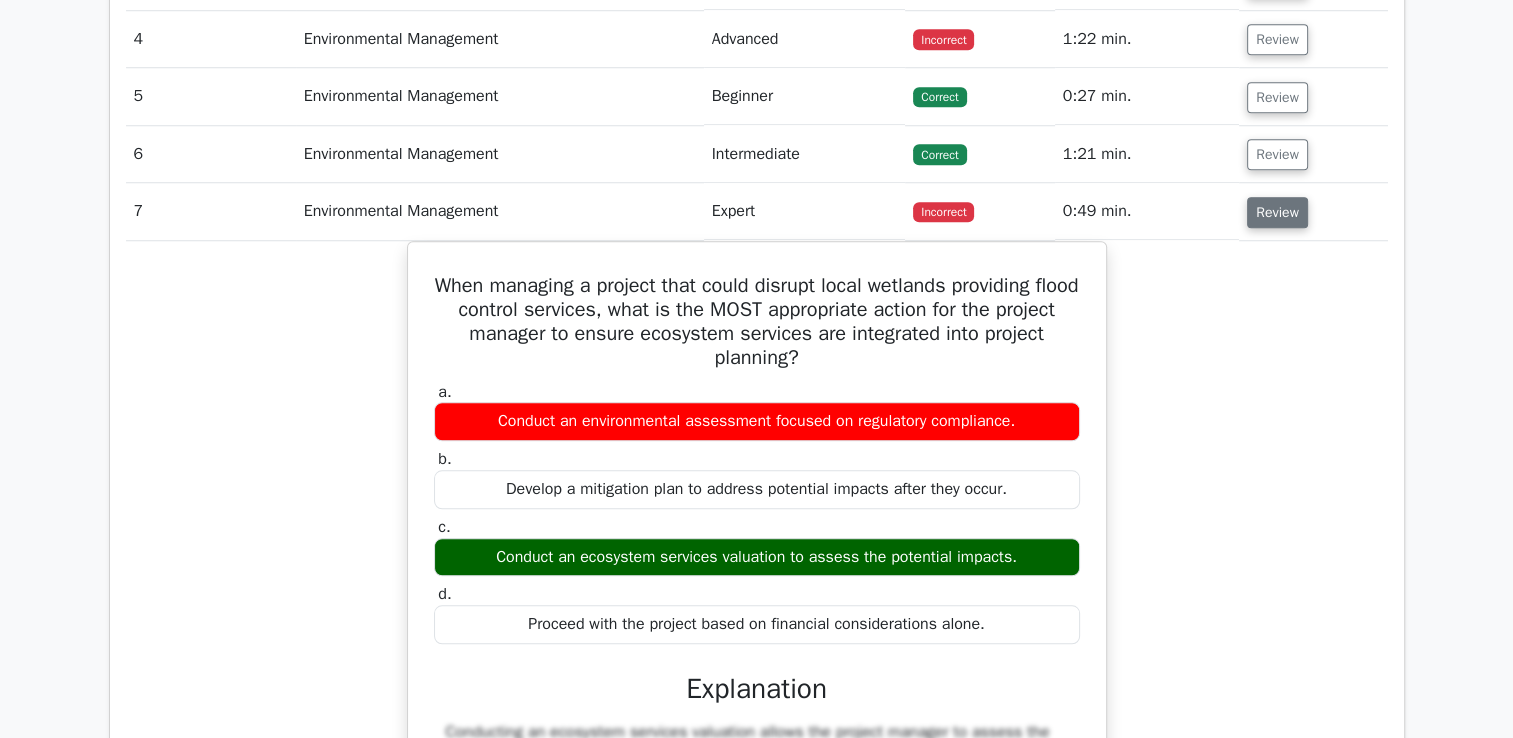 click on "Review" at bounding box center [1277, 212] 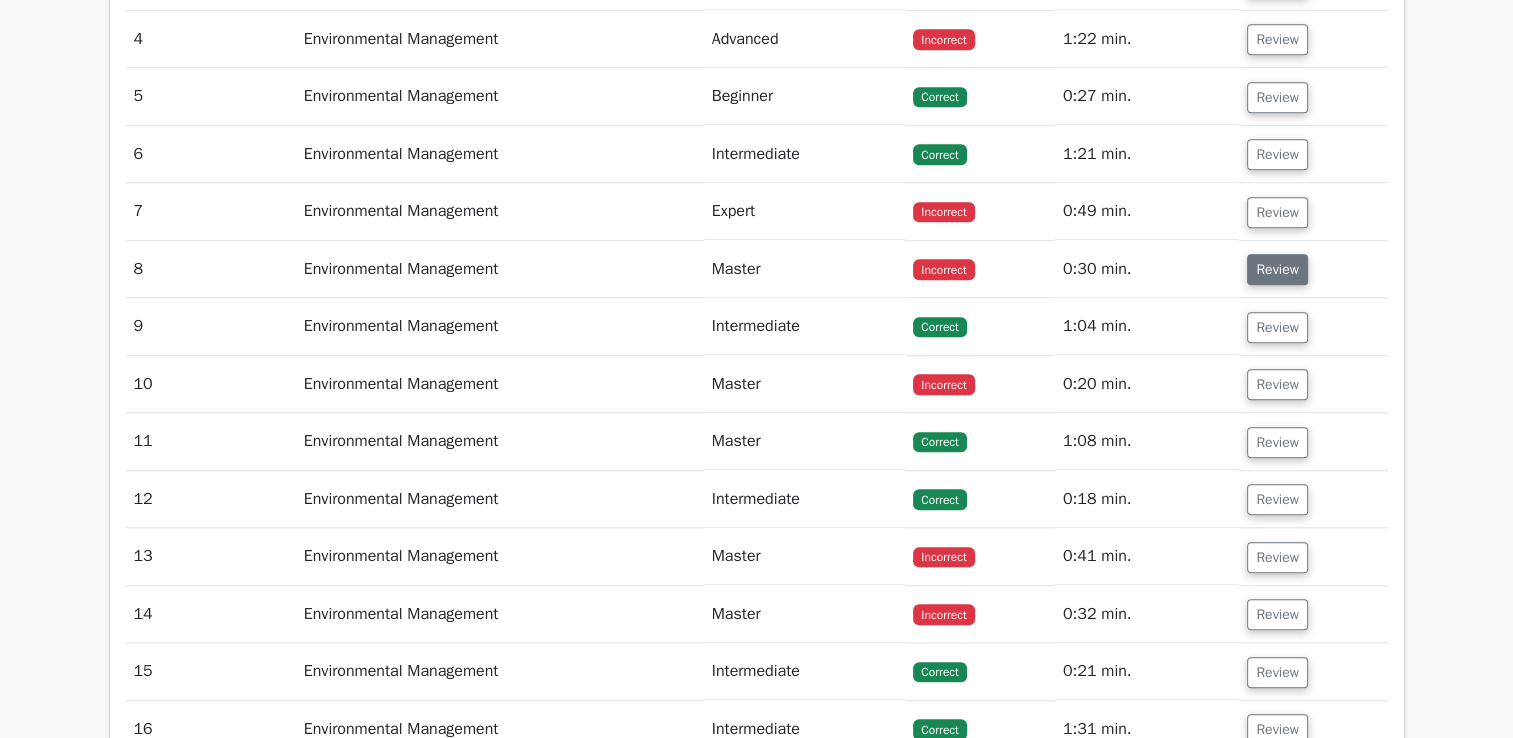 click on "Review" at bounding box center (1277, 269) 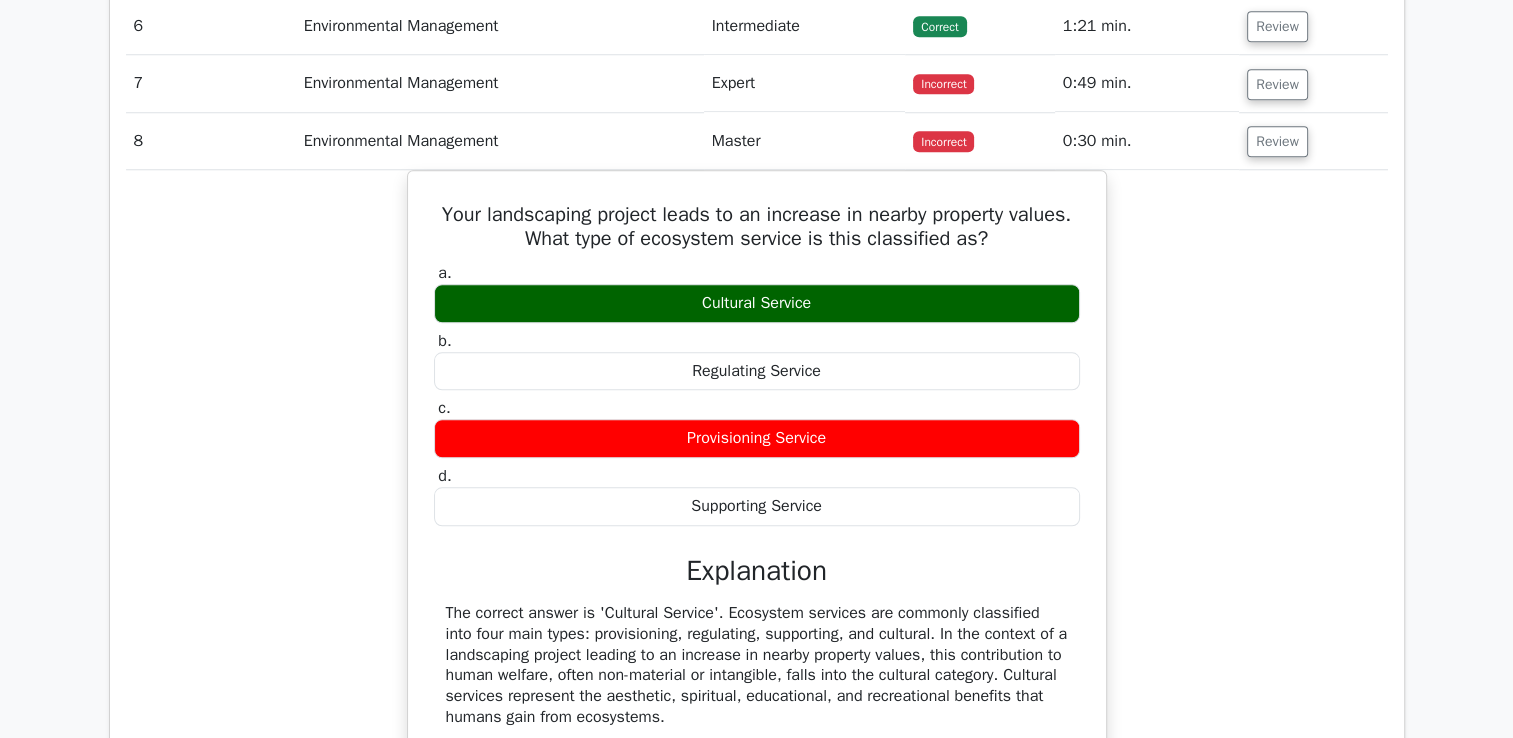 scroll, scrollTop: 1700, scrollLeft: 0, axis: vertical 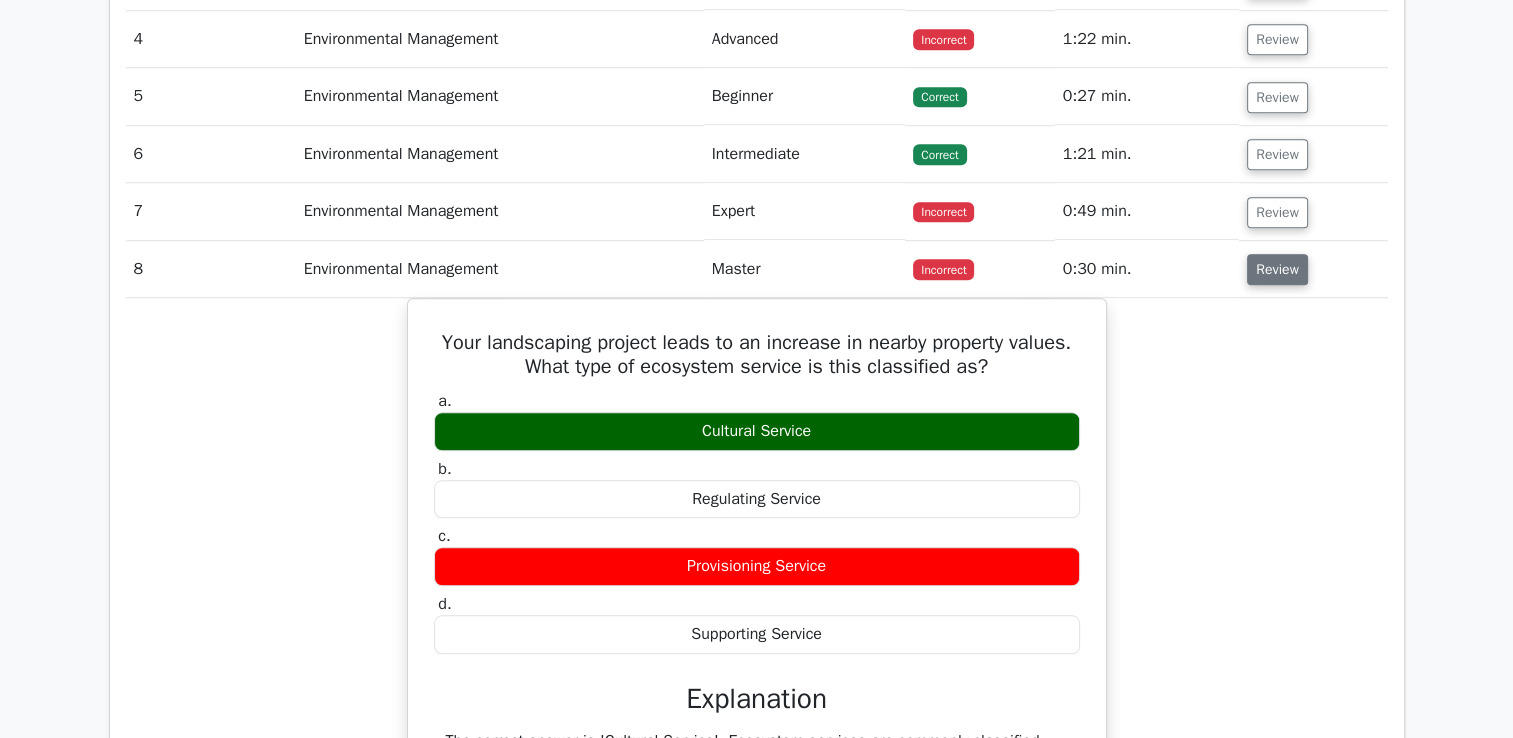 click on "Review" at bounding box center (1277, 269) 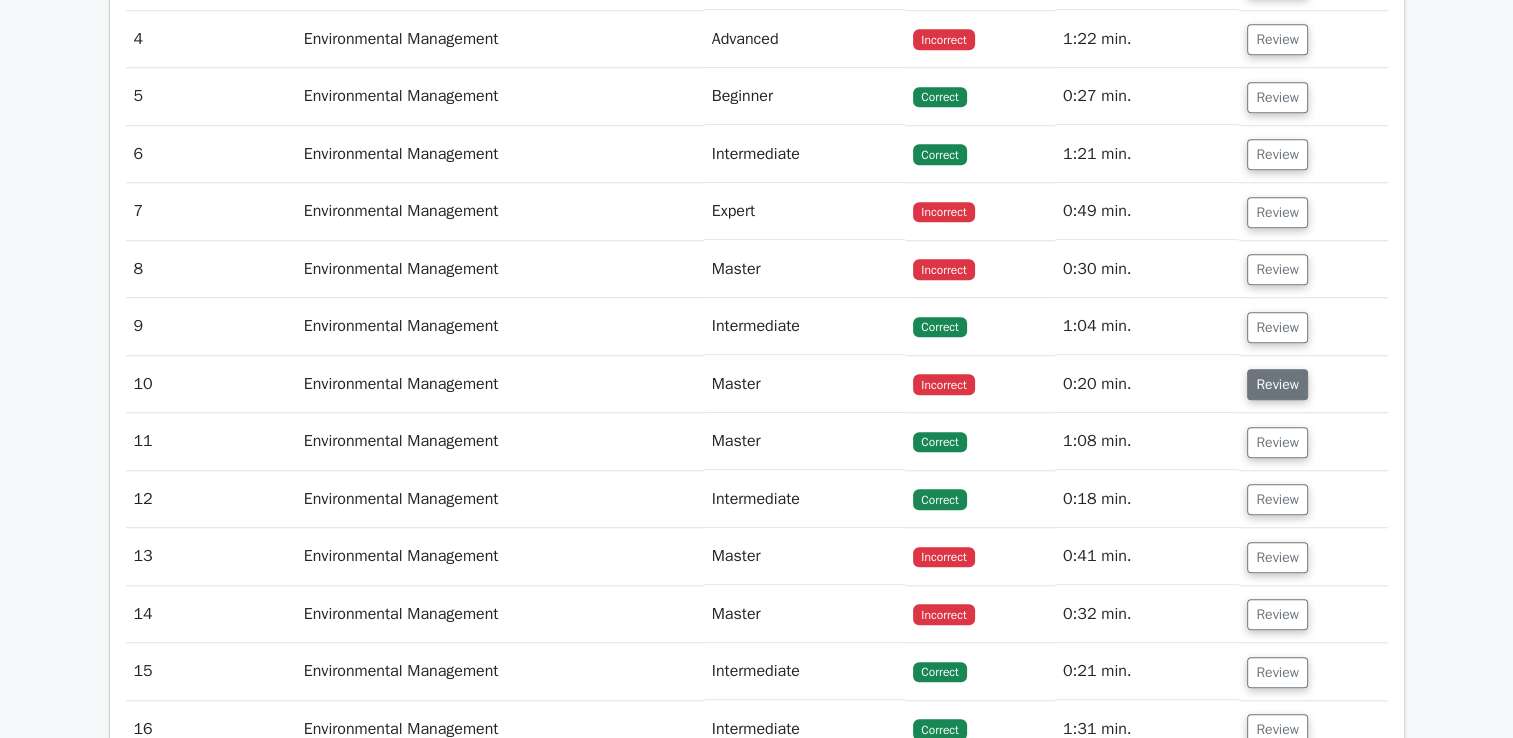 click on "Review" at bounding box center (1277, 384) 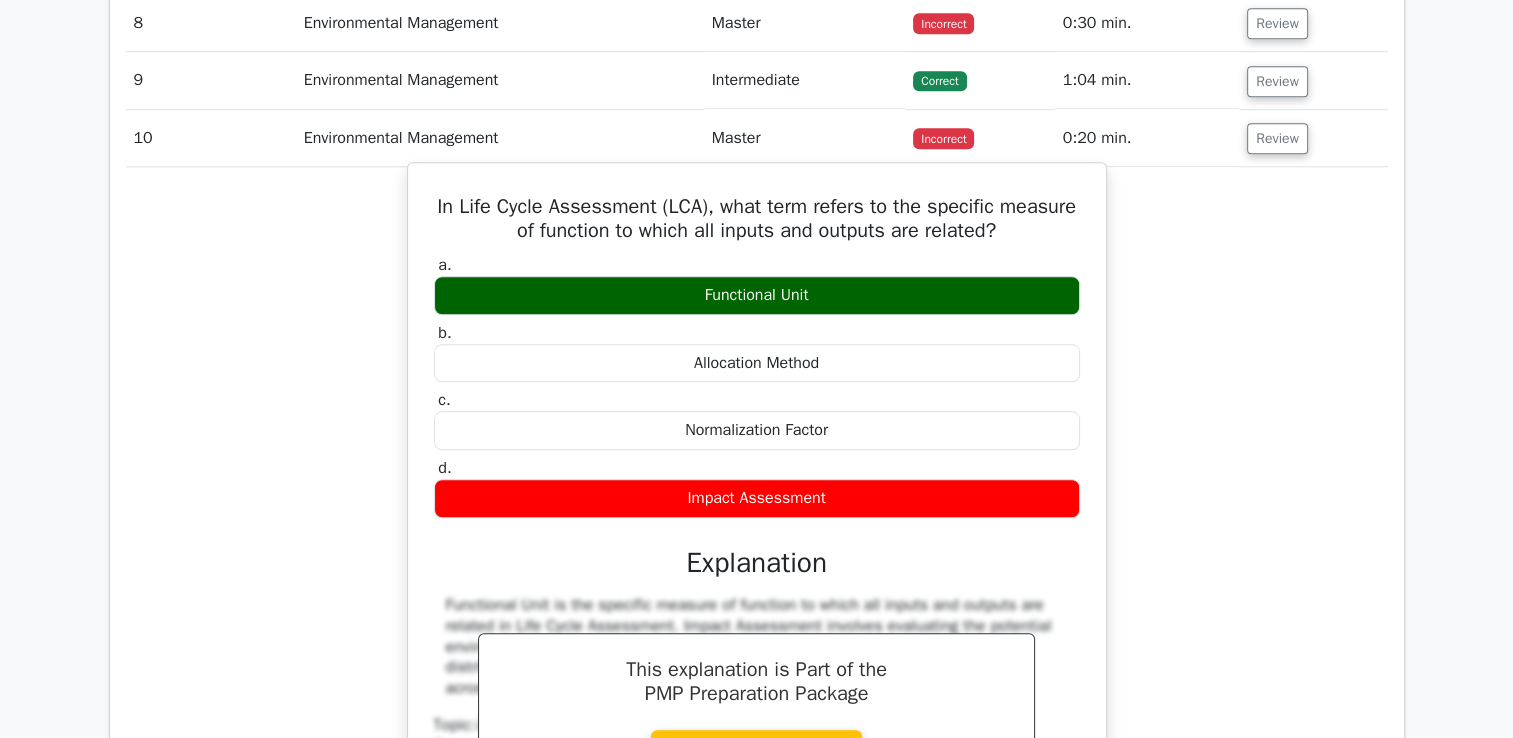 scroll, scrollTop: 1900, scrollLeft: 0, axis: vertical 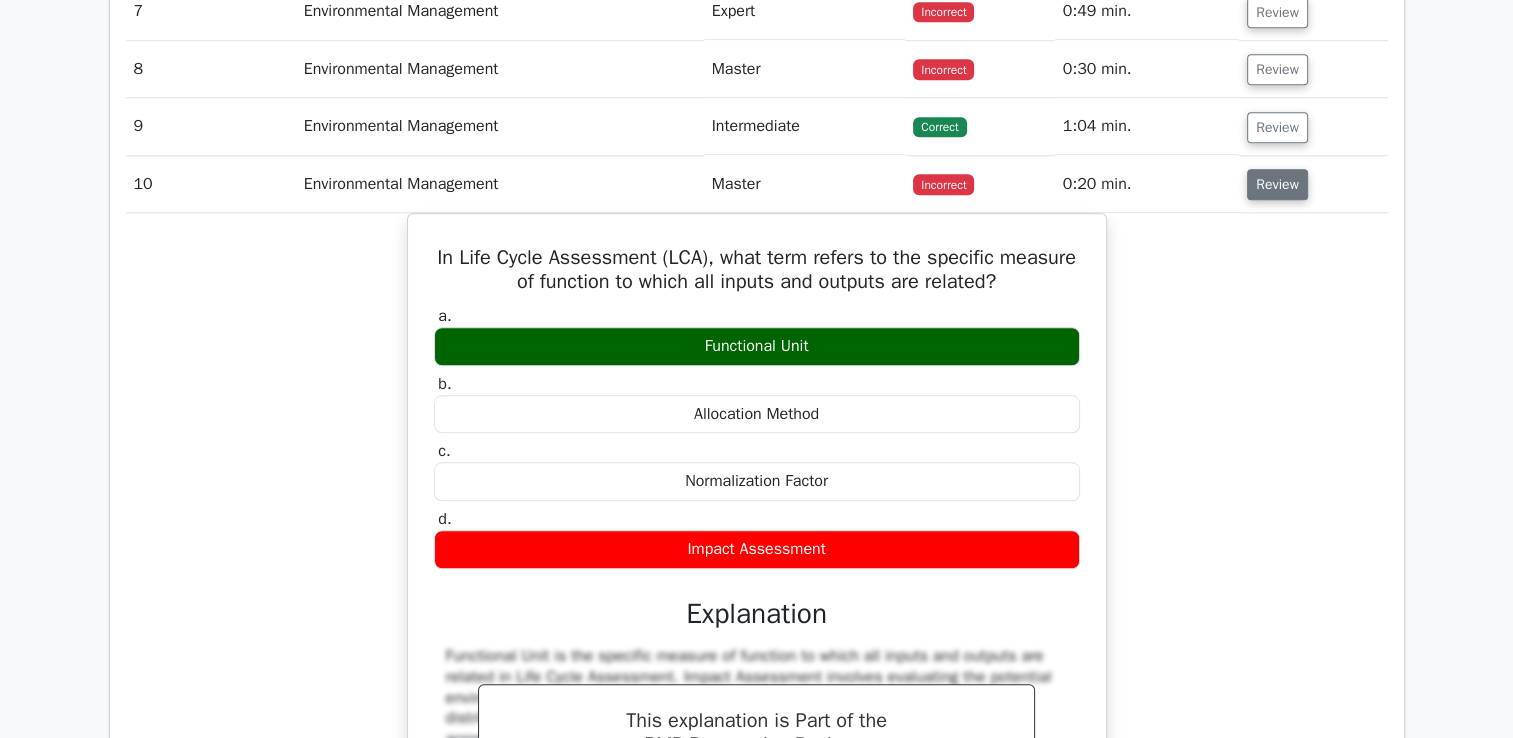 click on "Review" at bounding box center [1277, 184] 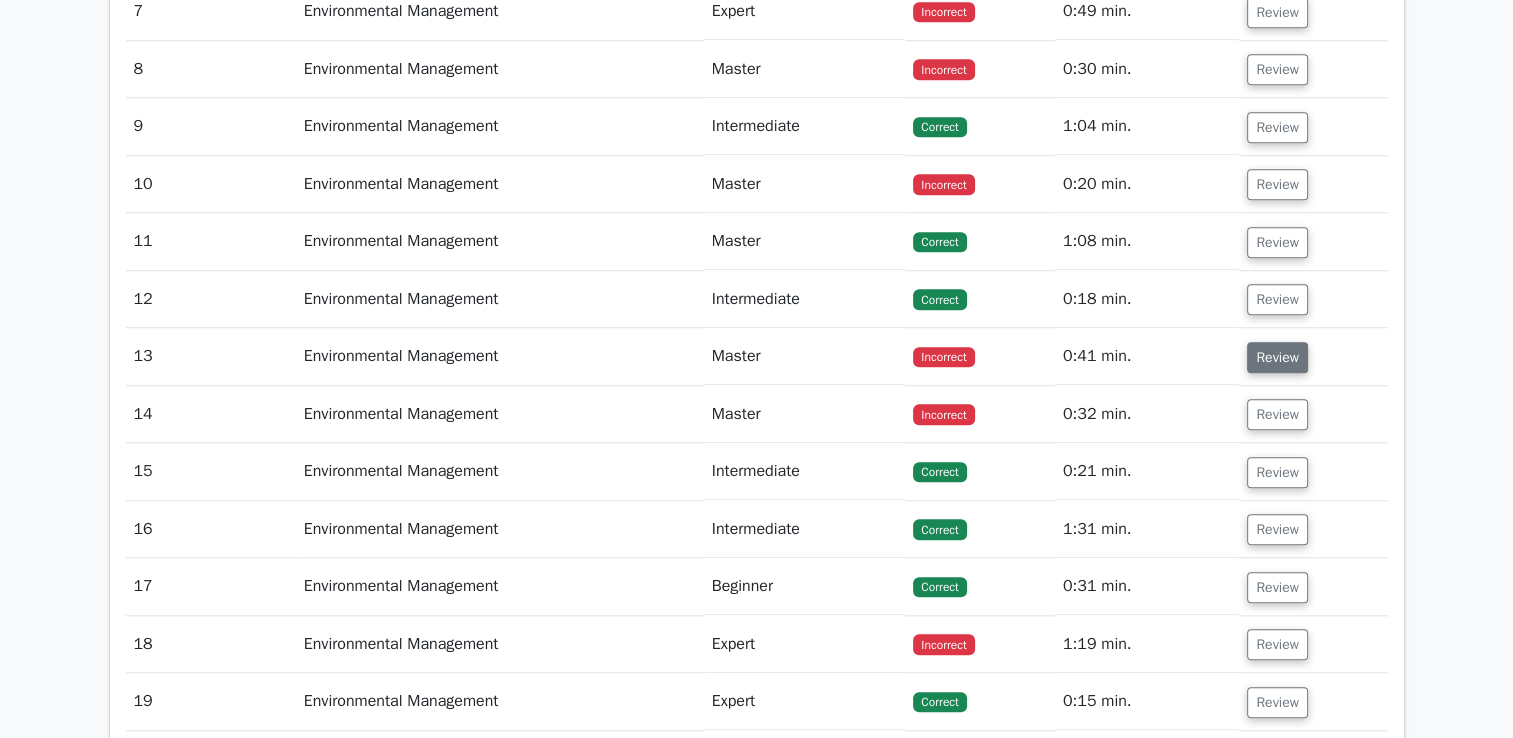 click on "Review" at bounding box center [1277, 357] 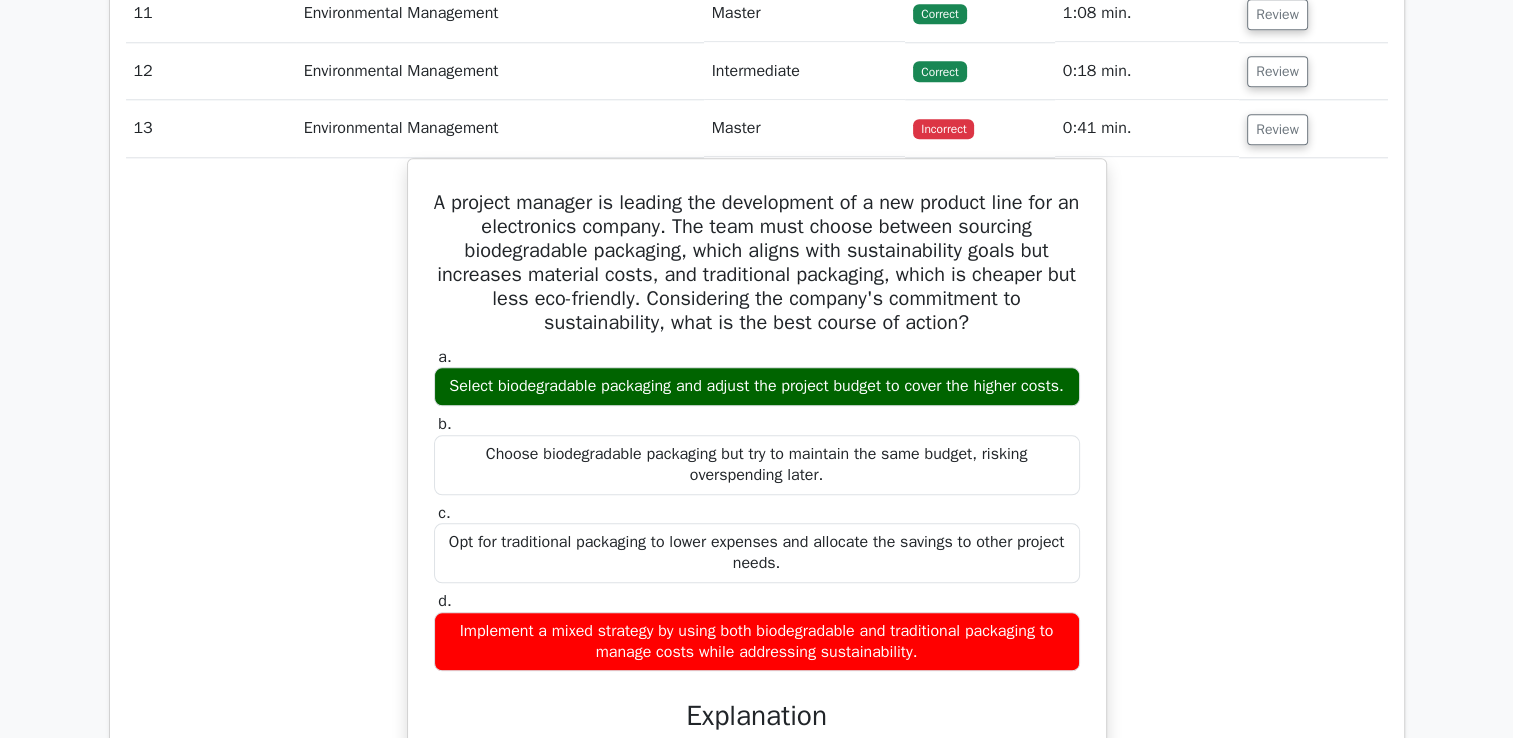 scroll, scrollTop: 2100, scrollLeft: 0, axis: vertical 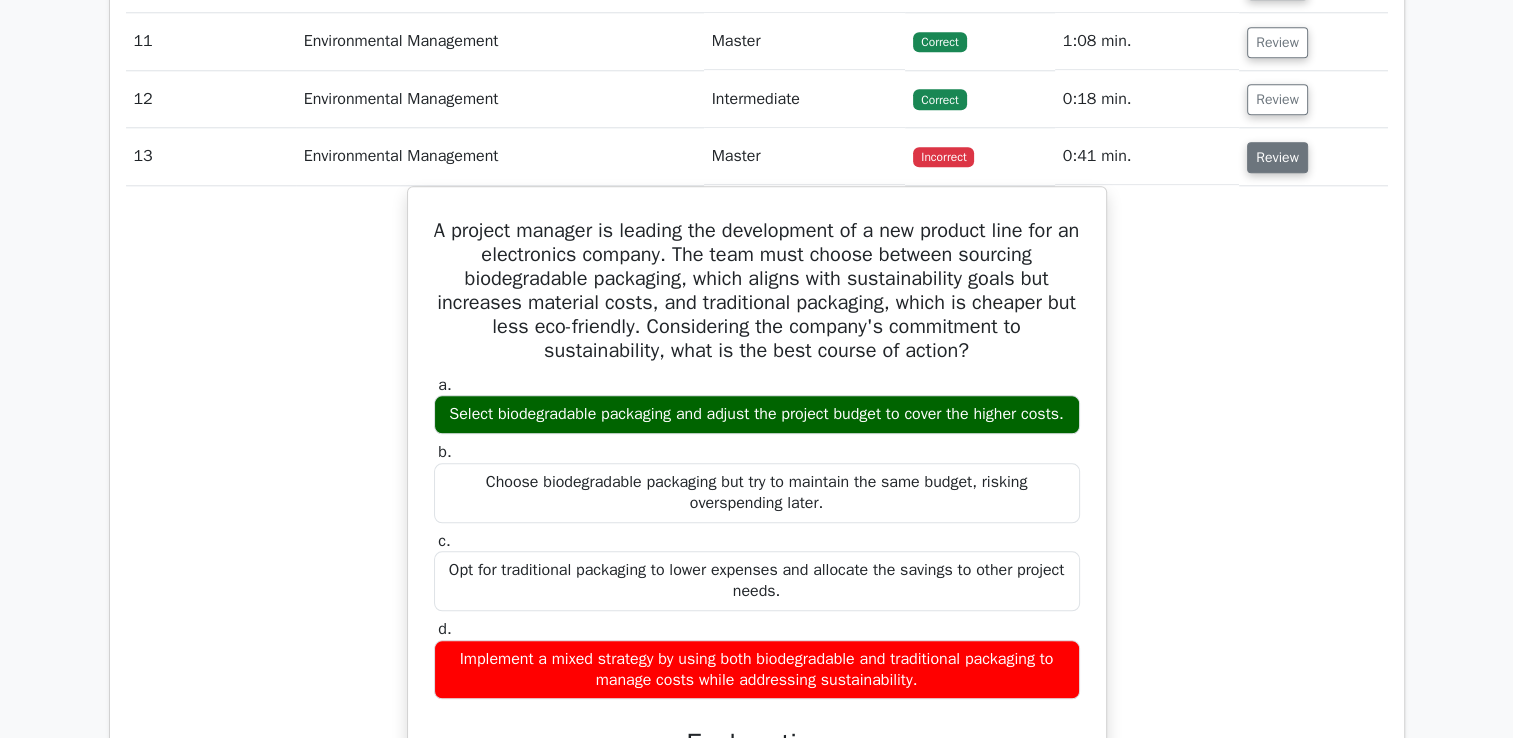 click on "Review" at bounding box center [1277, 157] 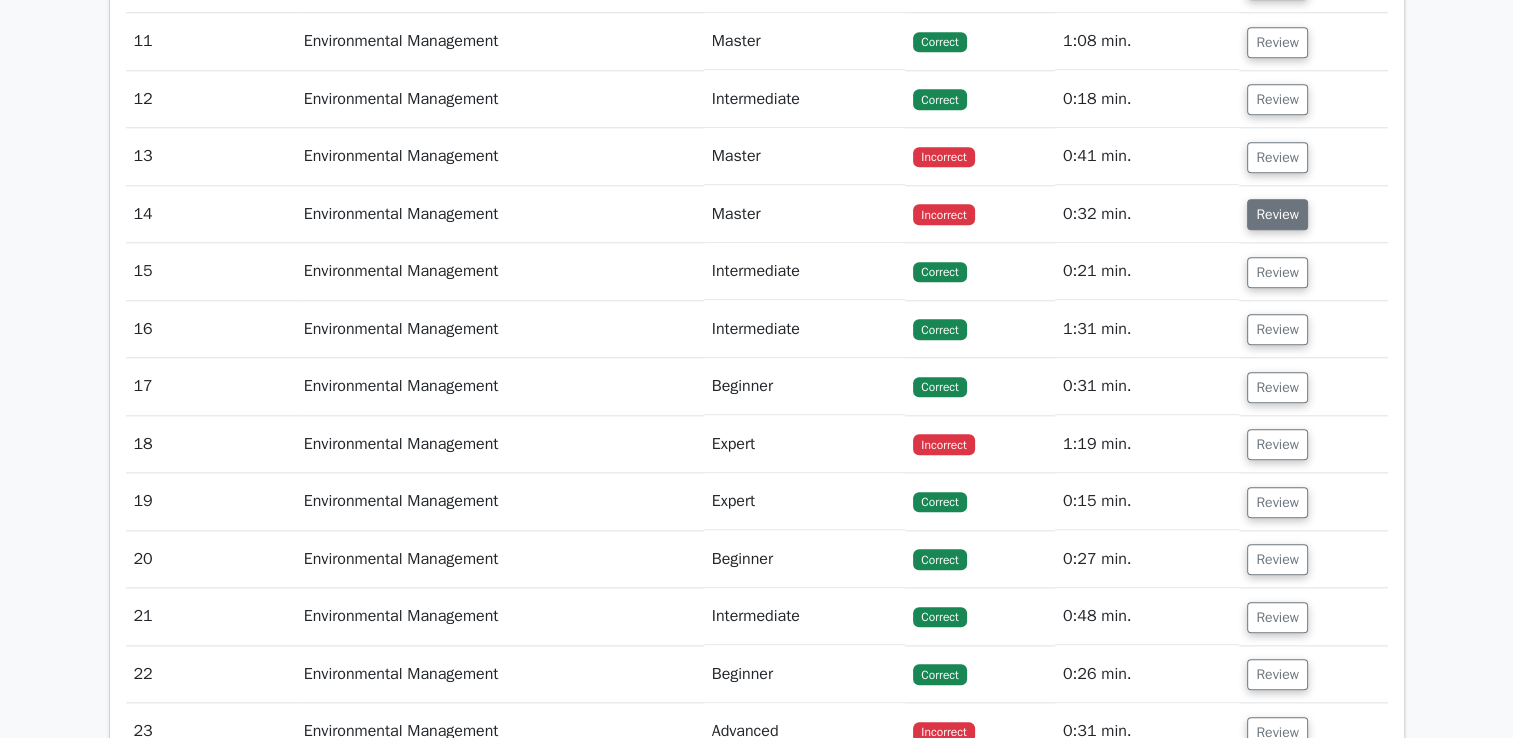 click on "Review" at bounding box center [1277, 214] 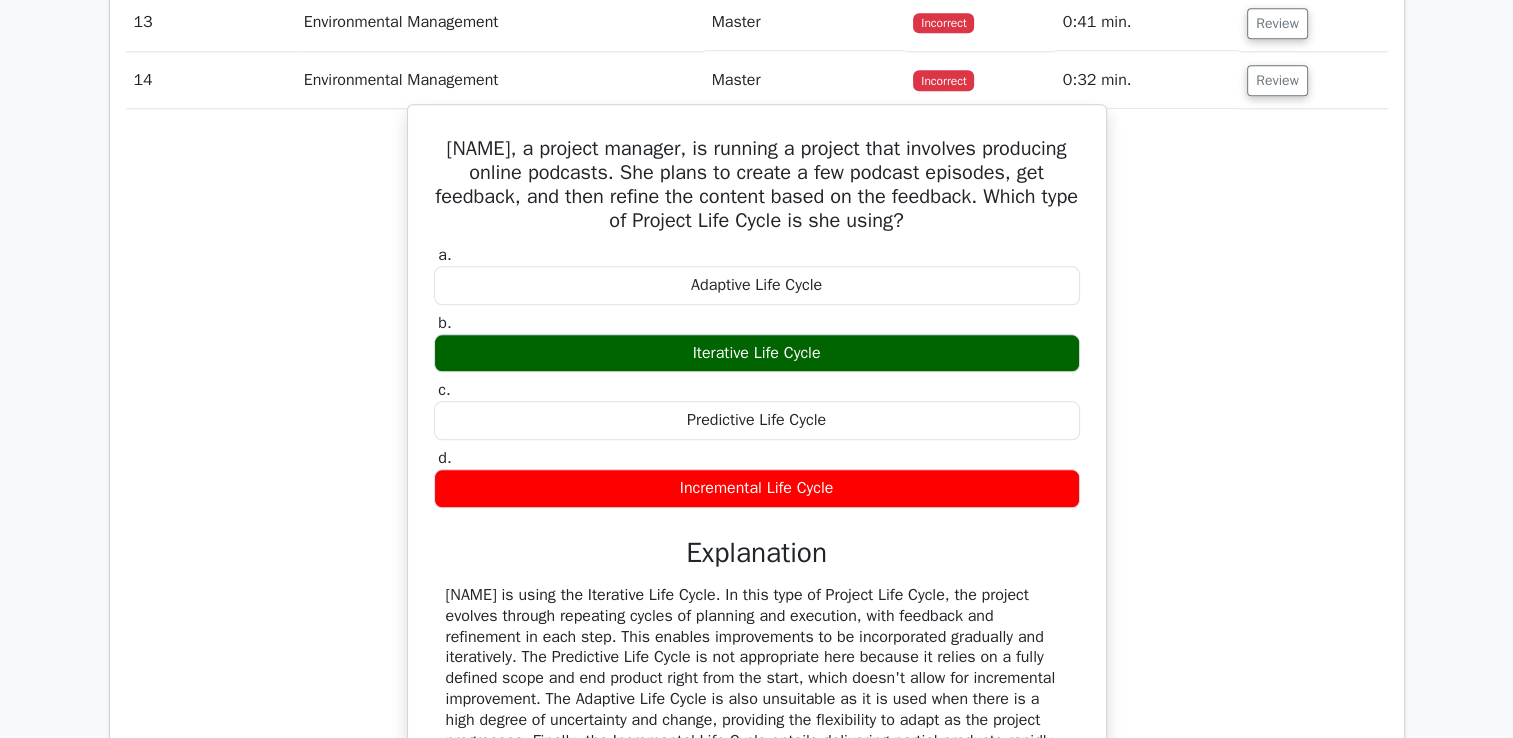 scroll, scrollTop: 2200, scrollLeft: 0, axis: vertical 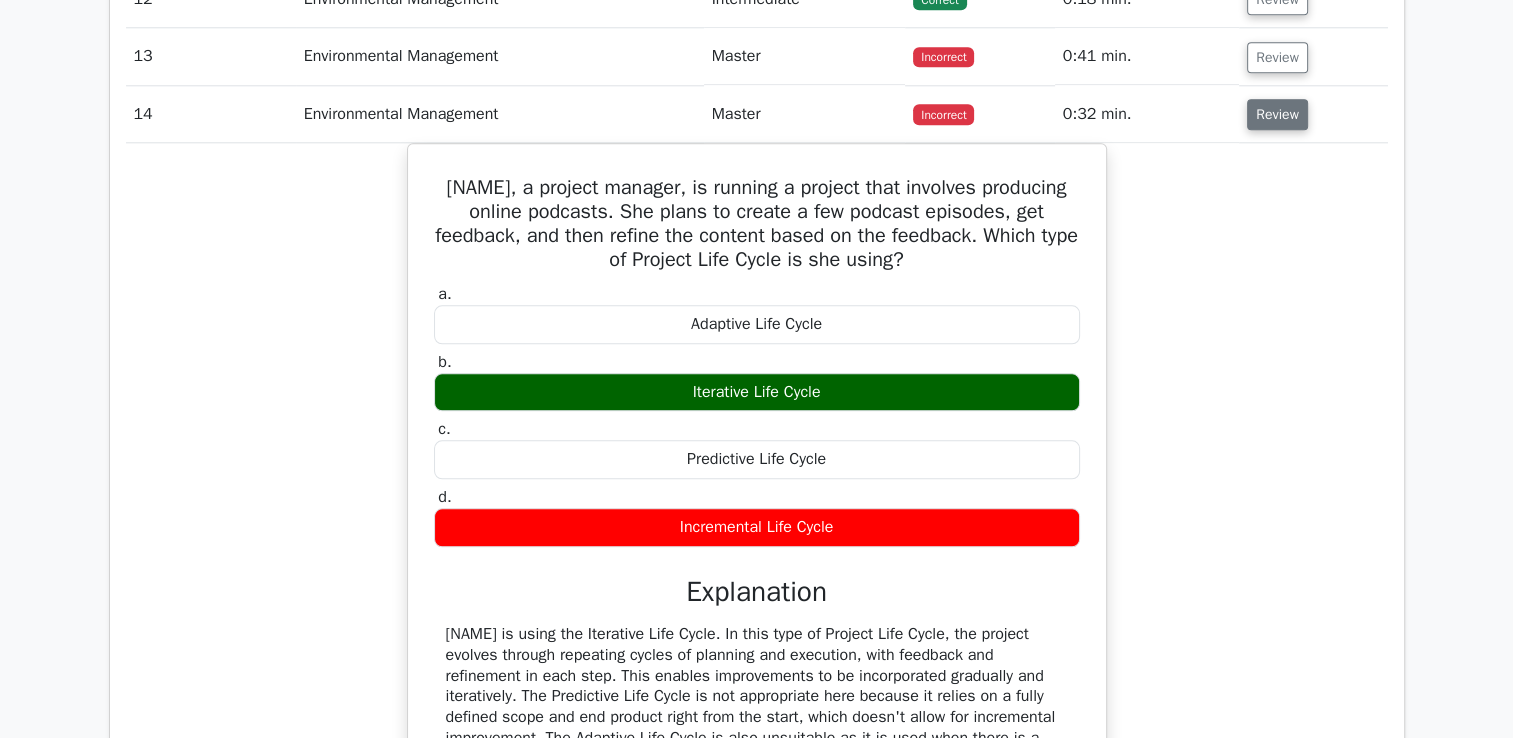 click on "Review" at bounding box center (1277, 114) 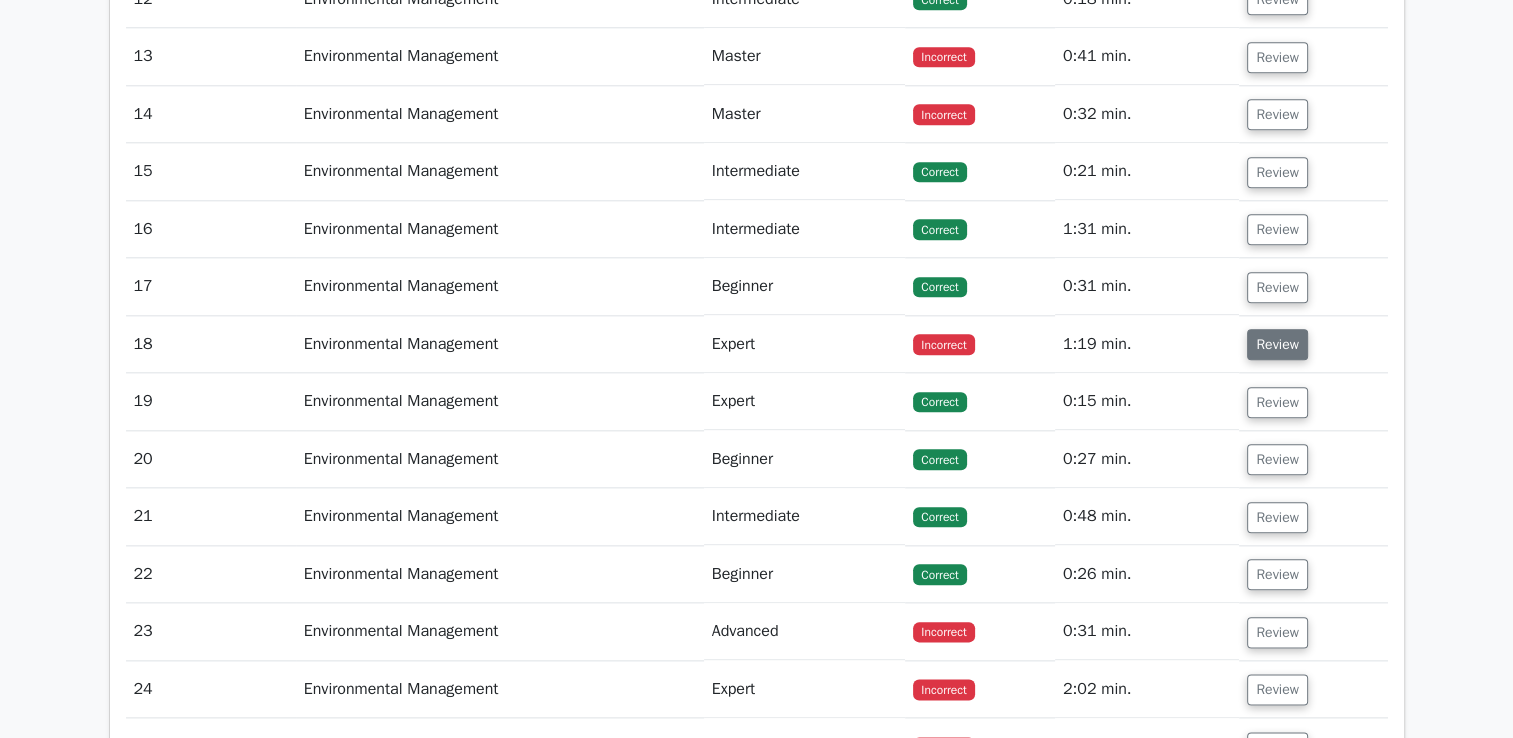 click on "Review" at bounding box center [1277, 344] 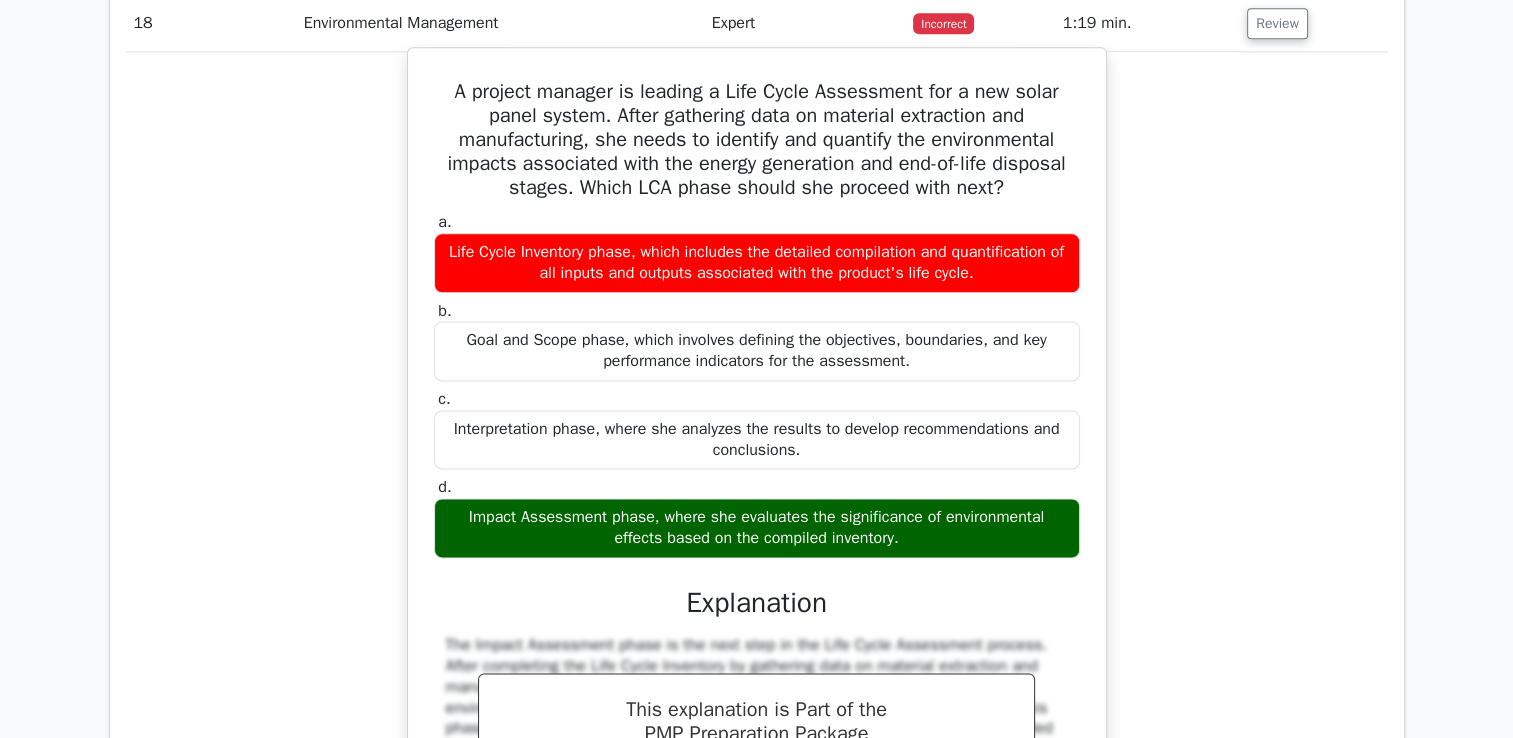 scroll, scrollTop: 2400, scrollLeft: 0, axis: vertical 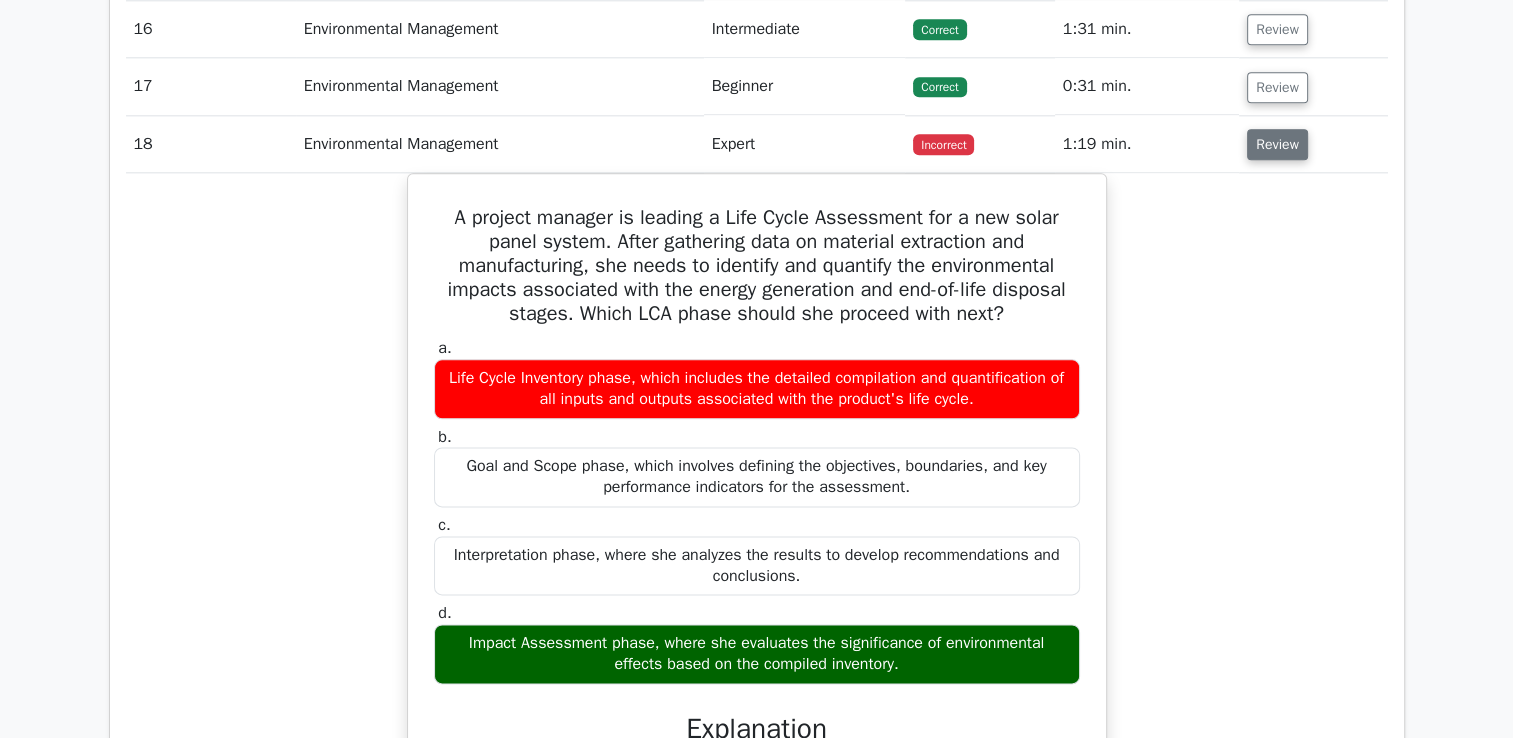 click on "Review" at bounding box center (1277, 144) 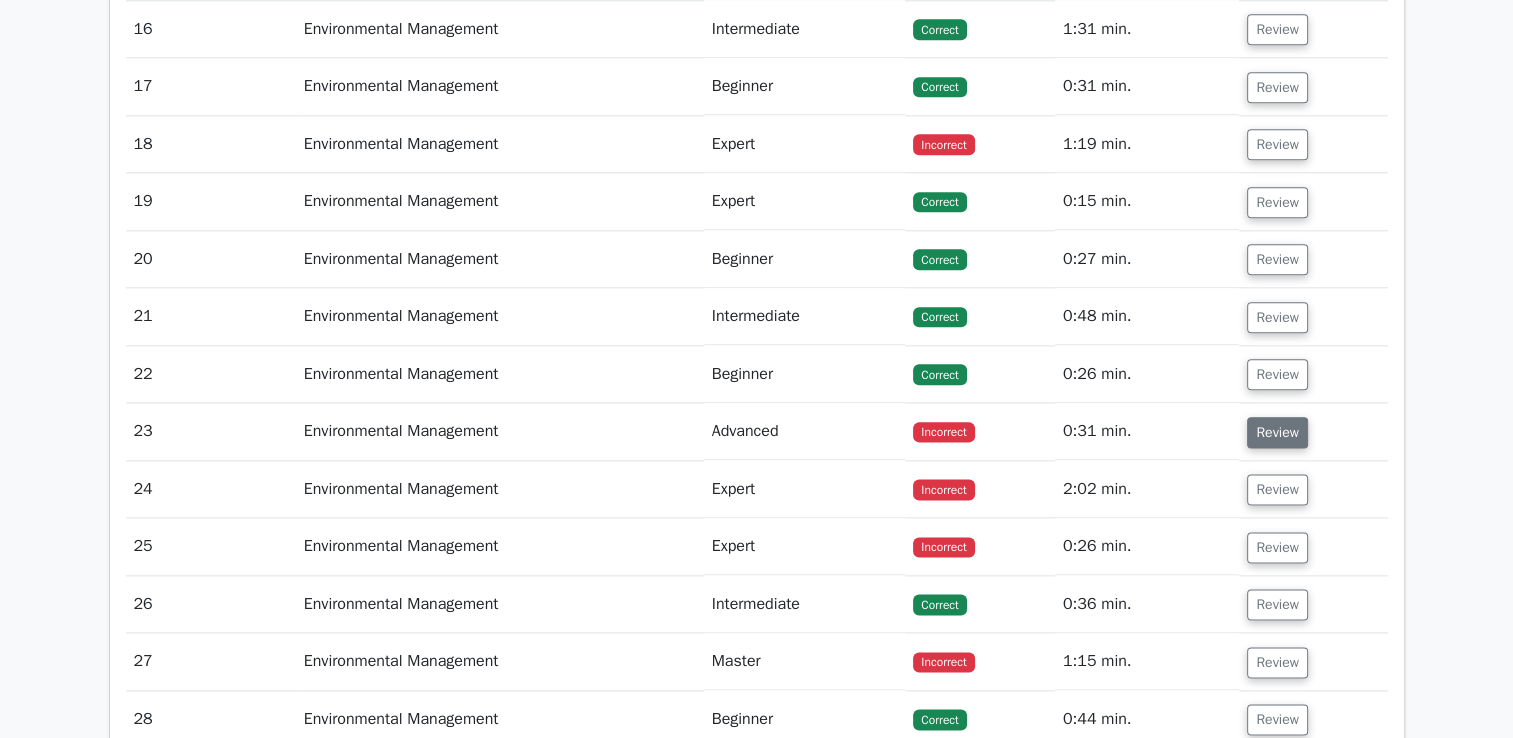 click on "Review" at bounding box center [1277, 432] 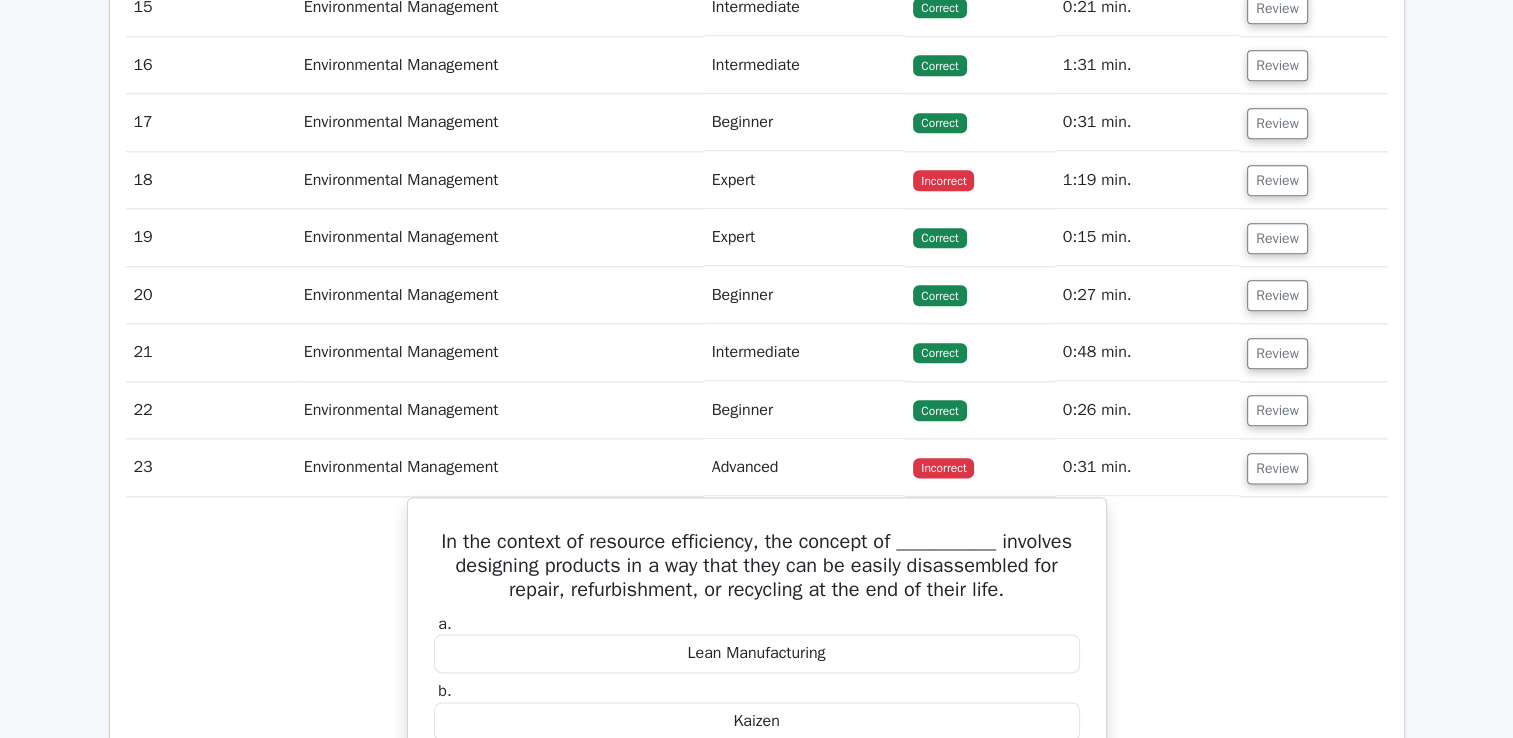 scroll, scrollTop: 2400, scrollLeft: 0, axis: vertical 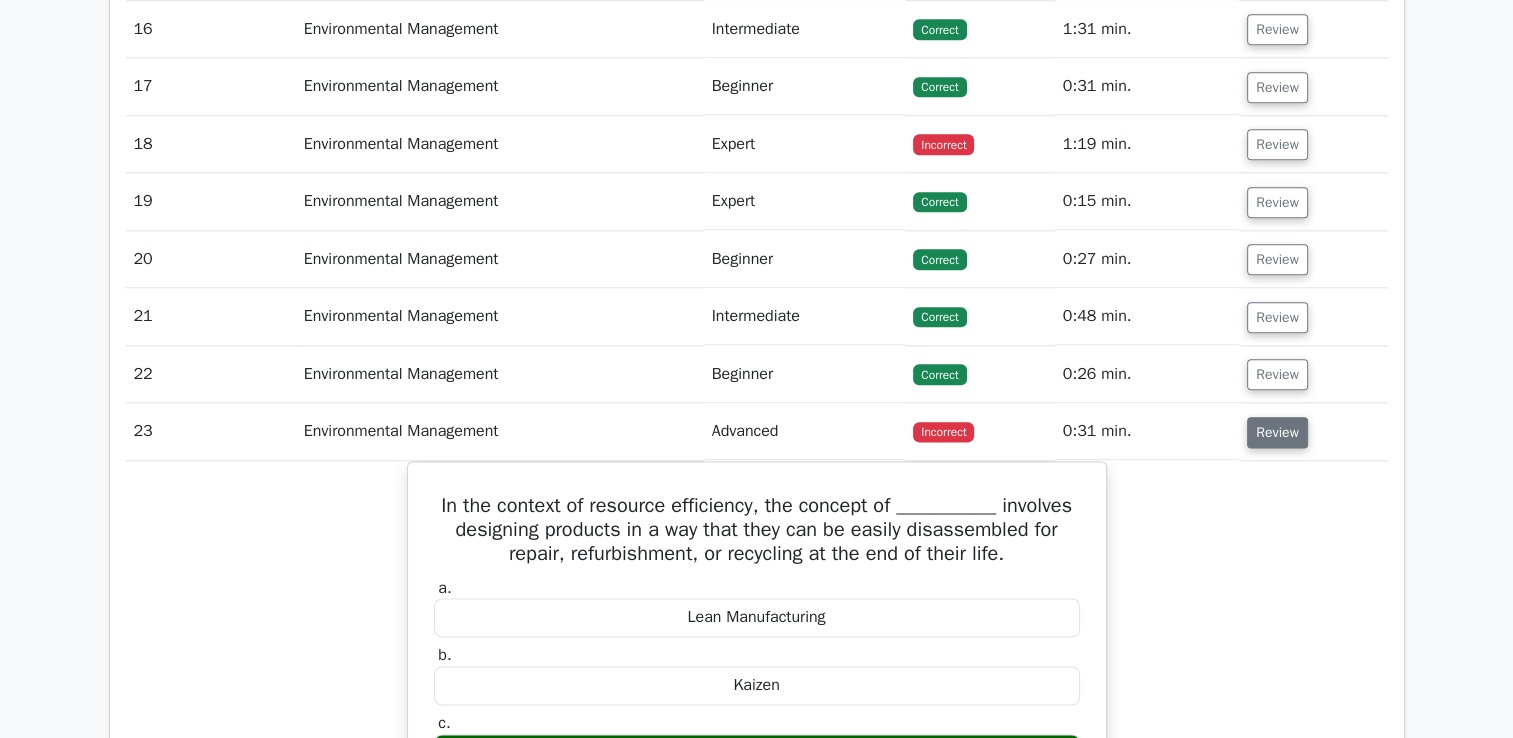 click on "Review" at bounding box center (1277, 432) 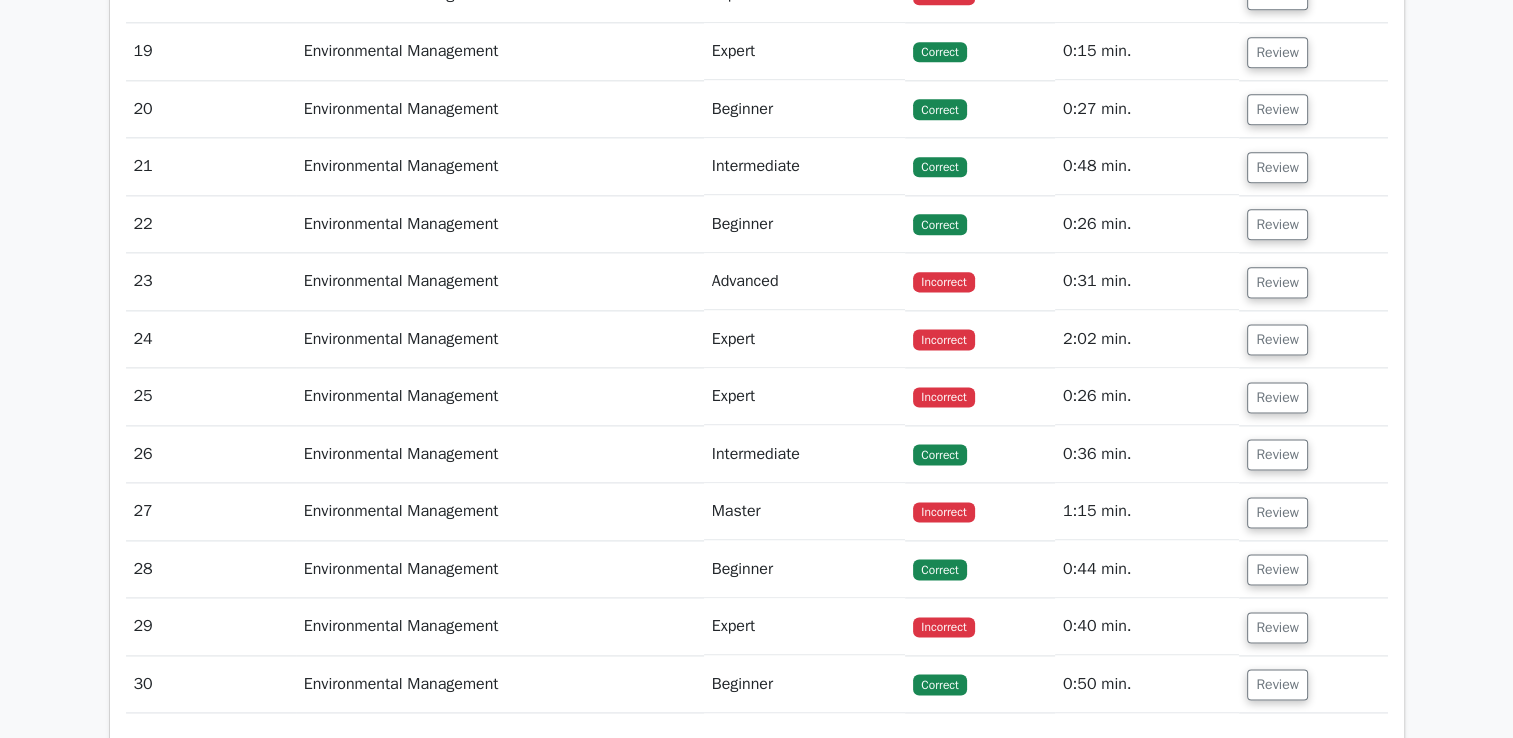 scroll, scrollTop: 2600, scrollLeft: 0, axis: vertical 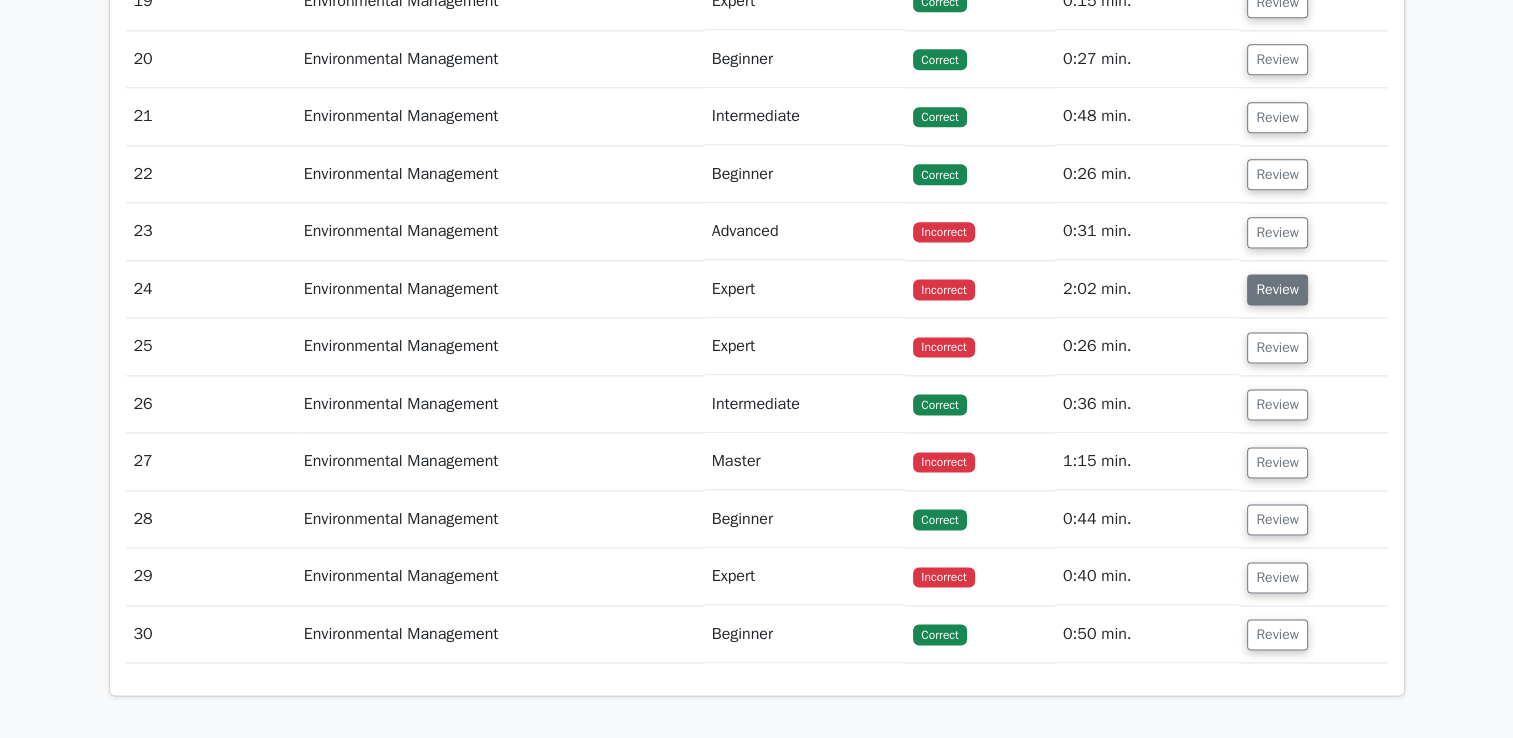 click on "Review" at bounding box center (1277, 289) 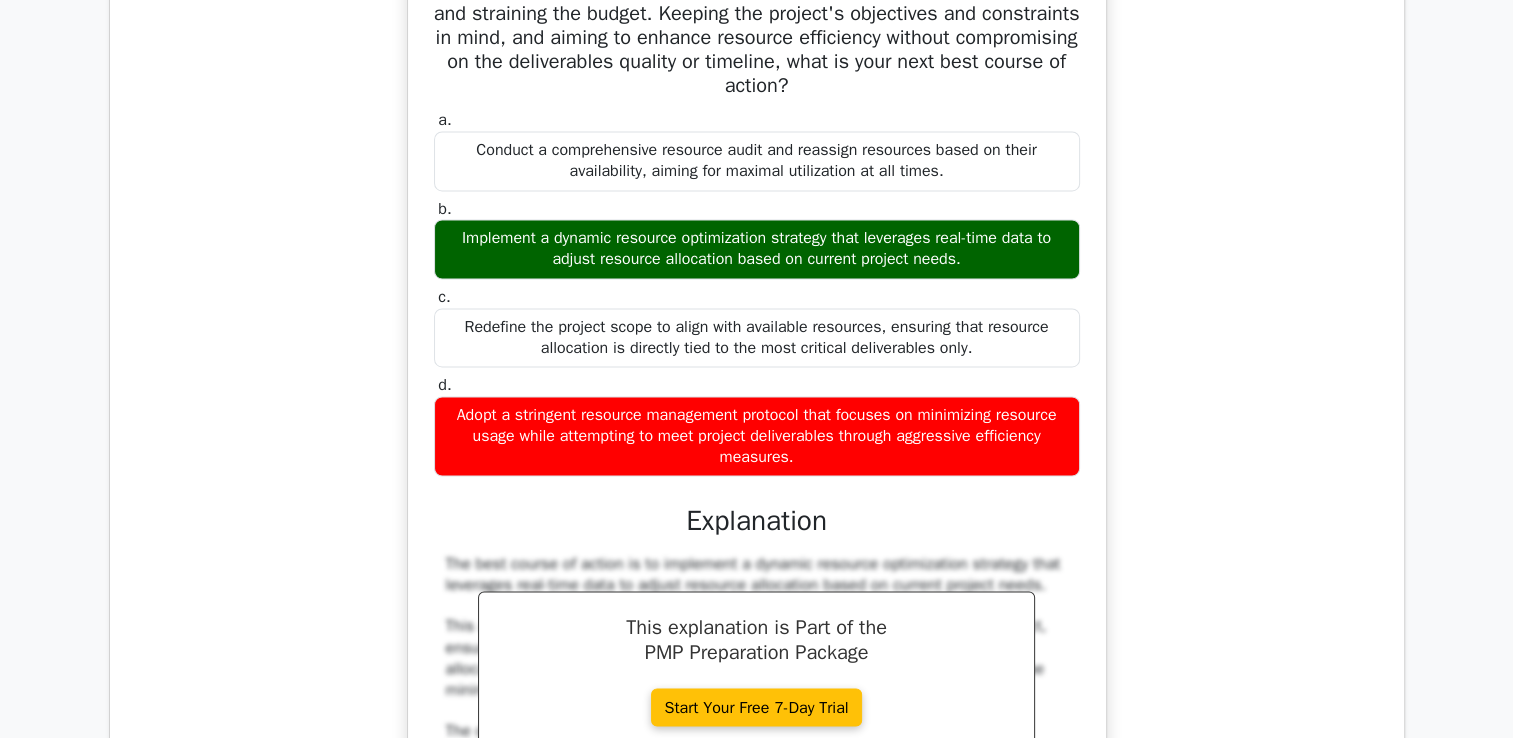 scroll, scrollTop: 2700, scrollLeft: 0, axis: vertical 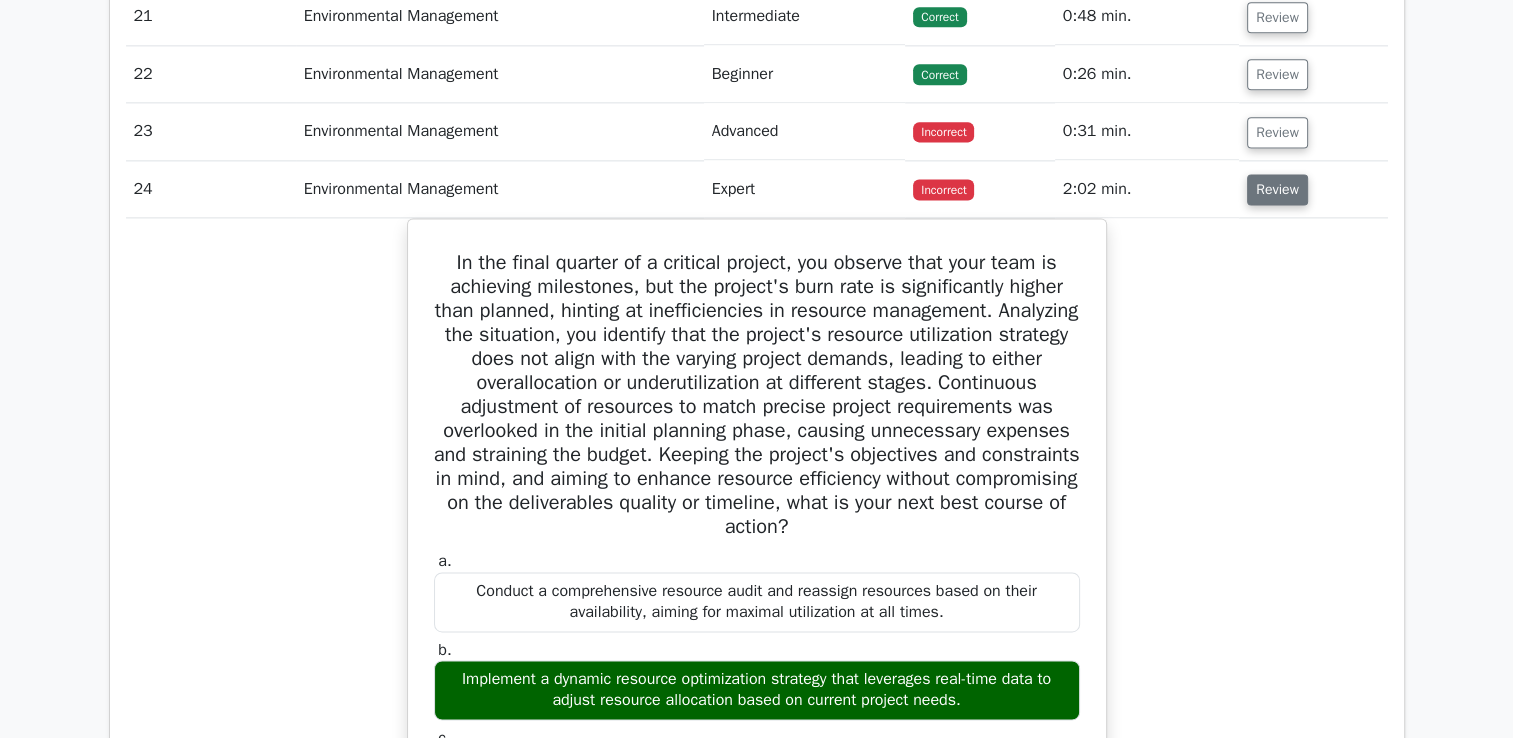click on "Review" at bounding box center (1277, 189) 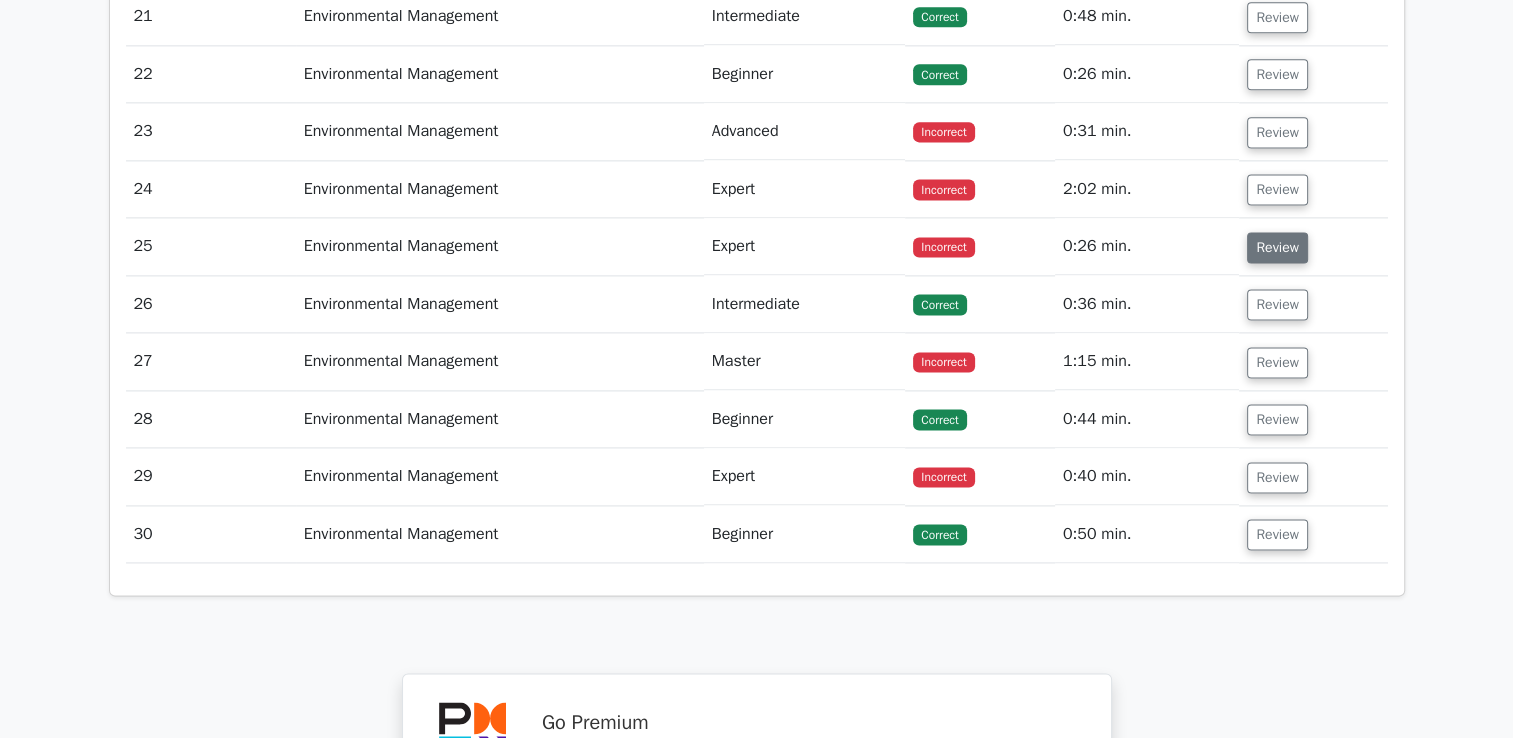 click on "Review" at bounding box center [1277, 247] 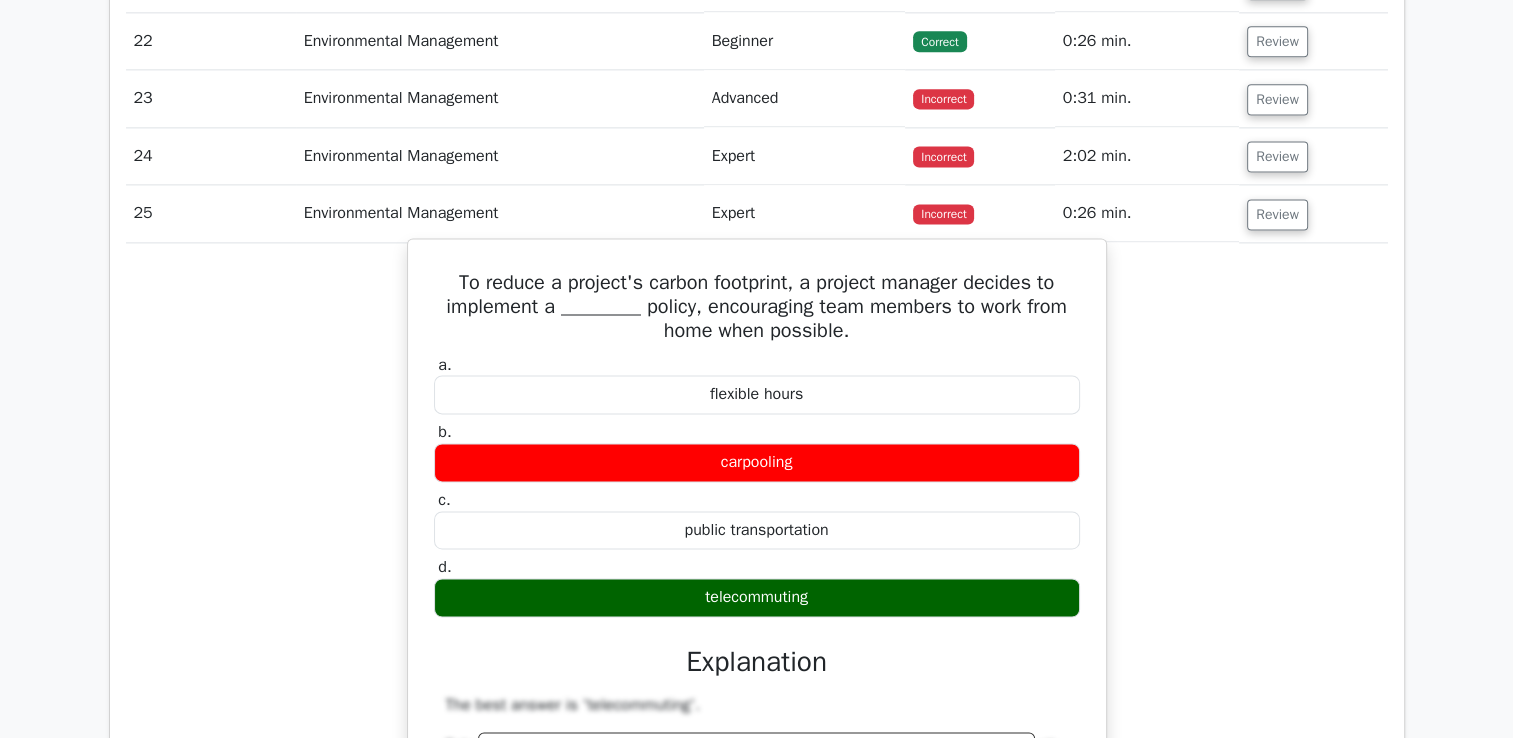 scroll, scrollTop: 2700, scrollLeft: 0, axis: vertical 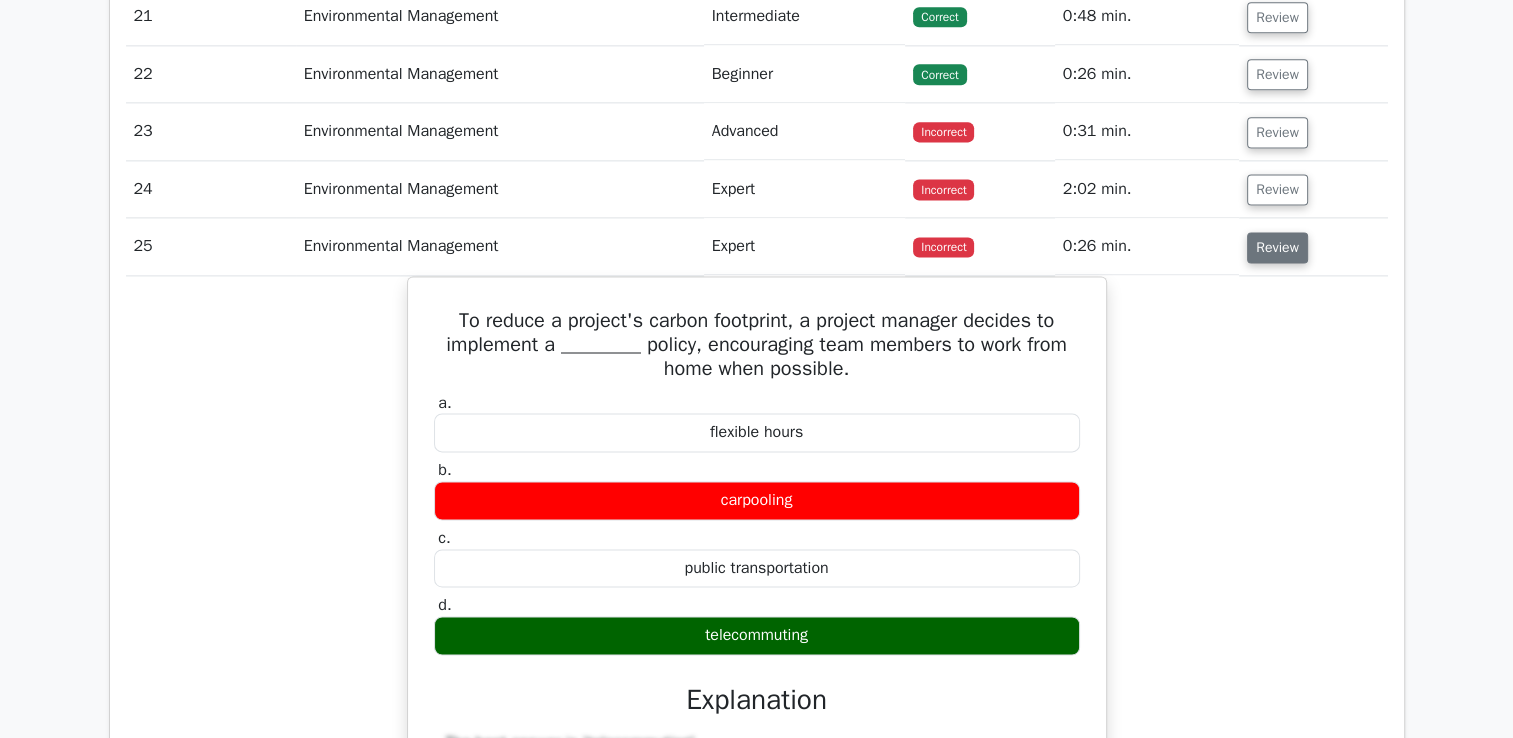 click on "Review" at bounding box center (1277, 247) 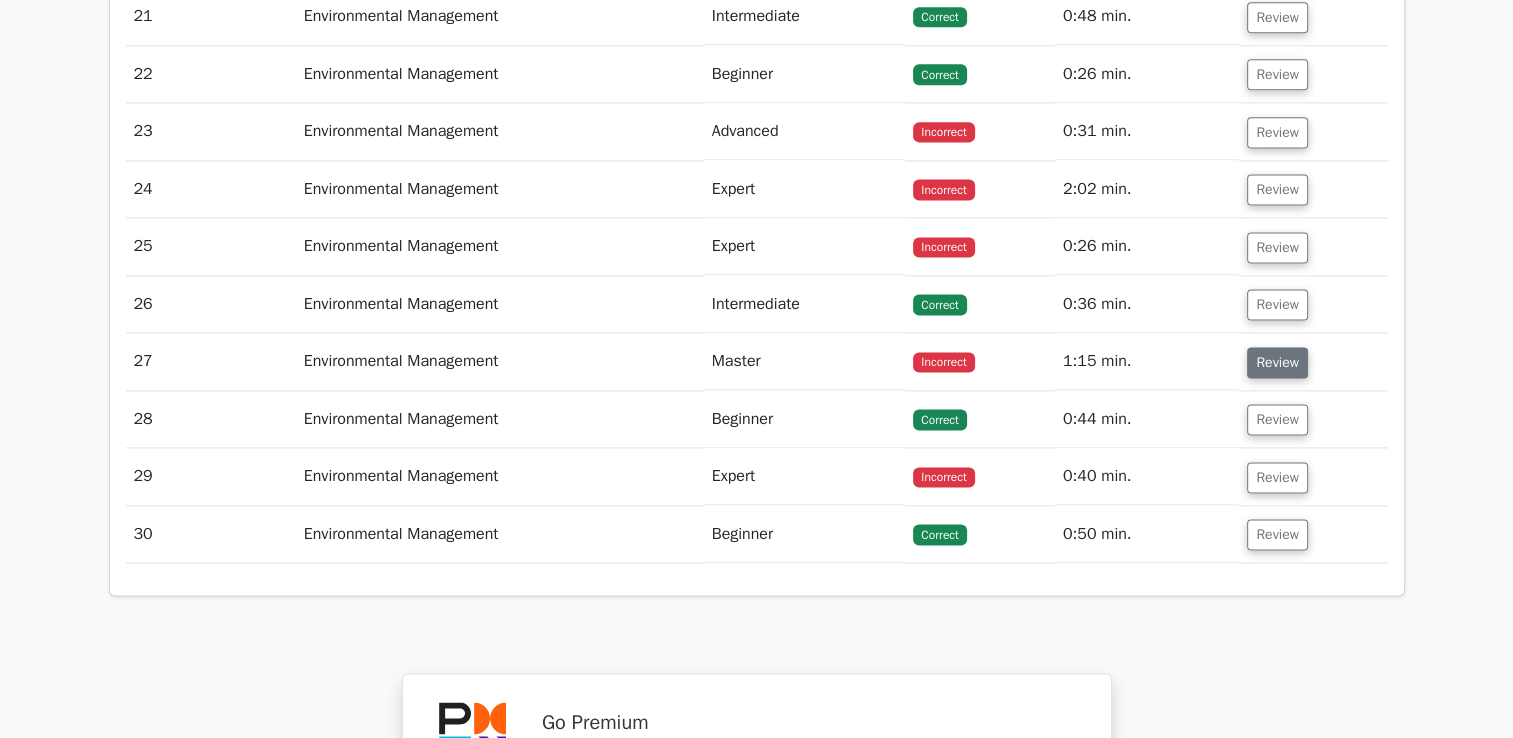 click on "Review" at bounding box center (1277, 362) 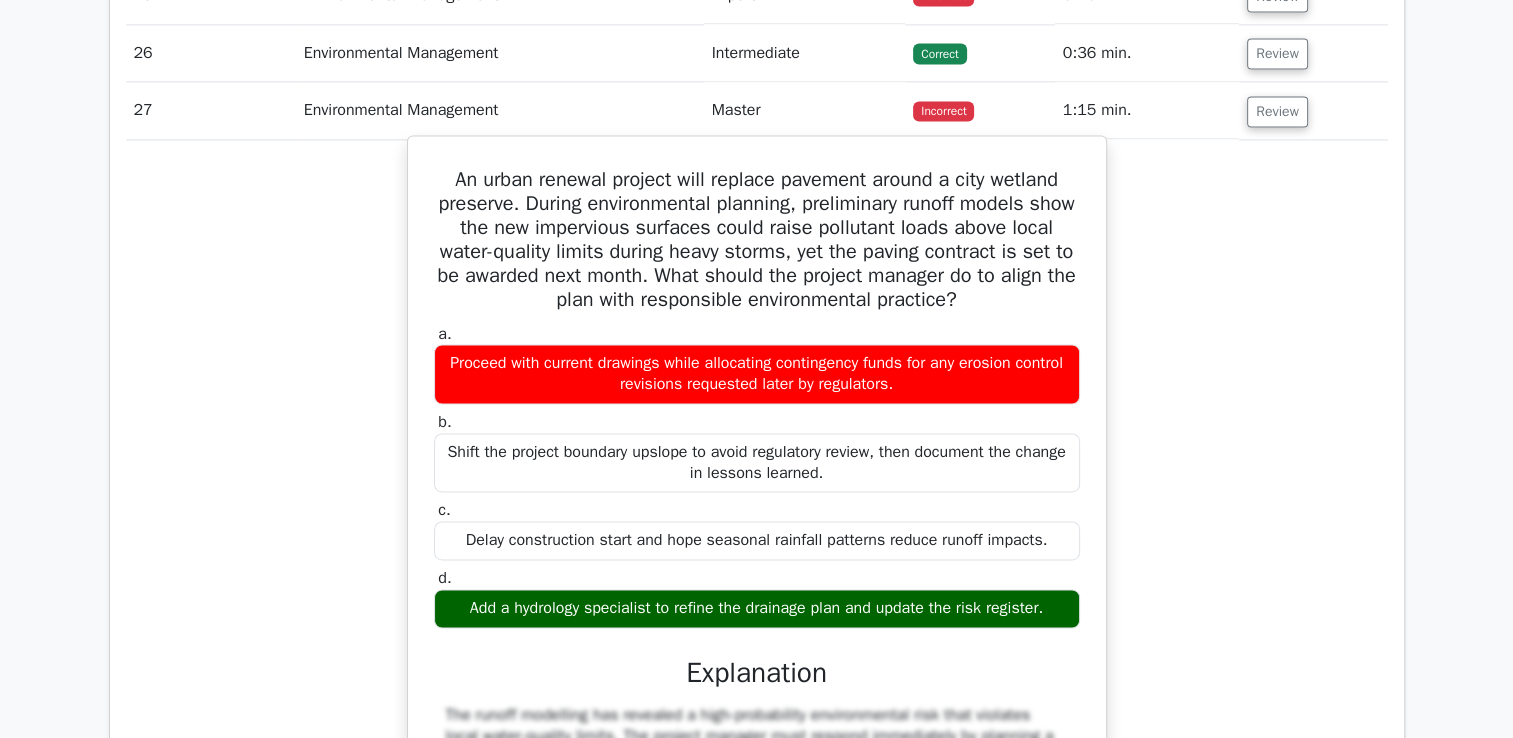 scroll, scrollTop: 2900, scrollLeft: 0, axis: vertical 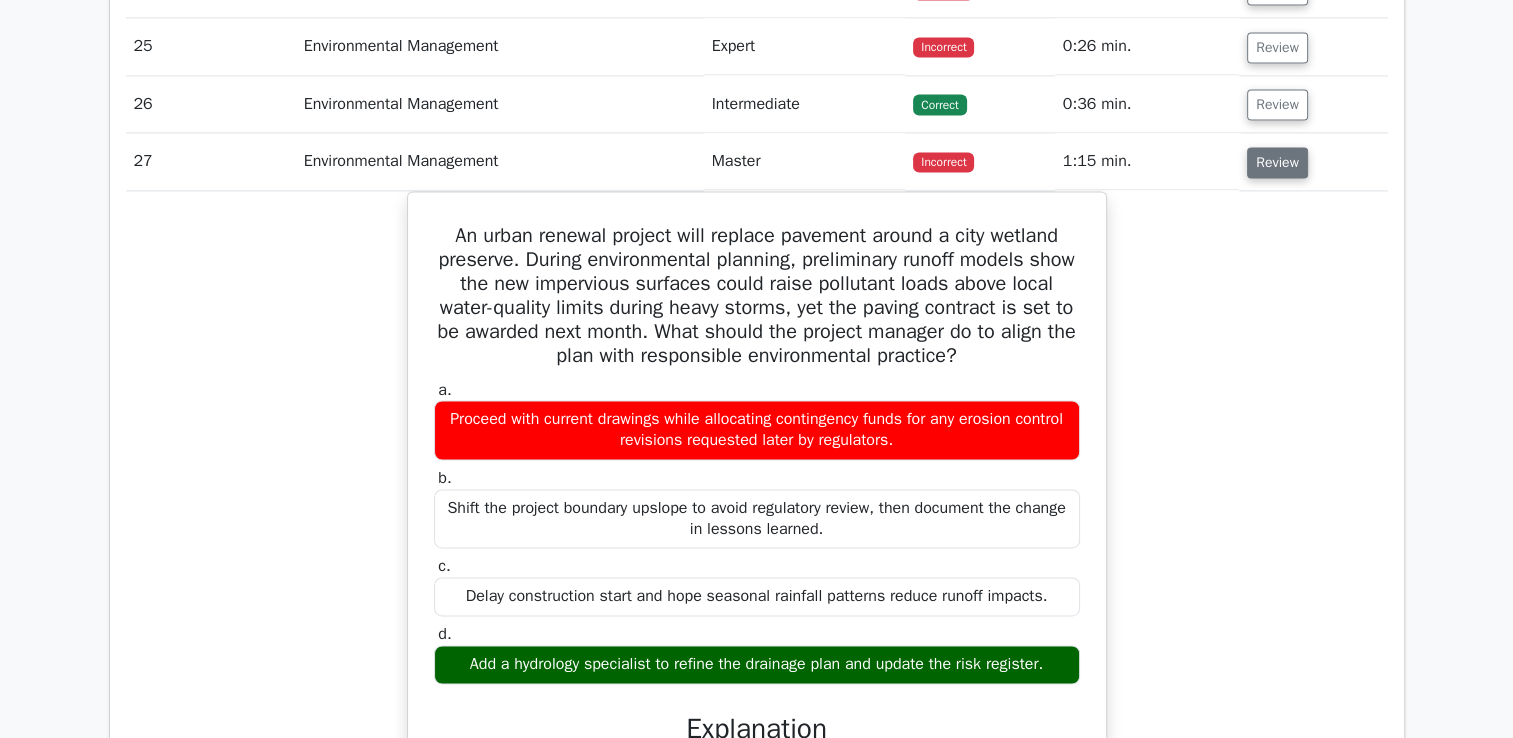 click on "Review" at bounding box center [1277, 162] 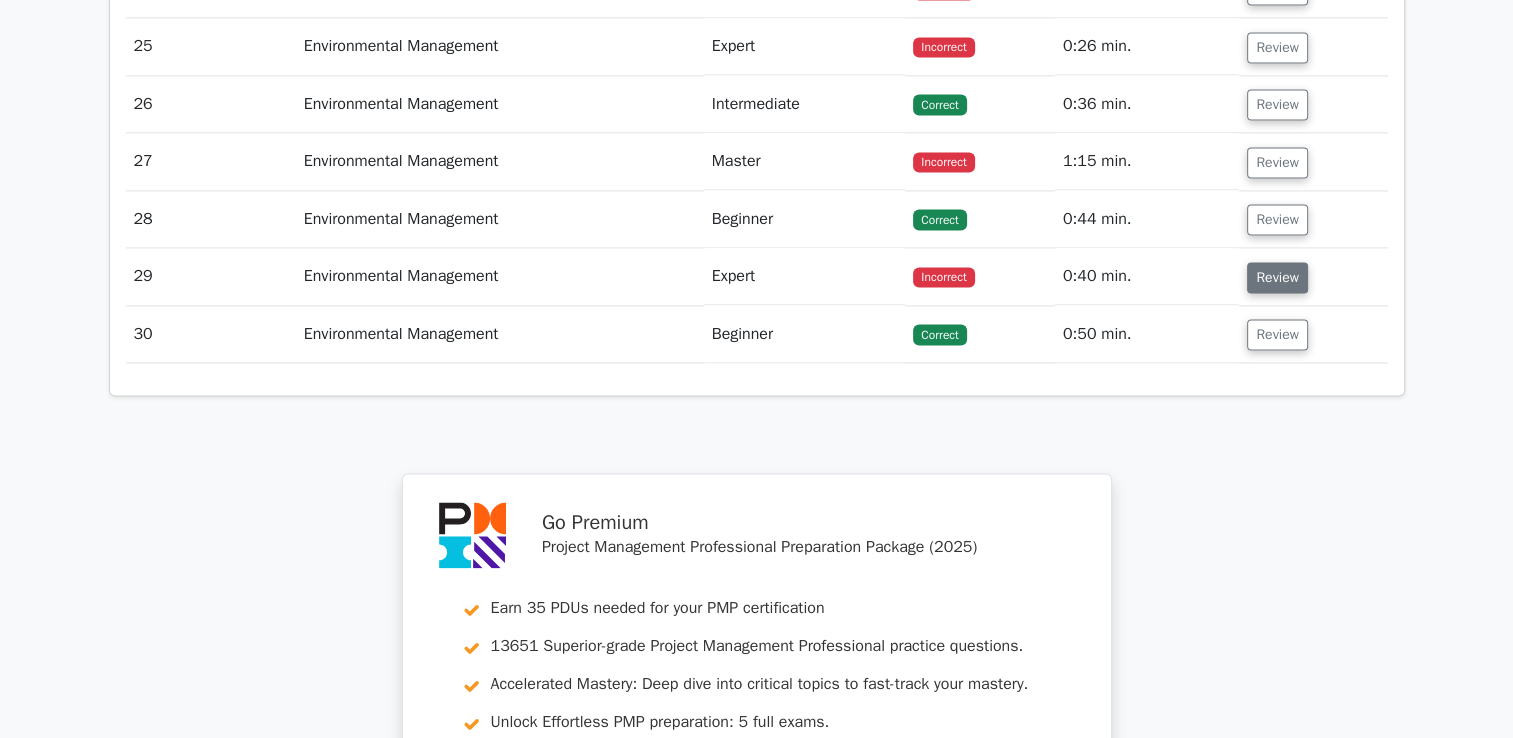 click on "Review" at bounding box center (1277, 277) 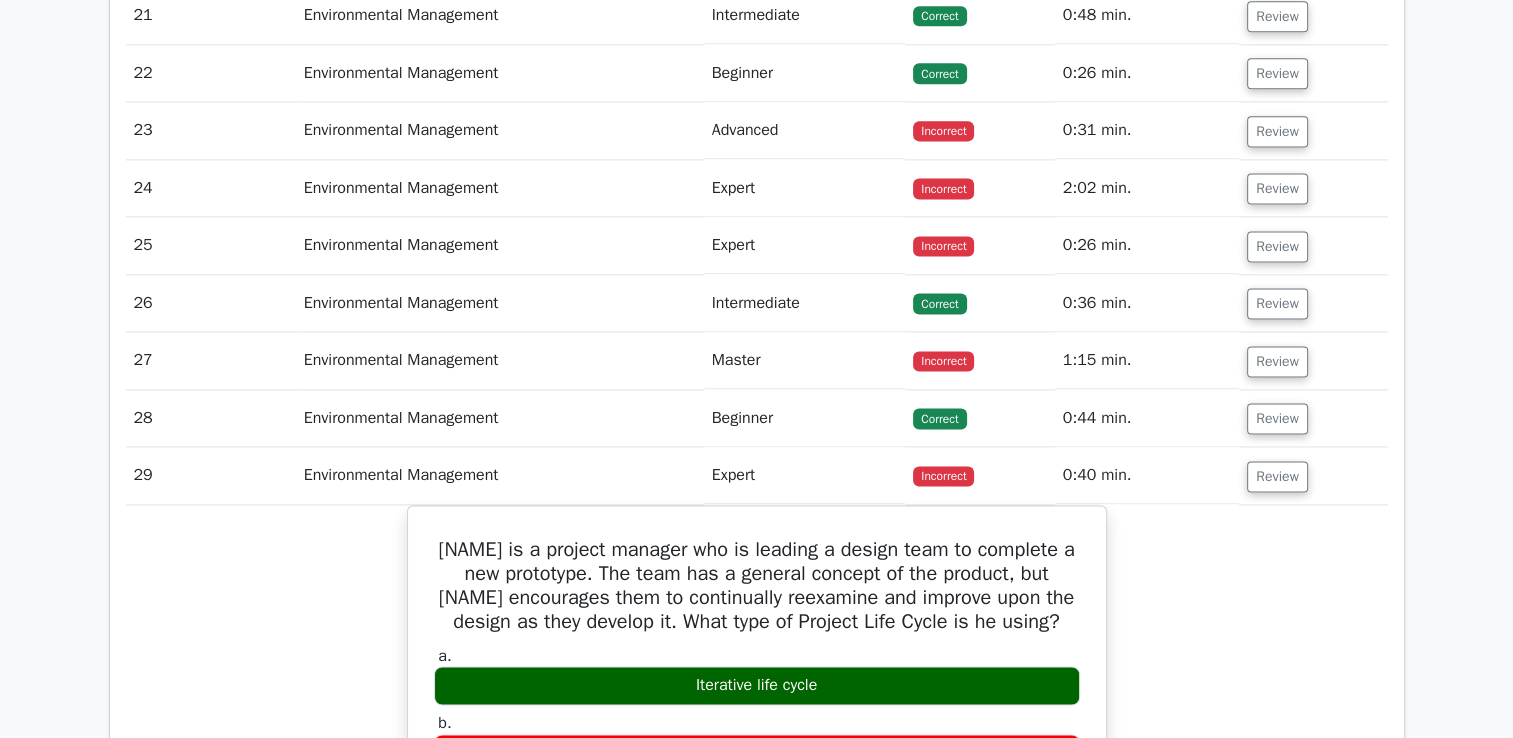 scroll, scrollTop: 2700, scrollLeft: 0, axis: vertical 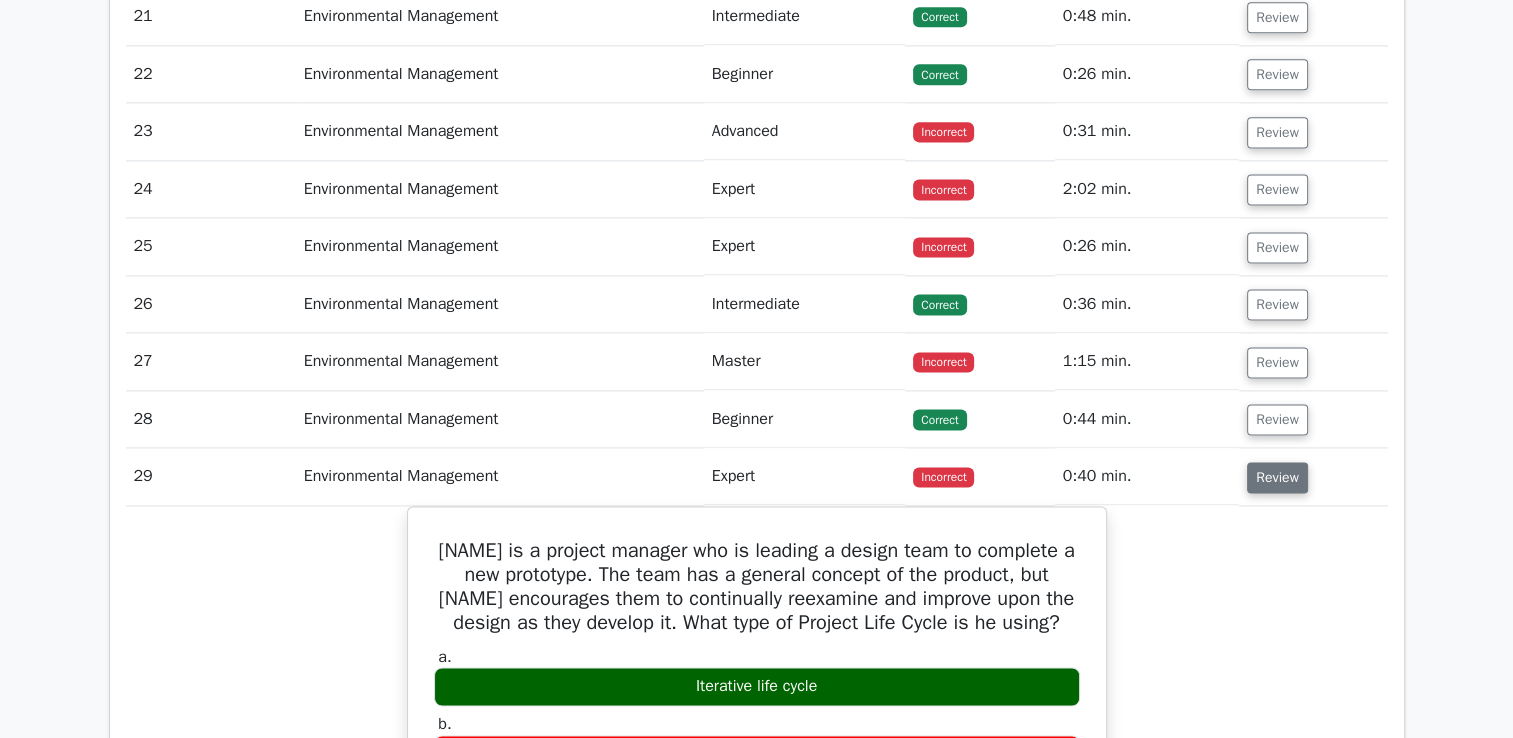 click on "Review" at bounding box center [1277, 477] 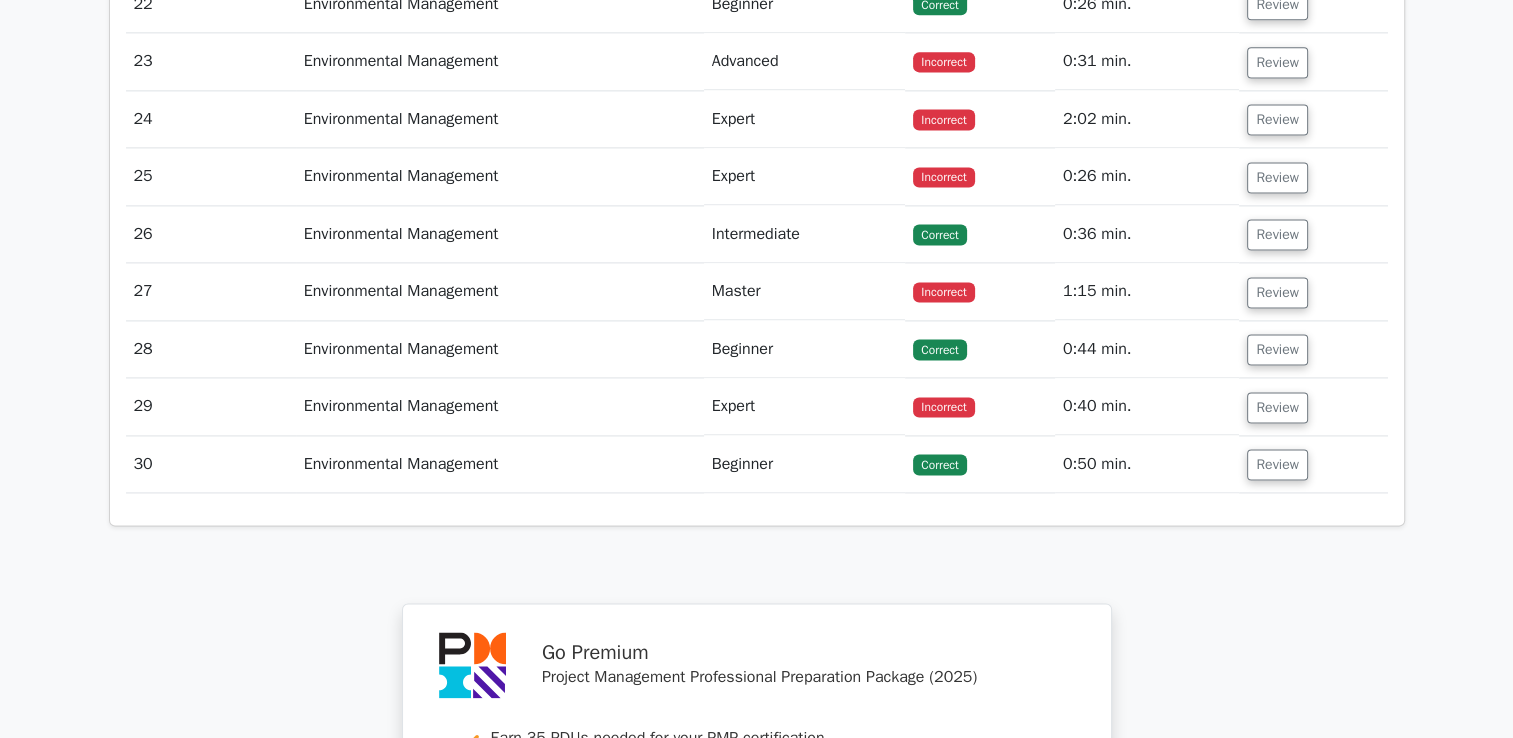 scroll, scrollTop: 2800, scrollLeft: 0, axis: vertical 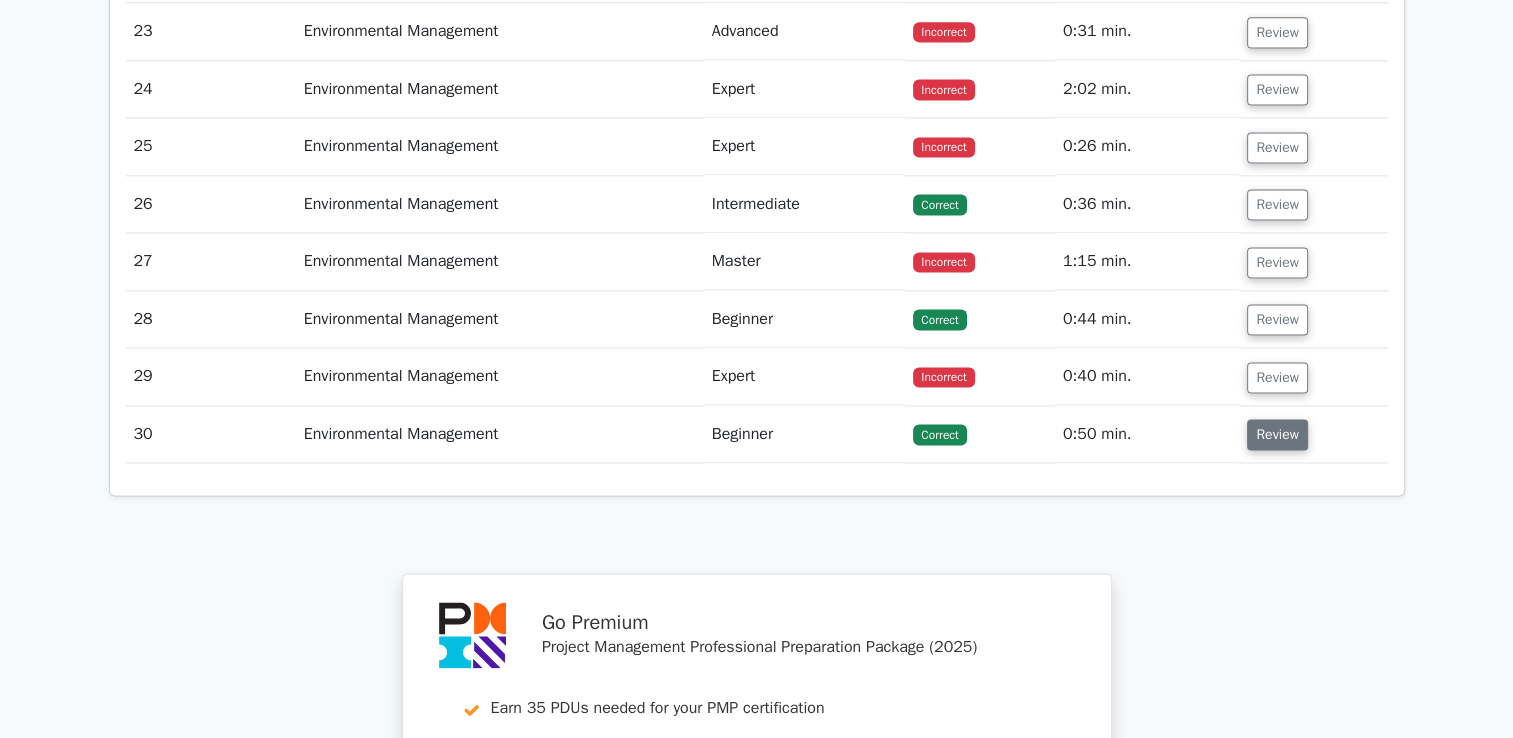 click on "Review" at bounding box center [1277, 434] 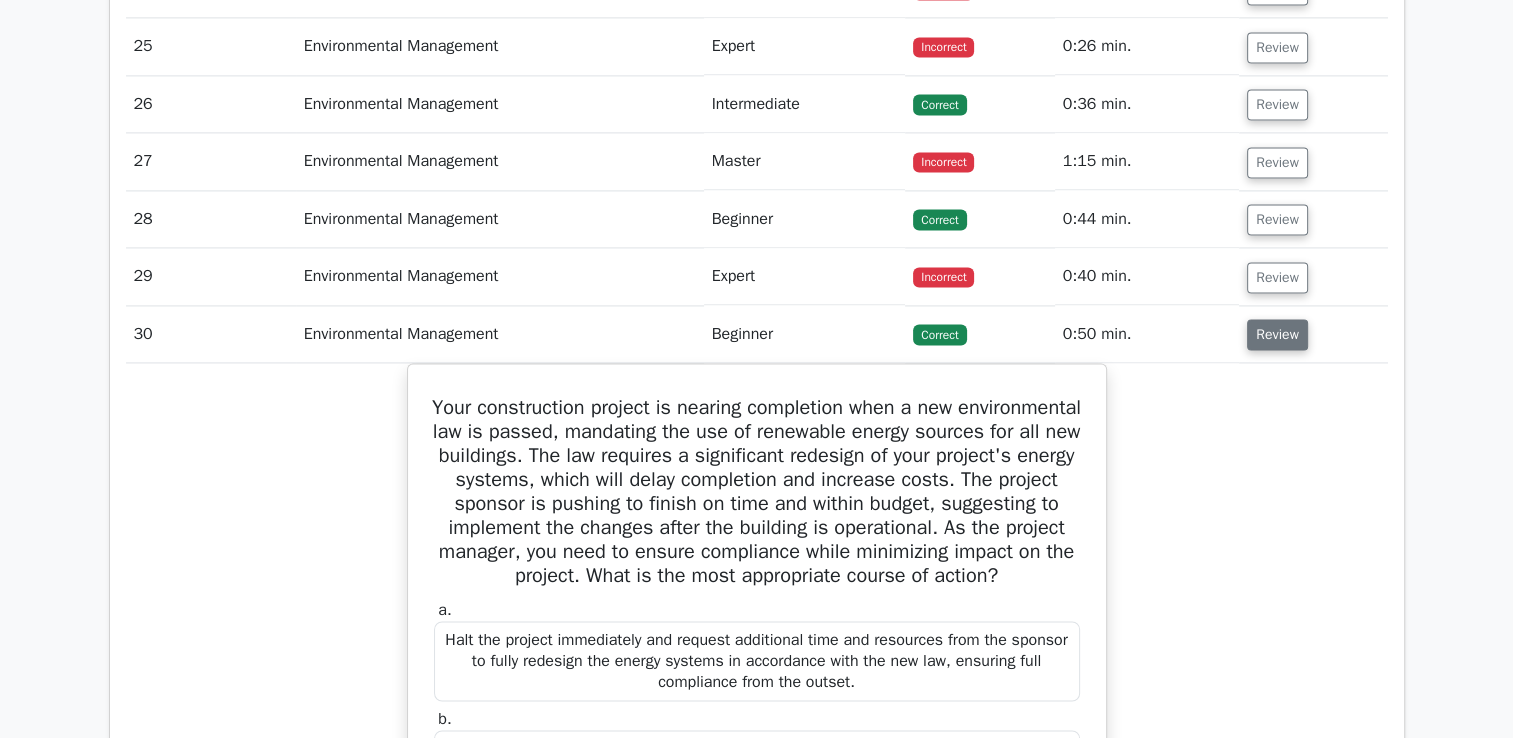 click on "Review" at bounding box center [1277, 334] 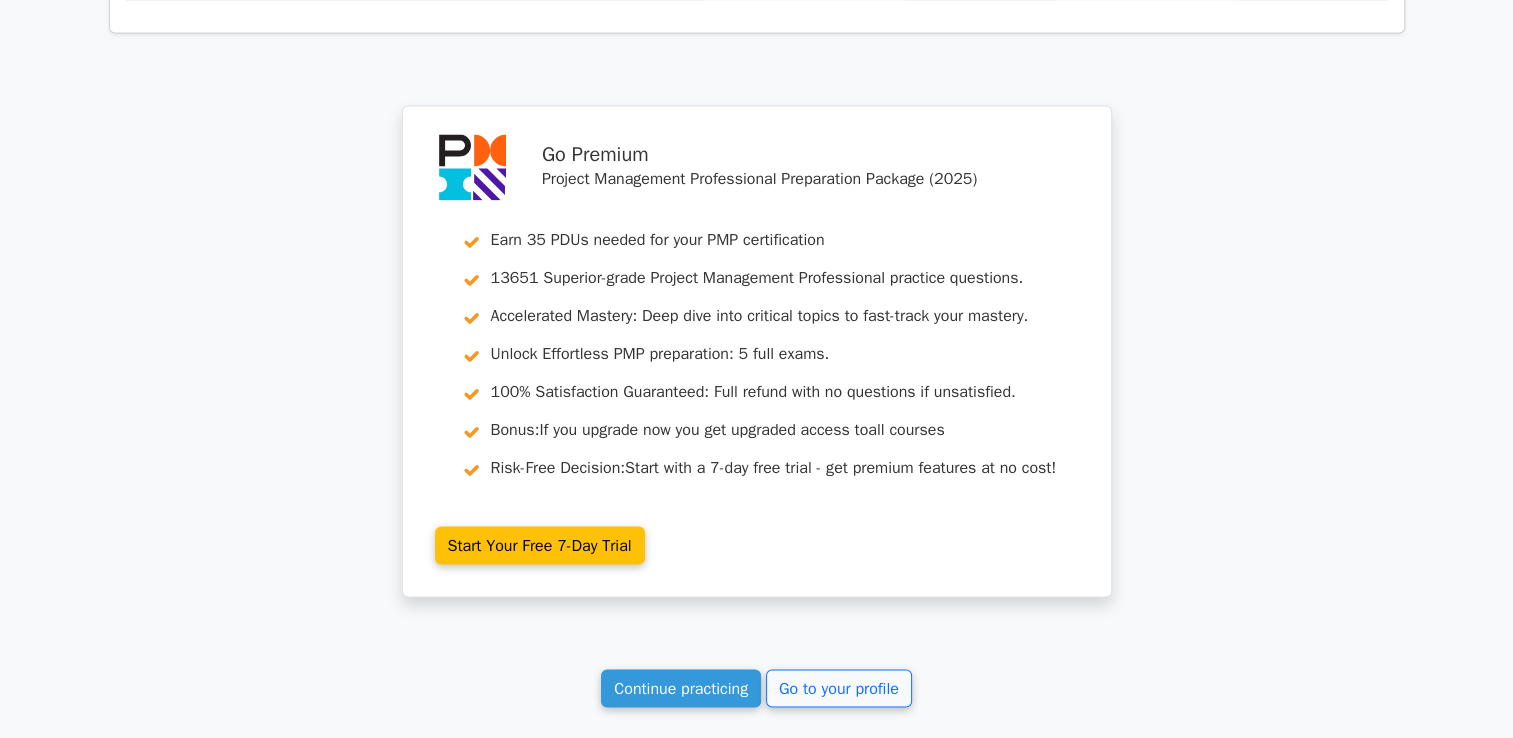 scroll, scrollTop: 3400, scrollLeft: 0, axis: vertical 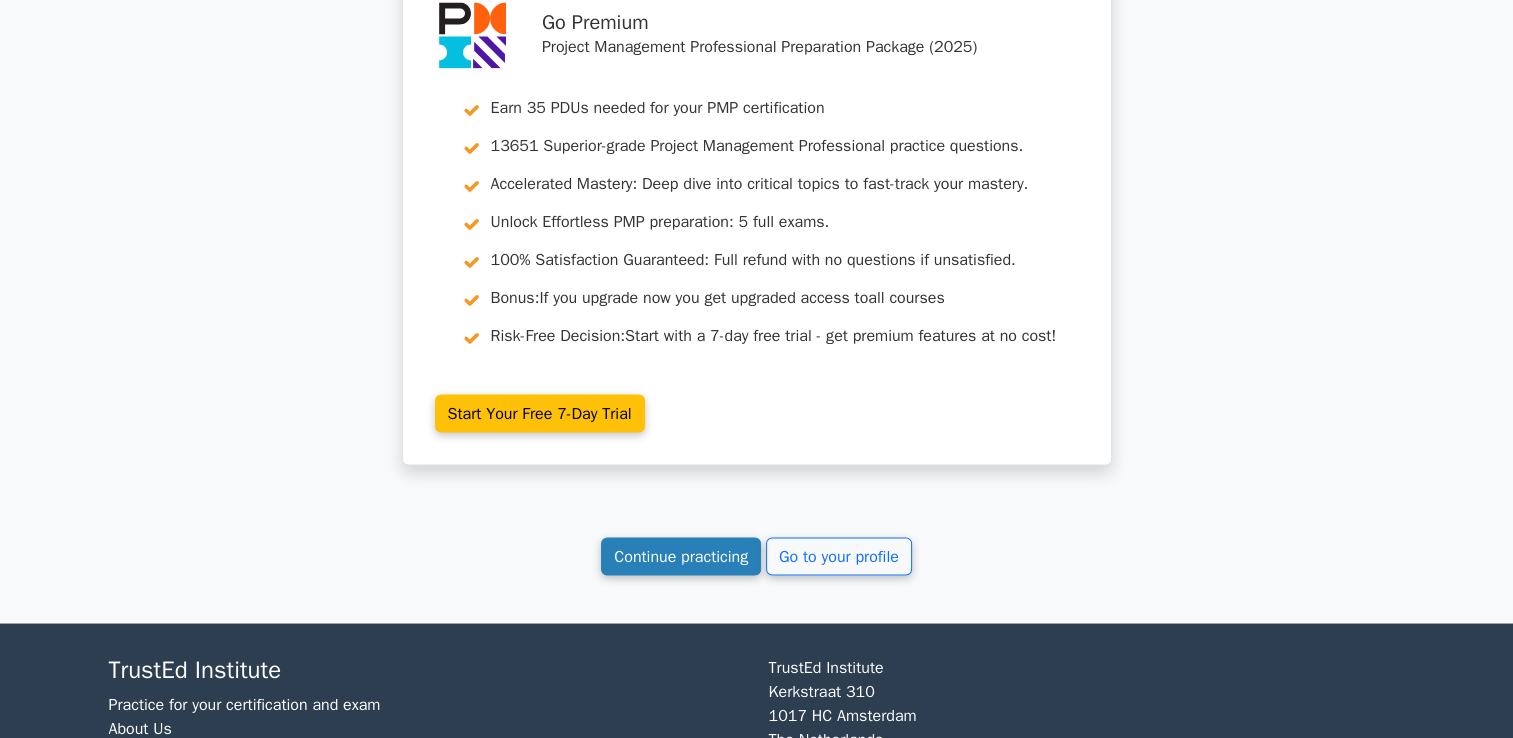 click on "Continue practicing" at bounding box center [681, 556] 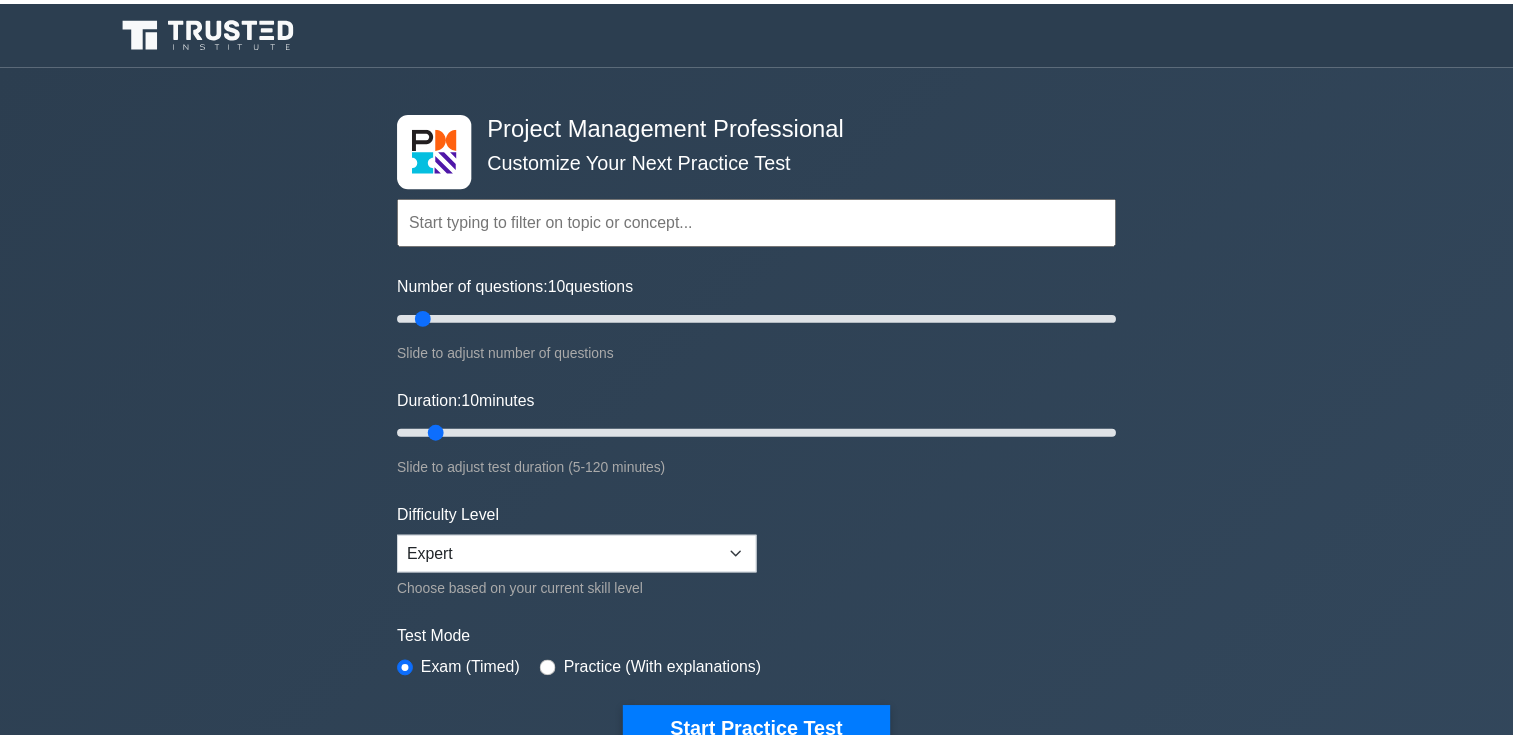 scroll, scrollTop: 1000, scrollLeft: 0, axis: vertical 